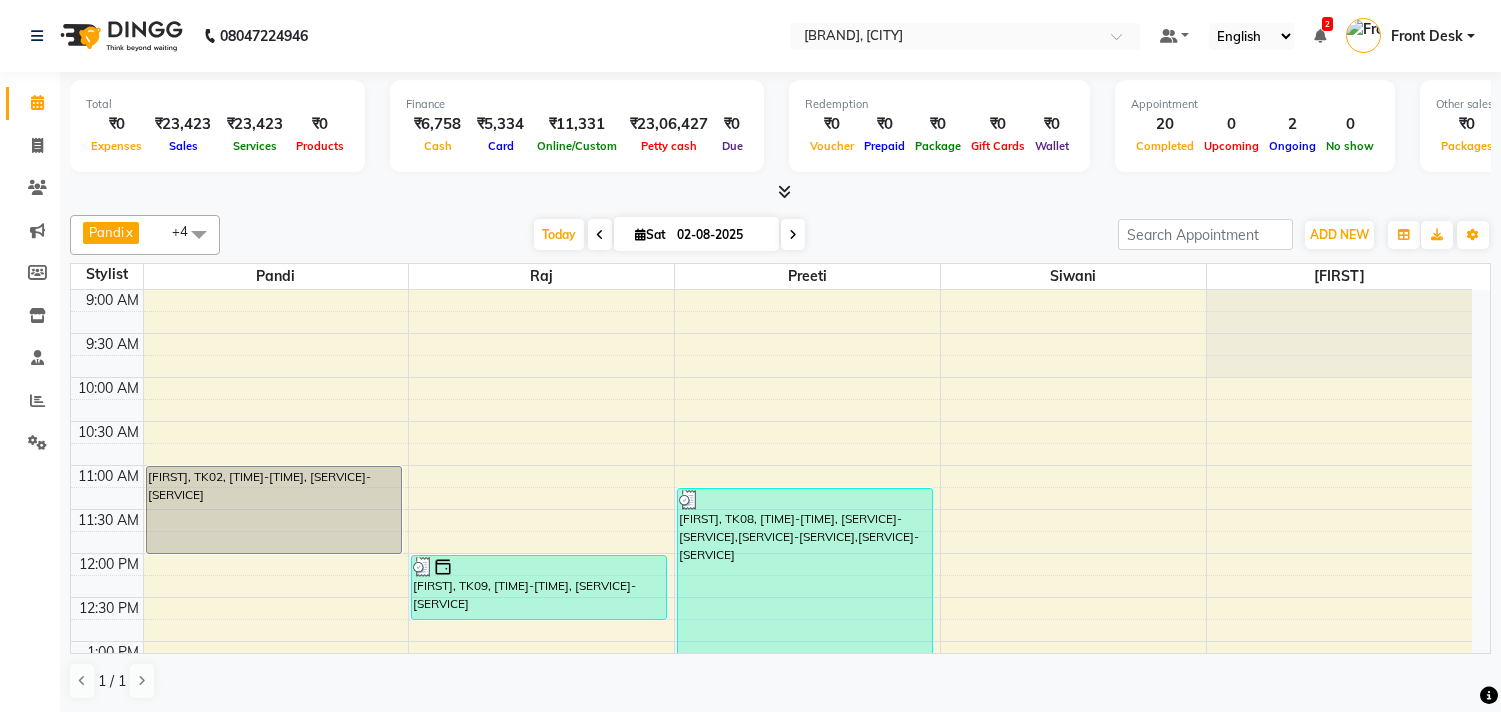 scroll, scrollTop: 0, scrollLeft: 0, axis: both 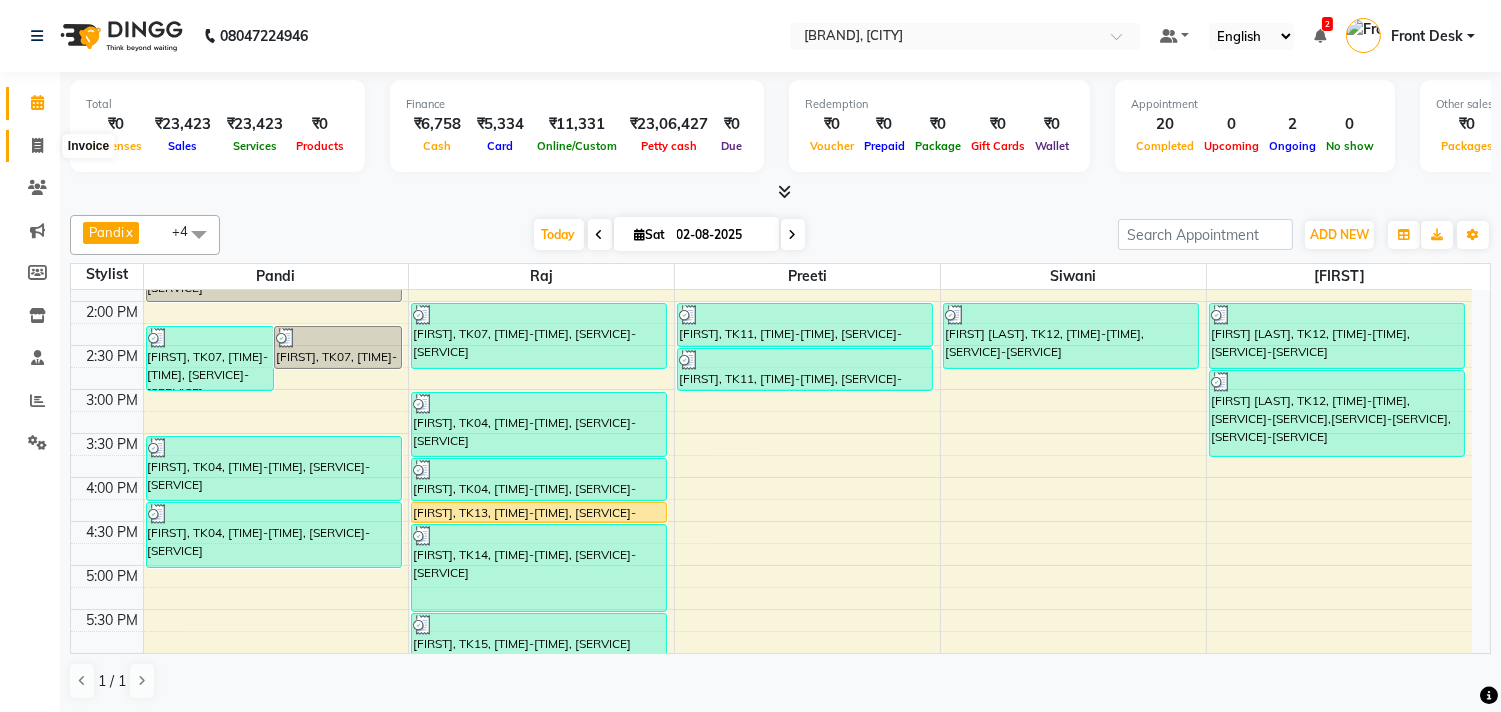 click 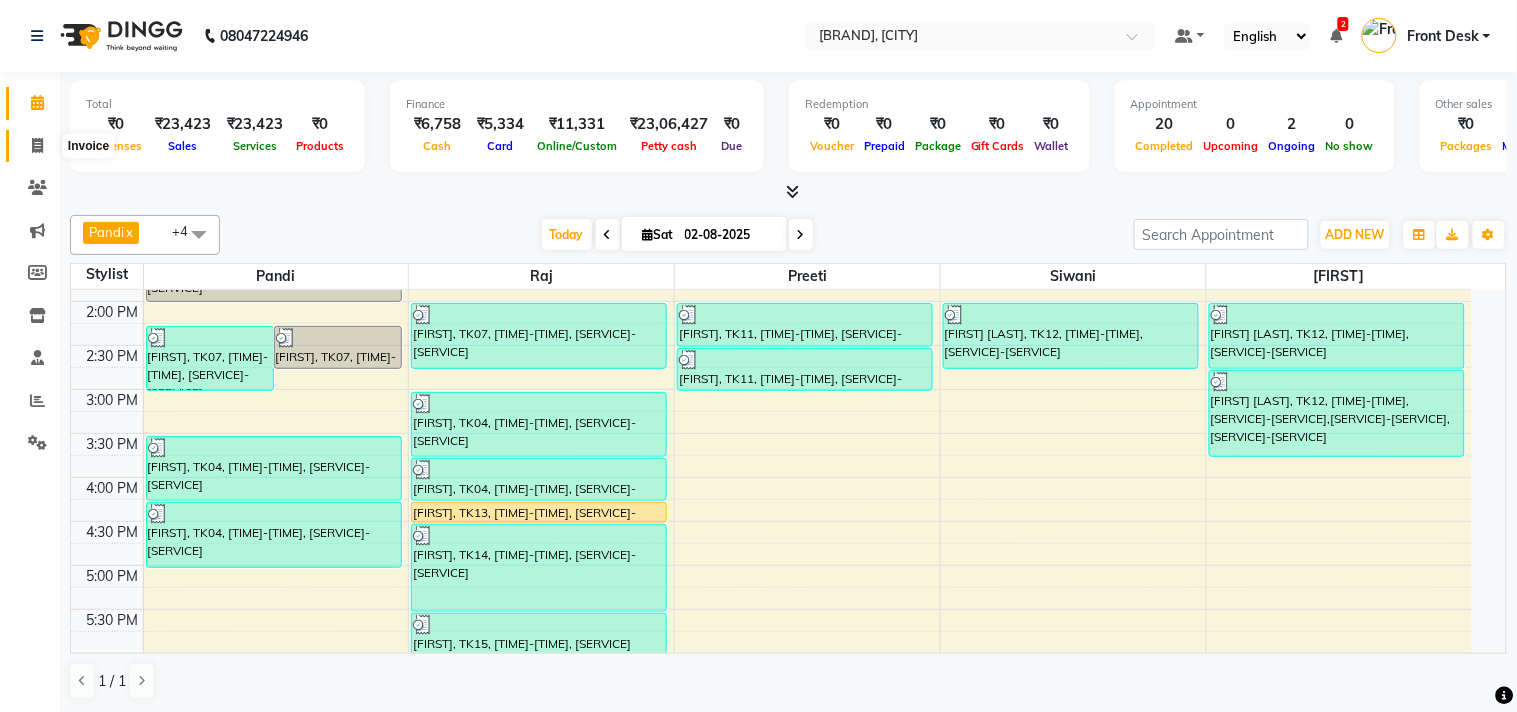 select on "service" 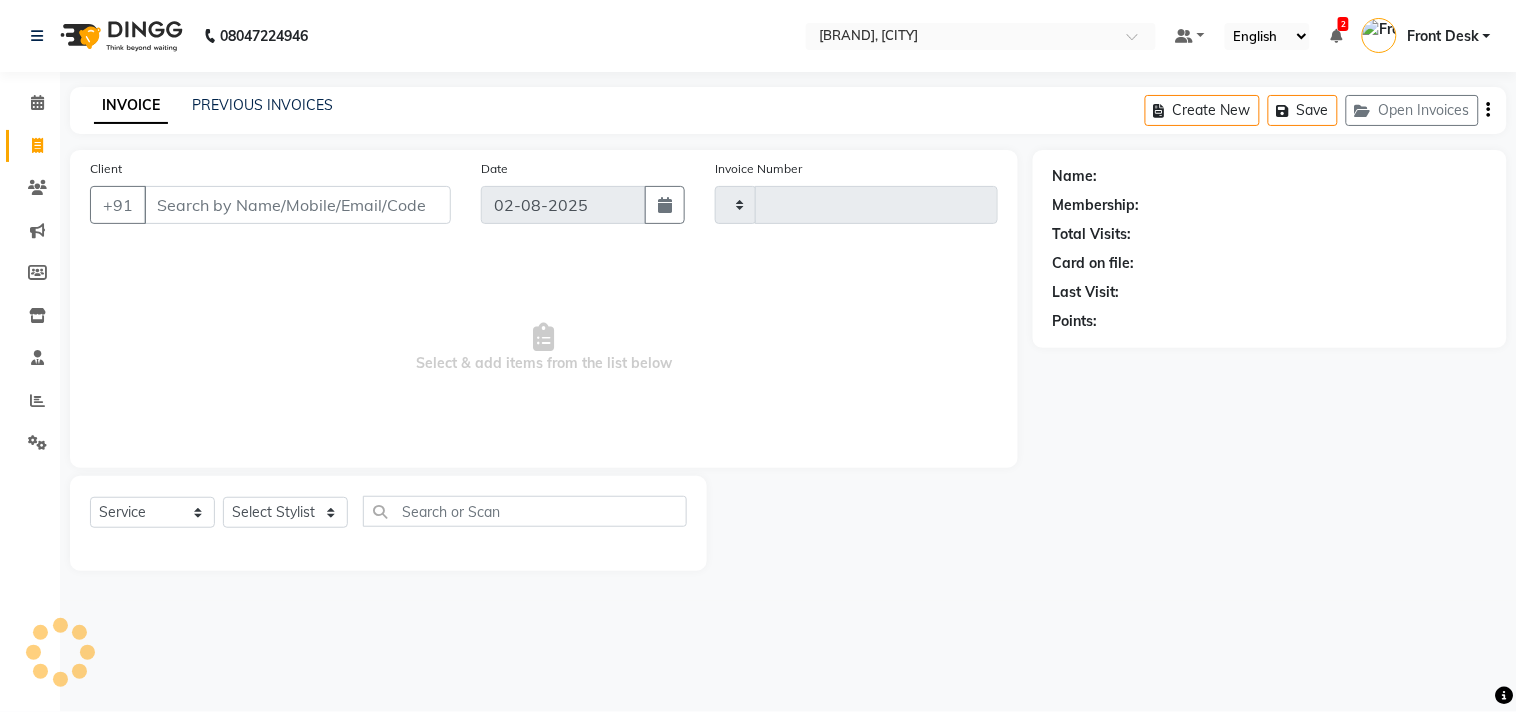 type on "0889" 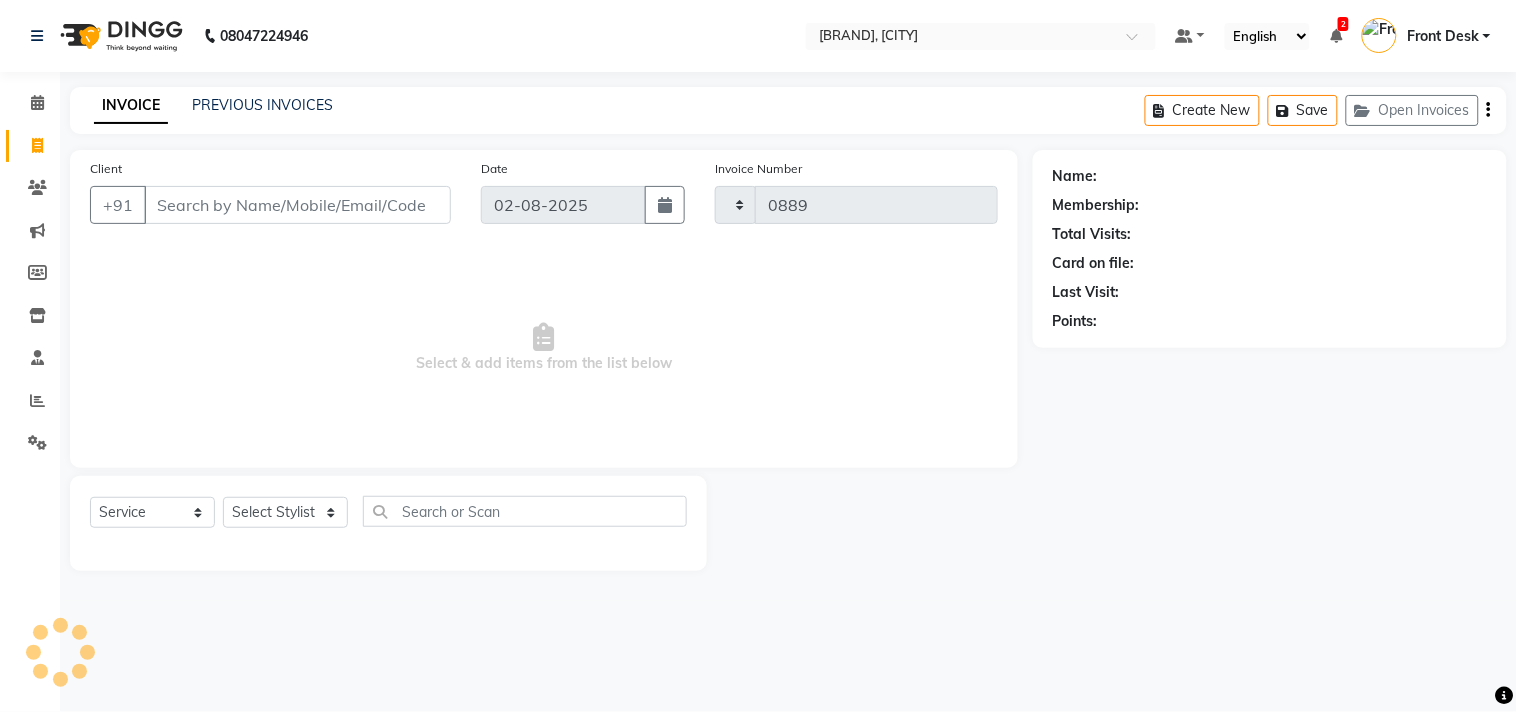 select on "5770" 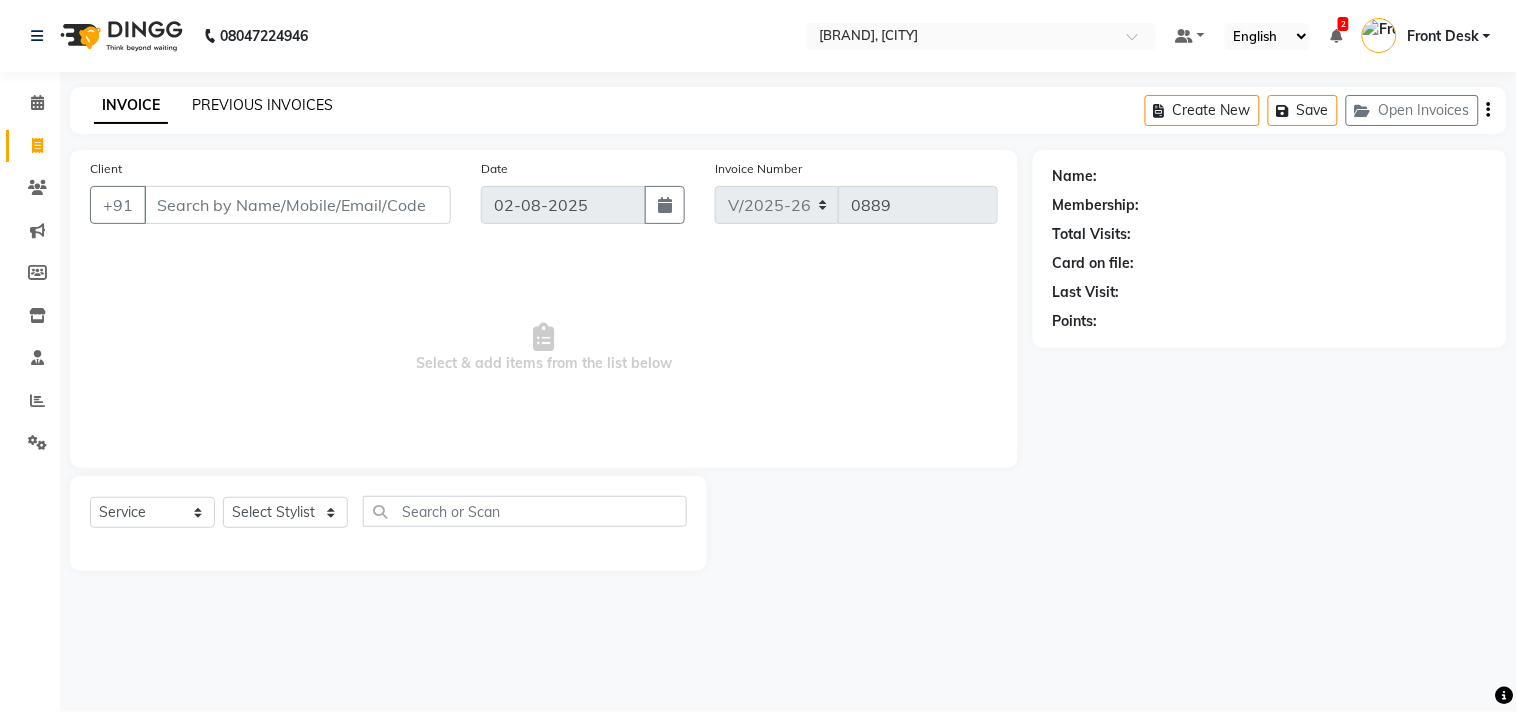 click on "PREVIOUS INVOICES" 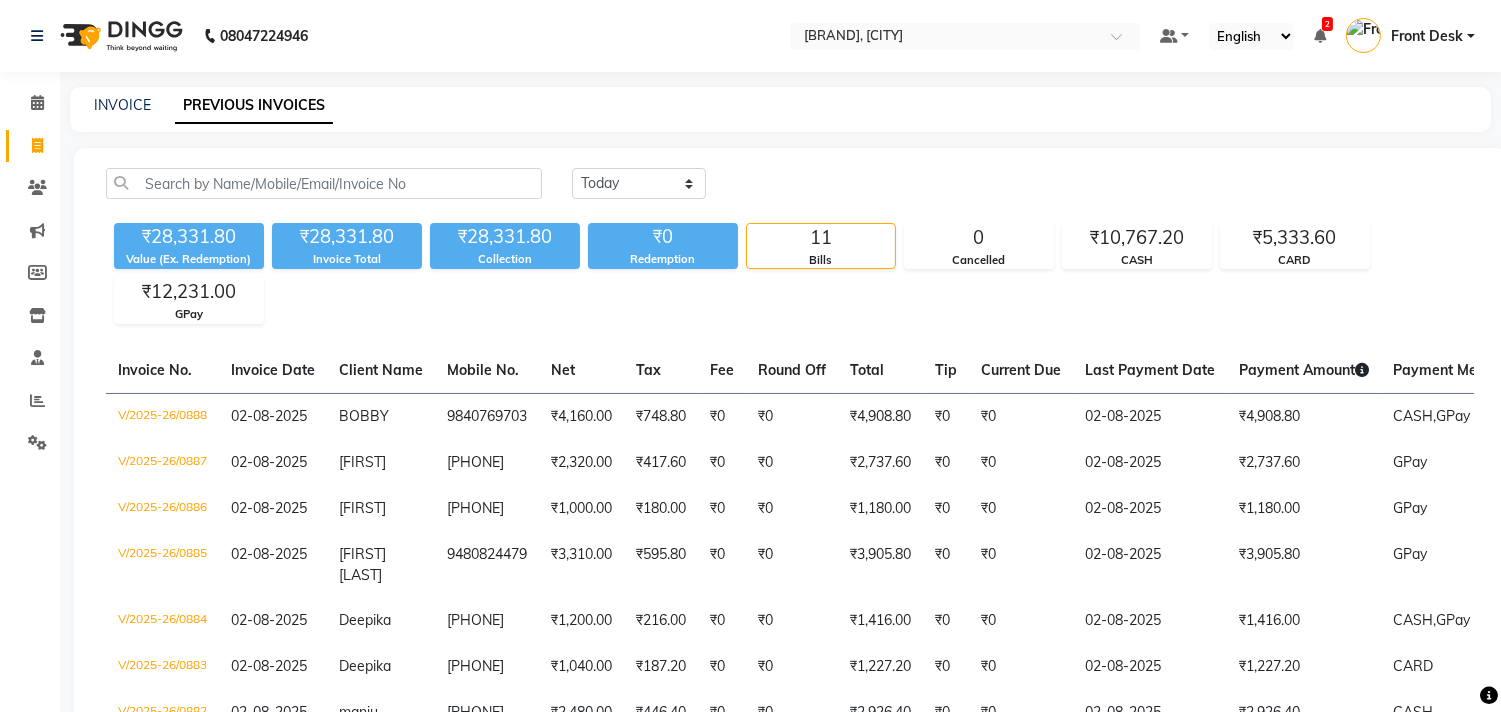 scroll, scrollTop: 330, scrollLeft: 0, axis: vertical 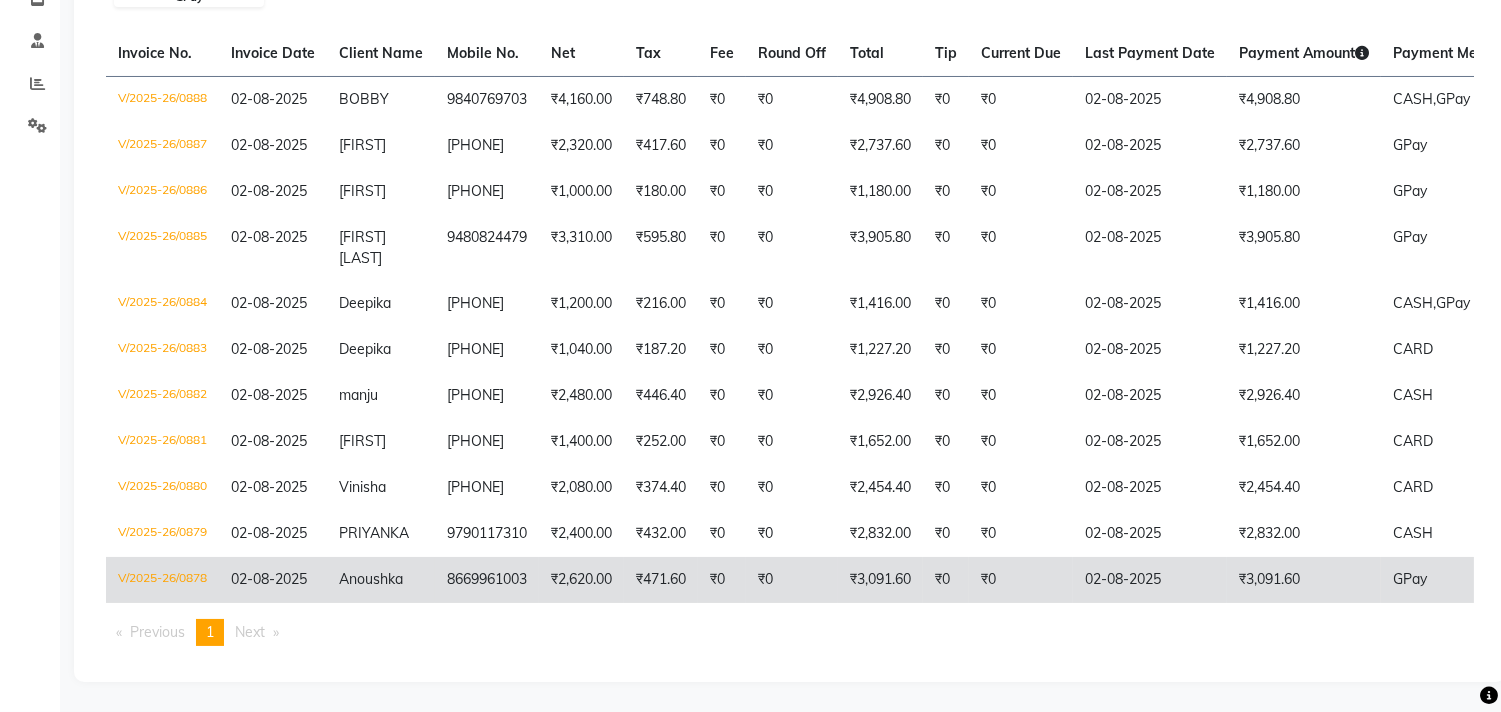 click on "8669961003" 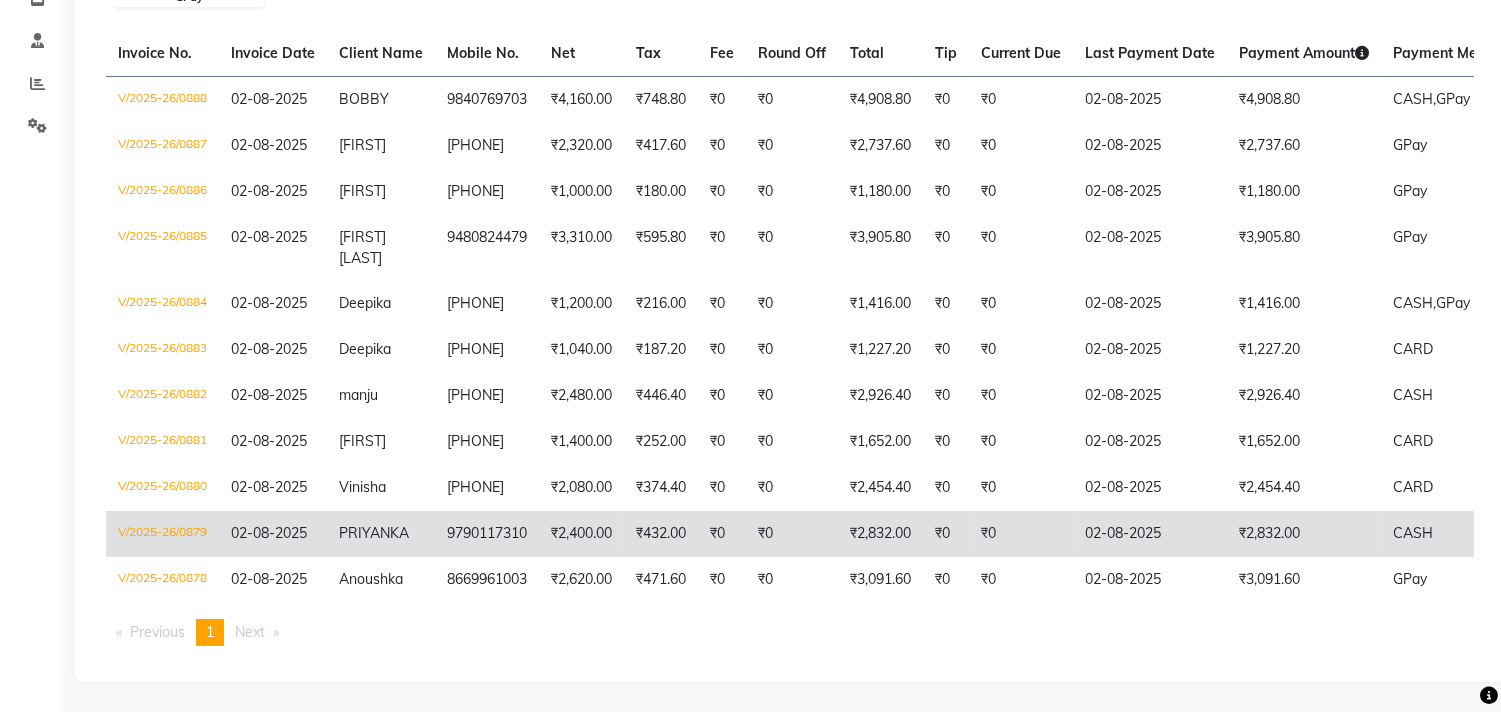 click on "₹2,400.00" 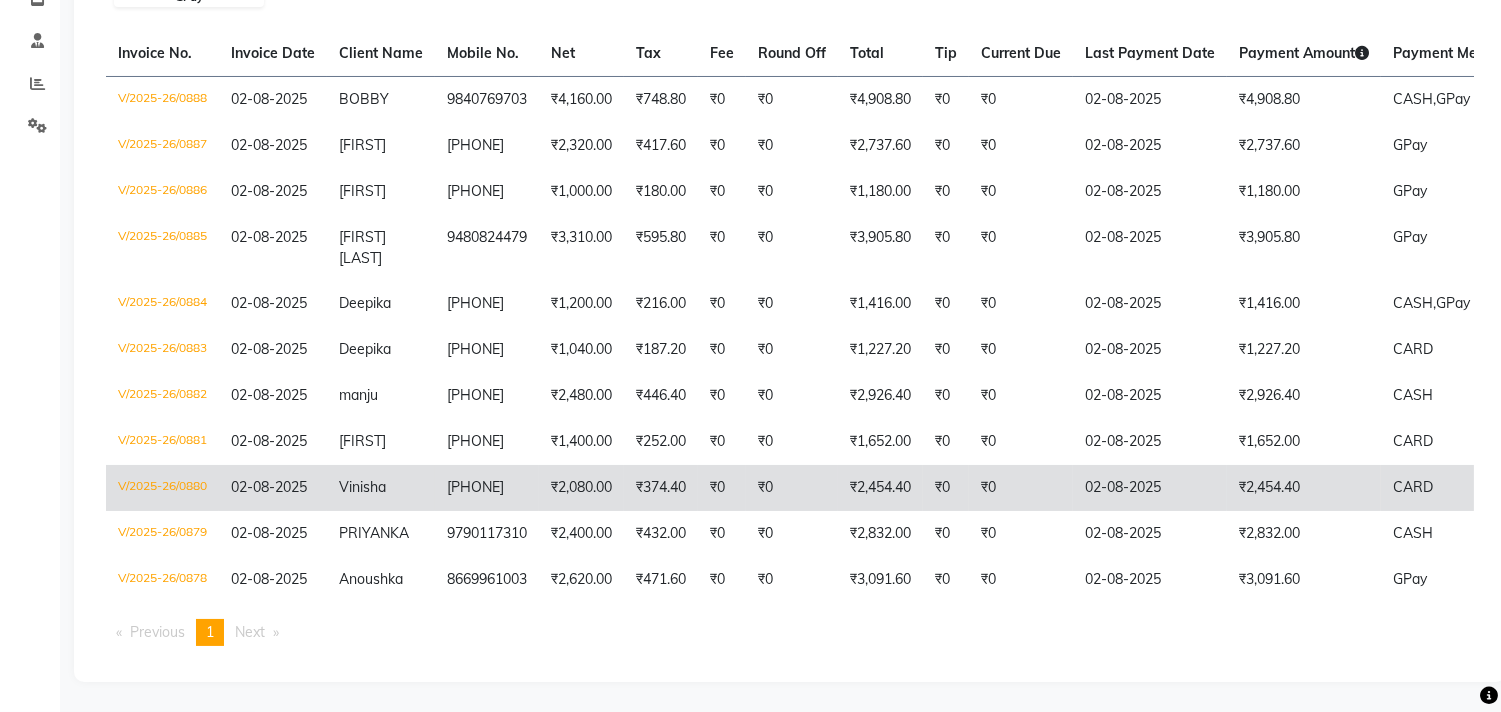 click on "Vinisha" 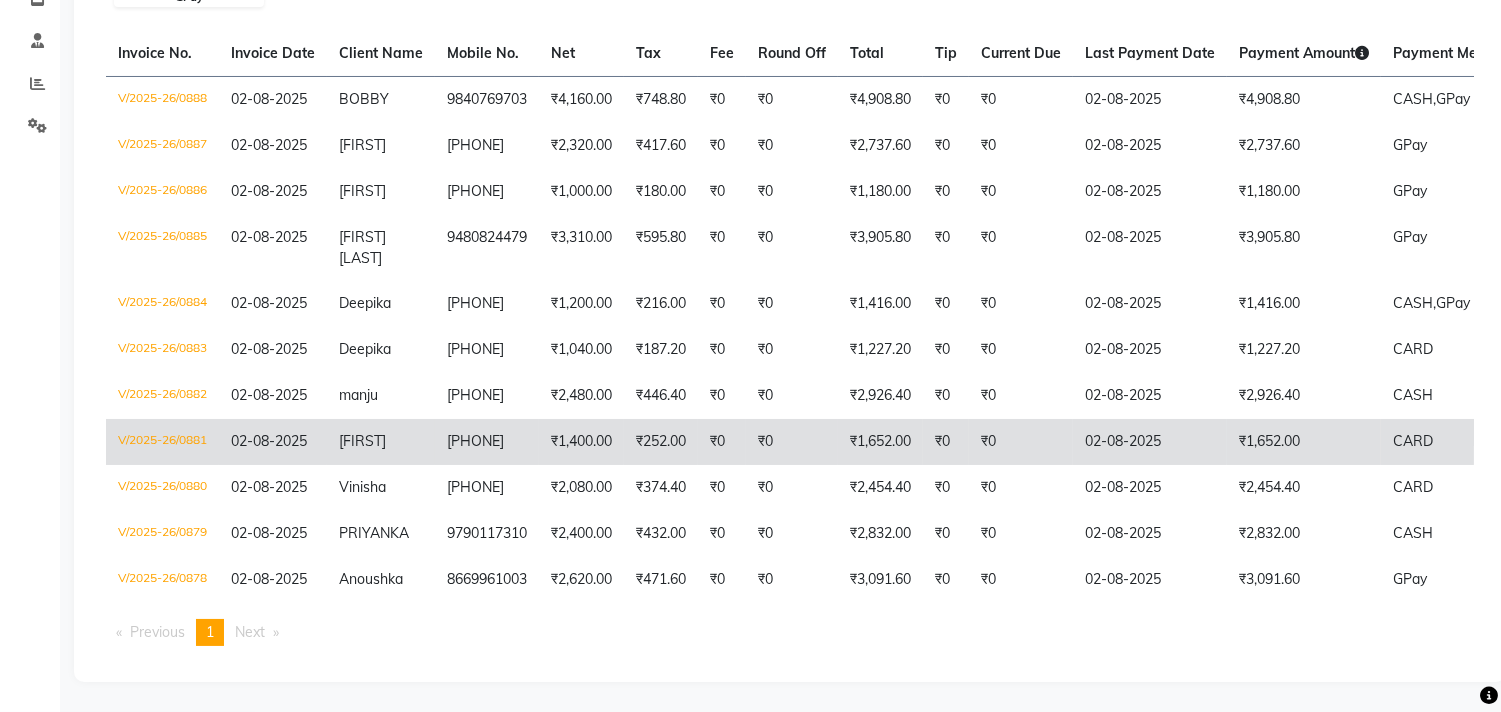 click on "9442826950" 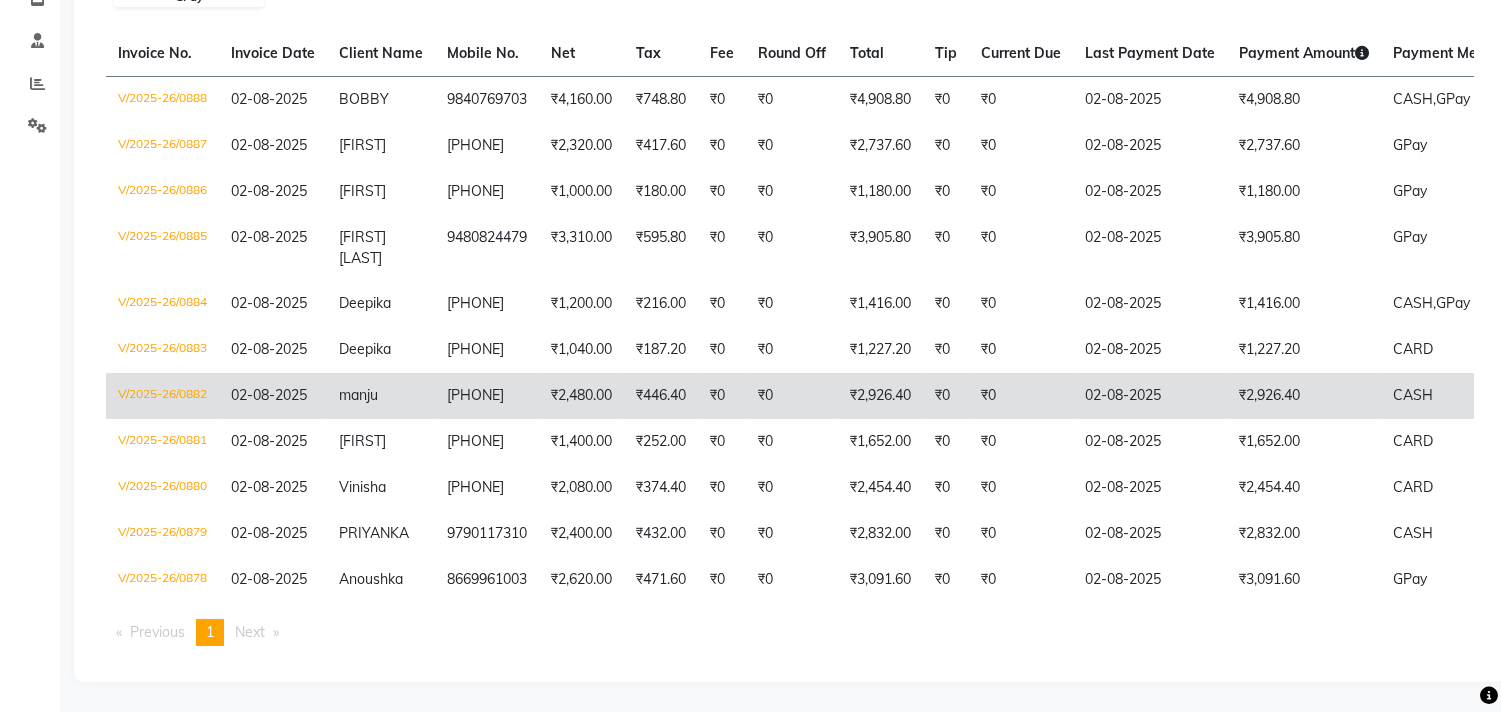 click on "9840420628" 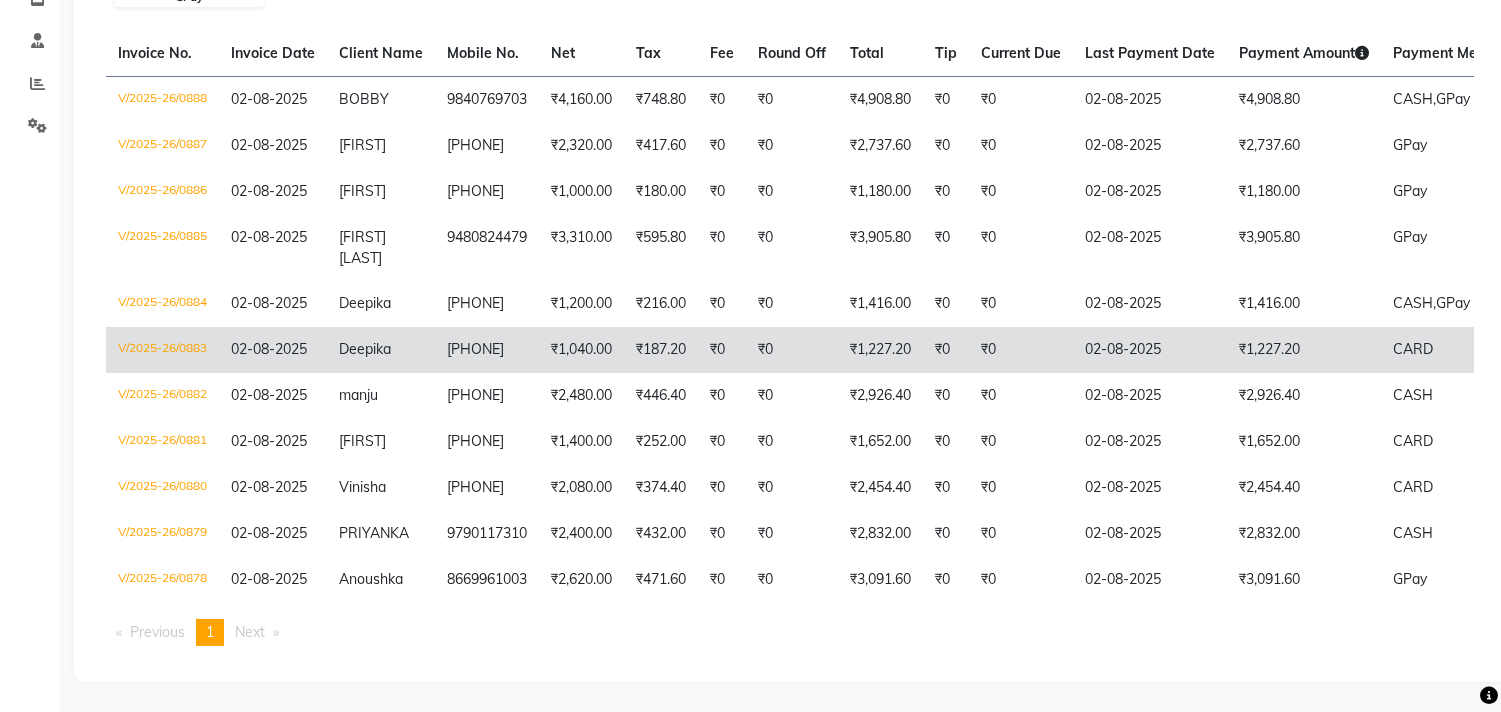 click on "8056075566" 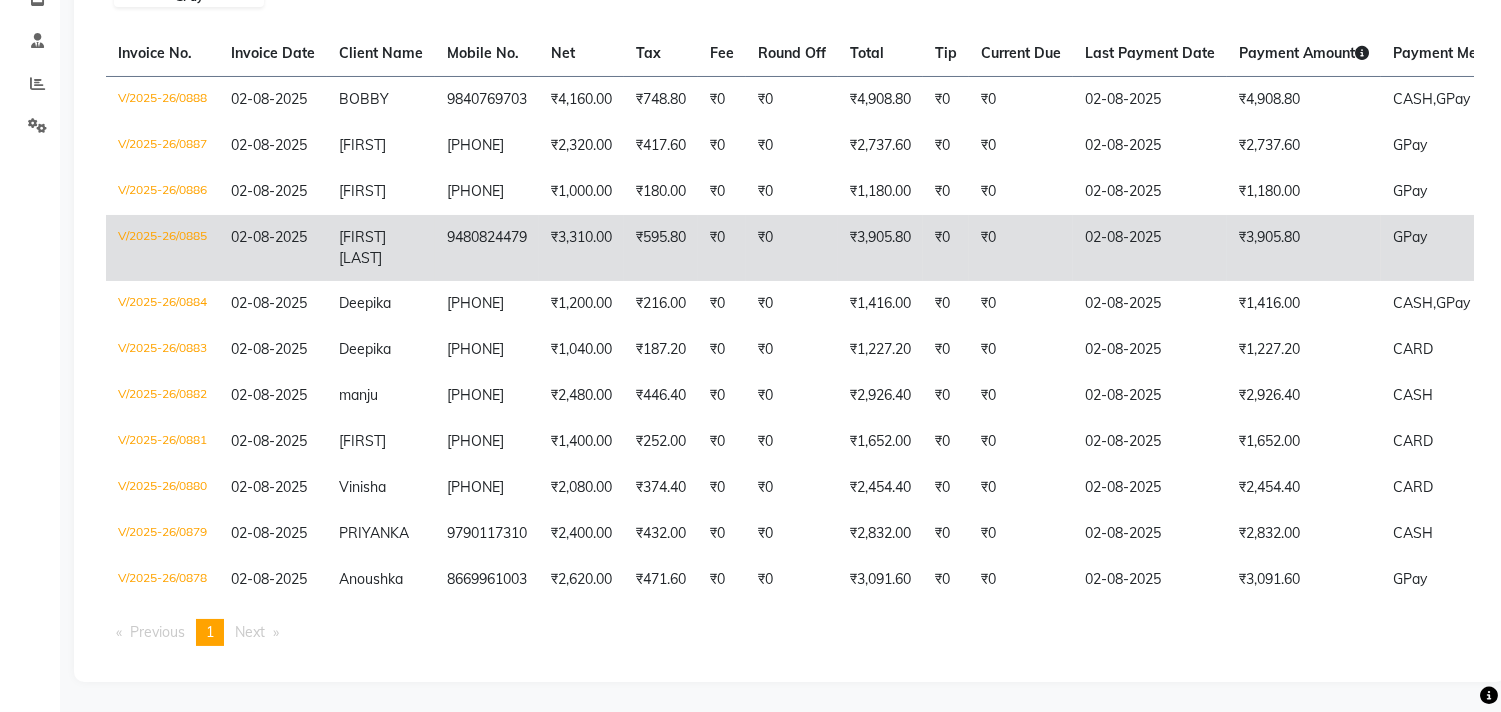 click on "9480824479" 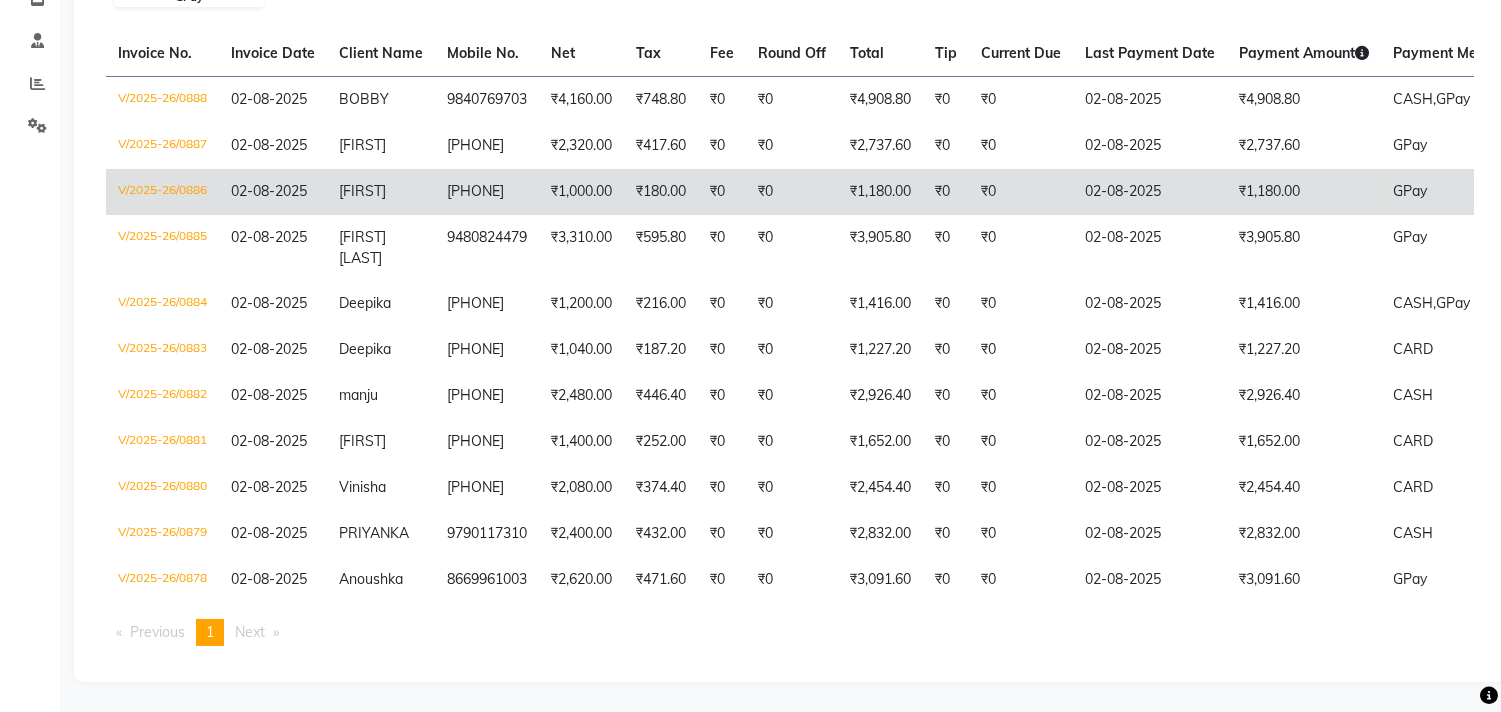 click on "9566191982" 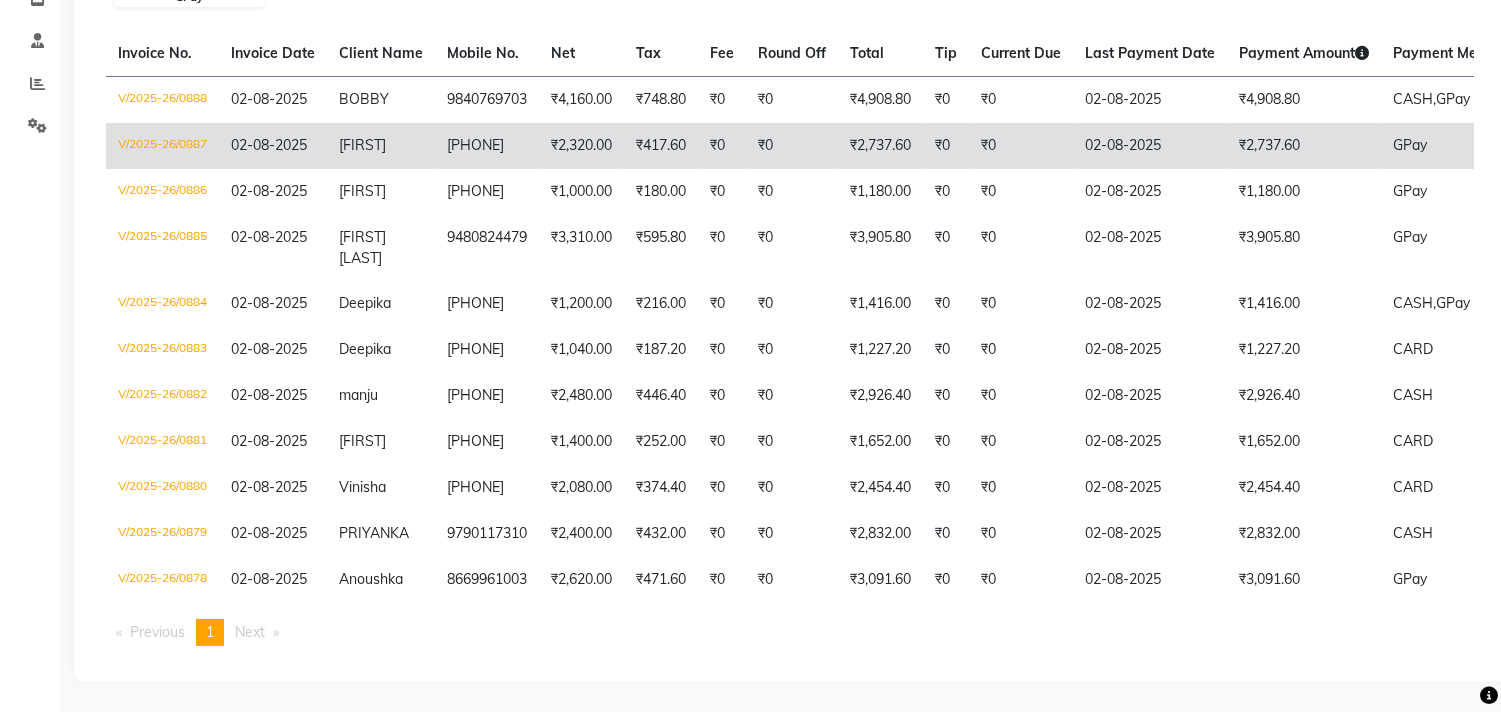click on "₹2,320.00" 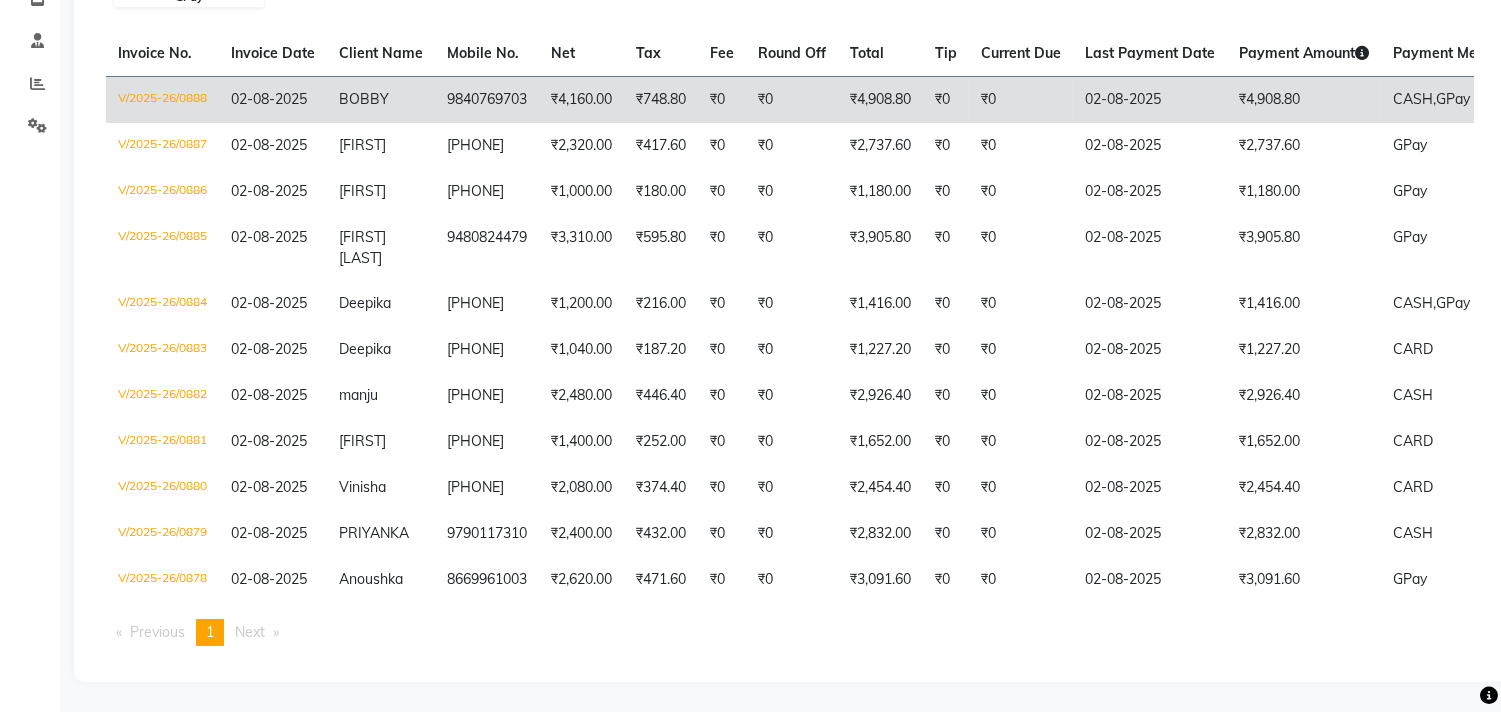 click on "9840769703" 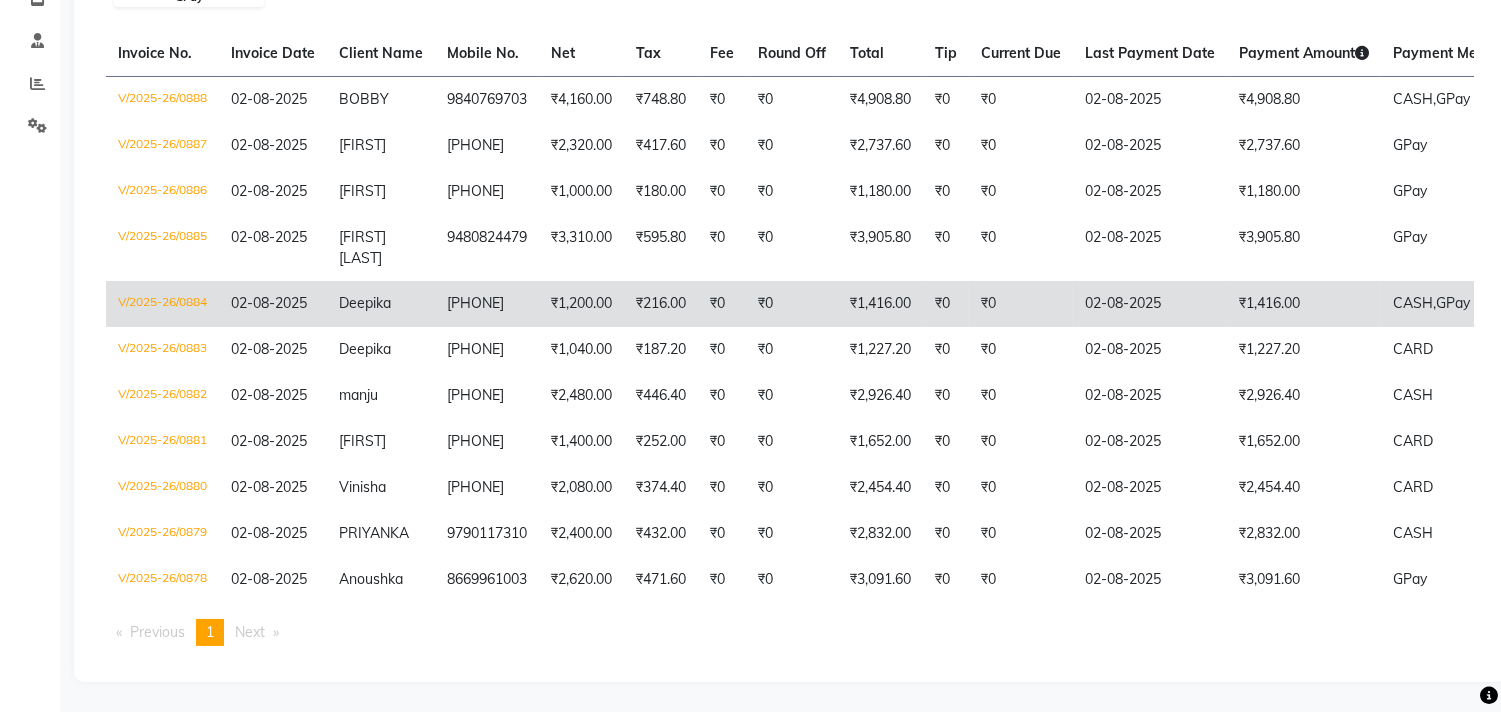 click on "Deepika" 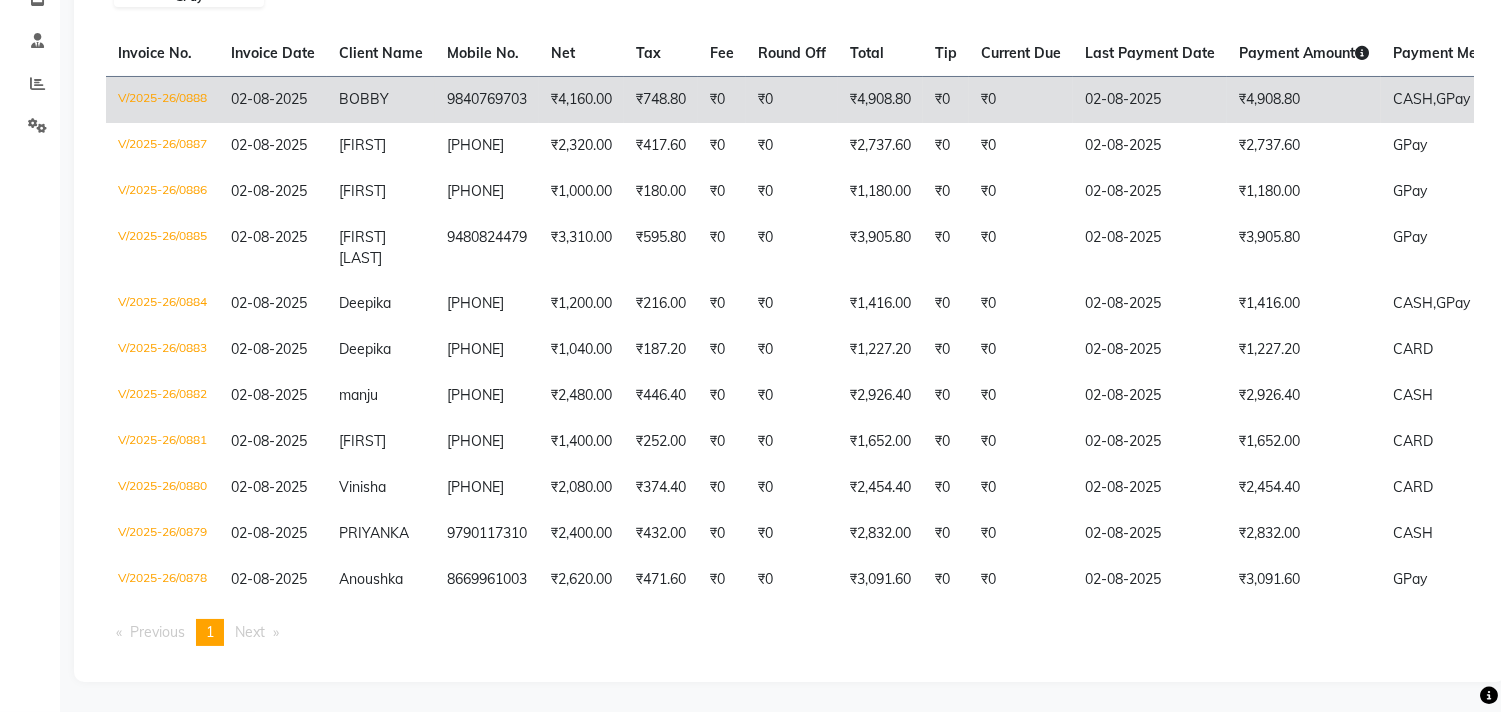 scroll, scrollTop: 218, scrollLeft: 0, axis: vertical 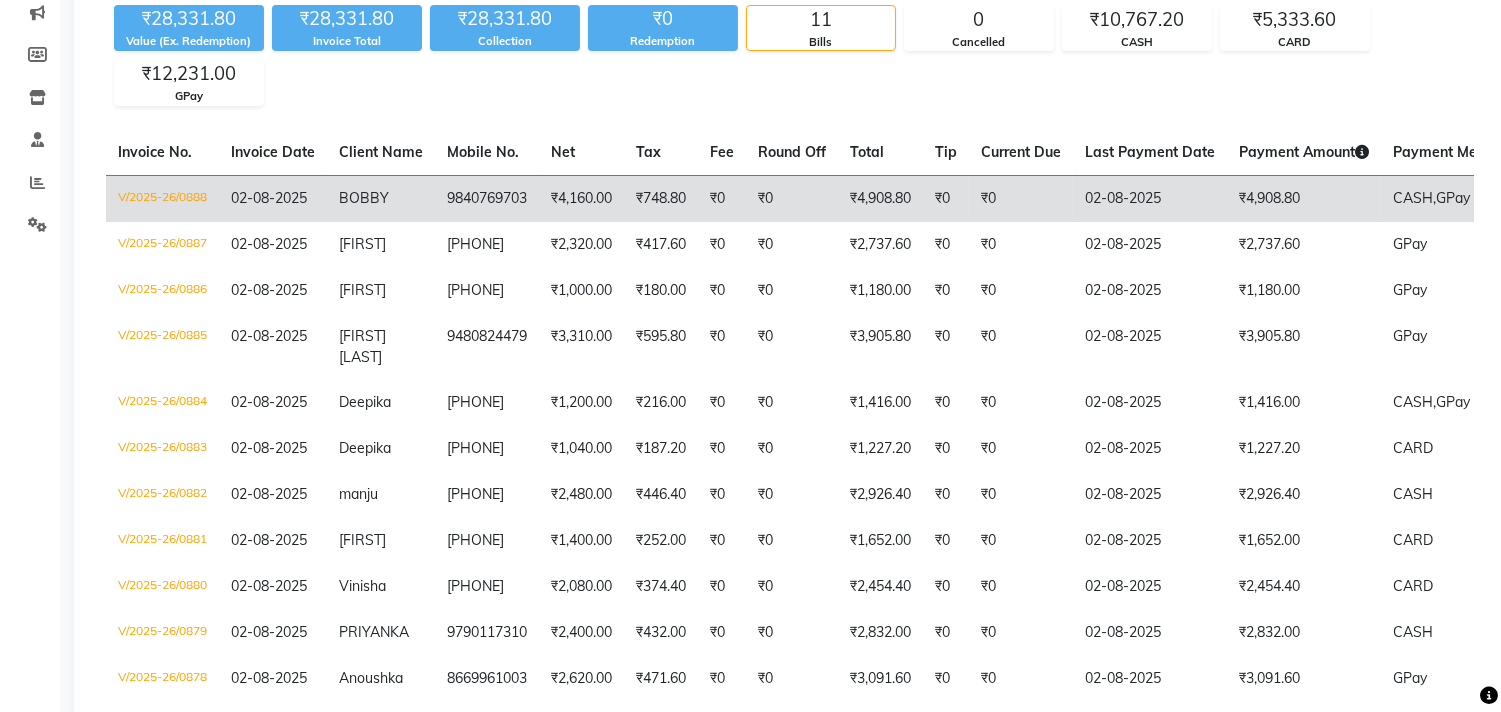 click on "02-08-2025" 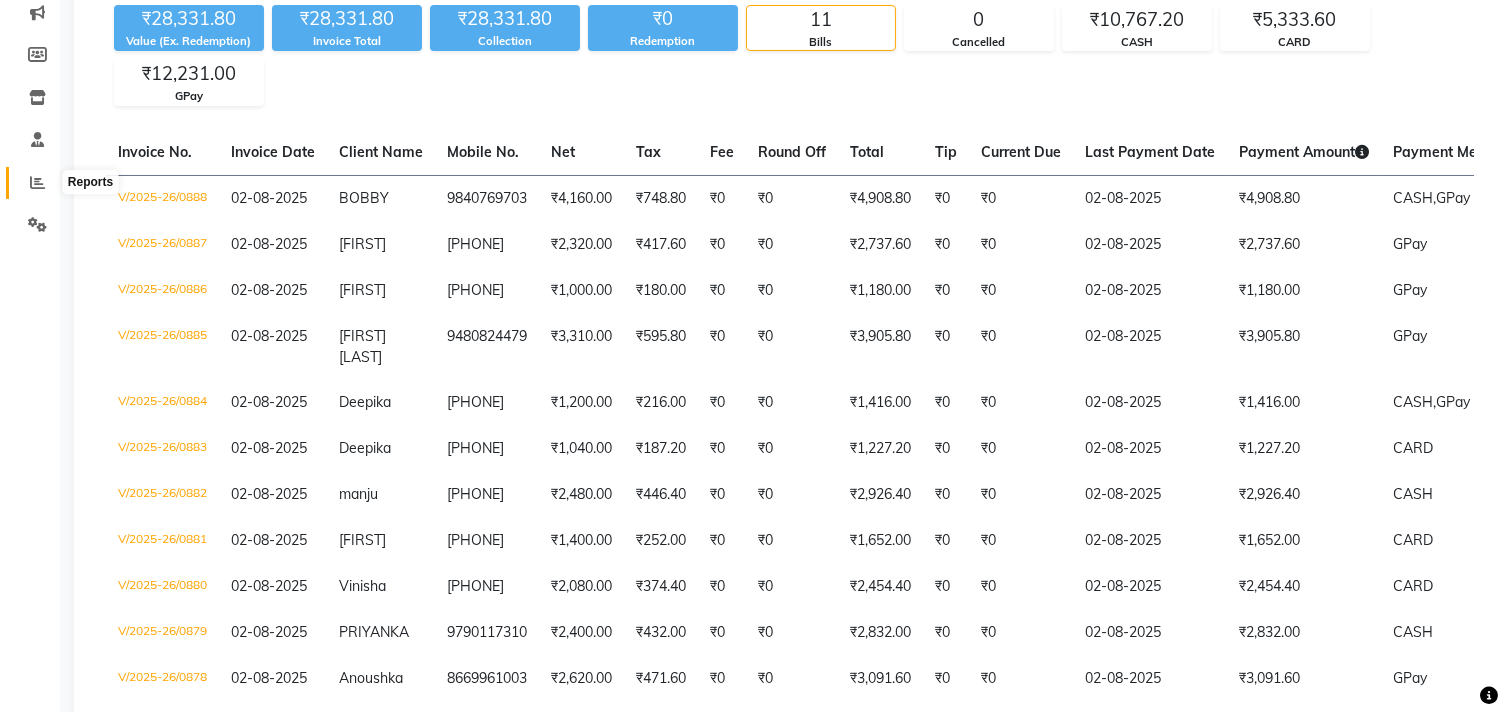 click 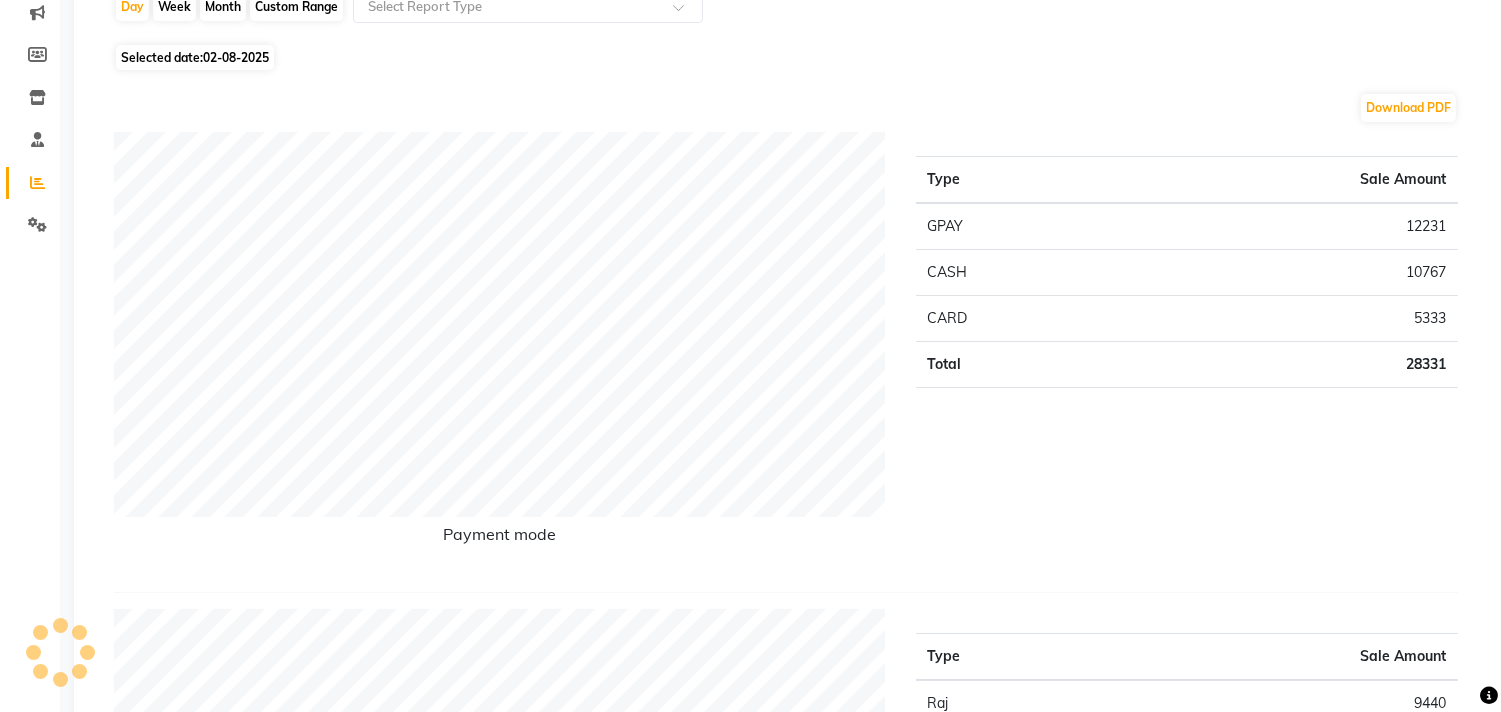 scroll, scrollTop: 0, scrollLeft: 0, axis: both 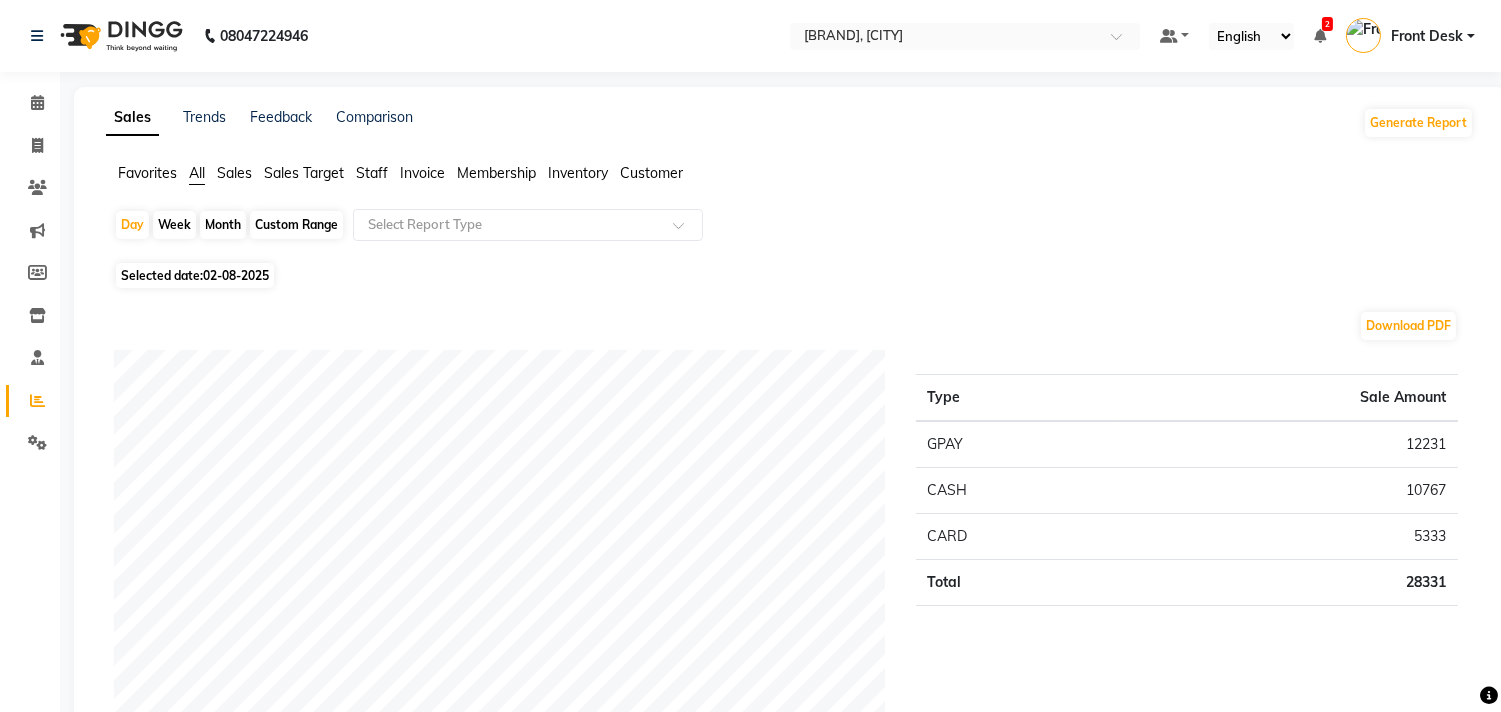 drag, startPoint x: 367, startPoint y: 170, endPoint x: 374, endPoint y: 180, distance: 12.206555 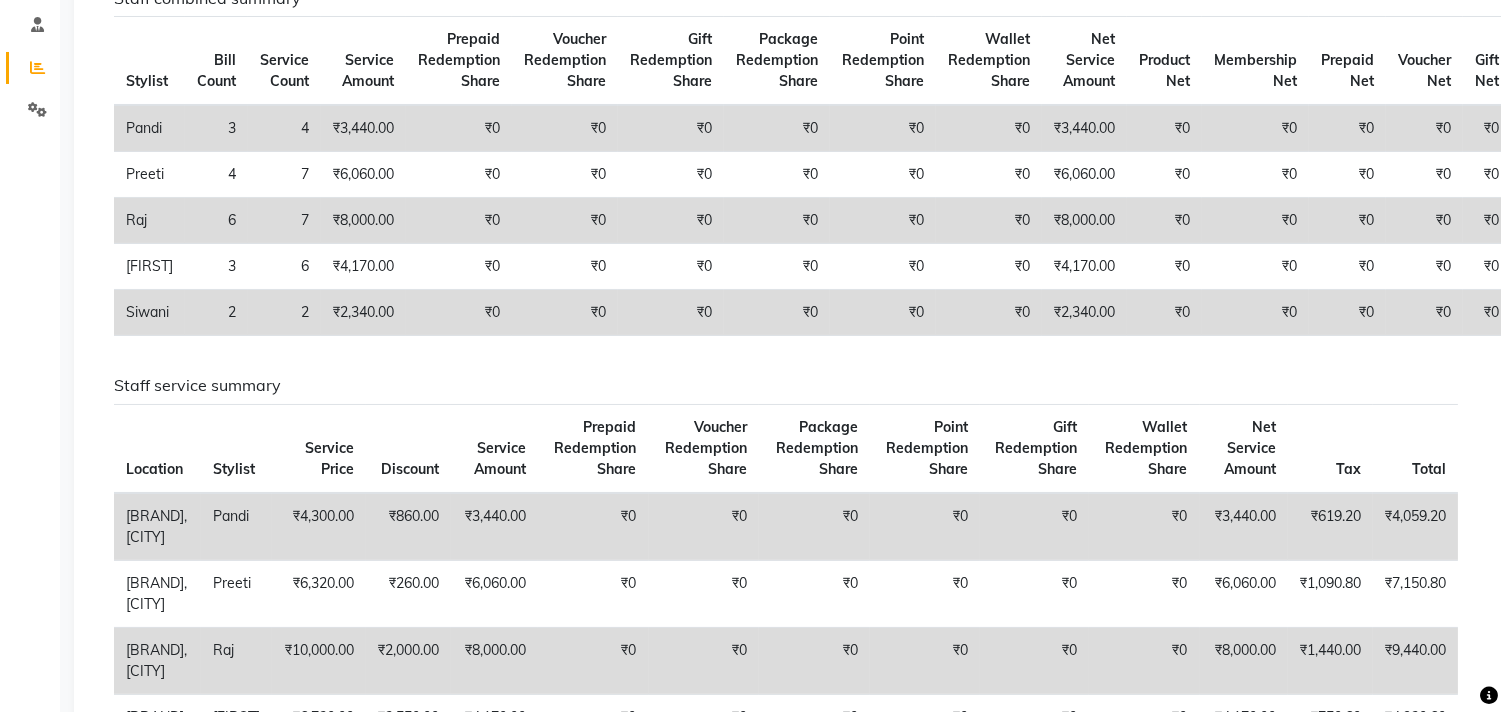 scroll, scrollTop: 0, scrollLeft: 0, axis: both 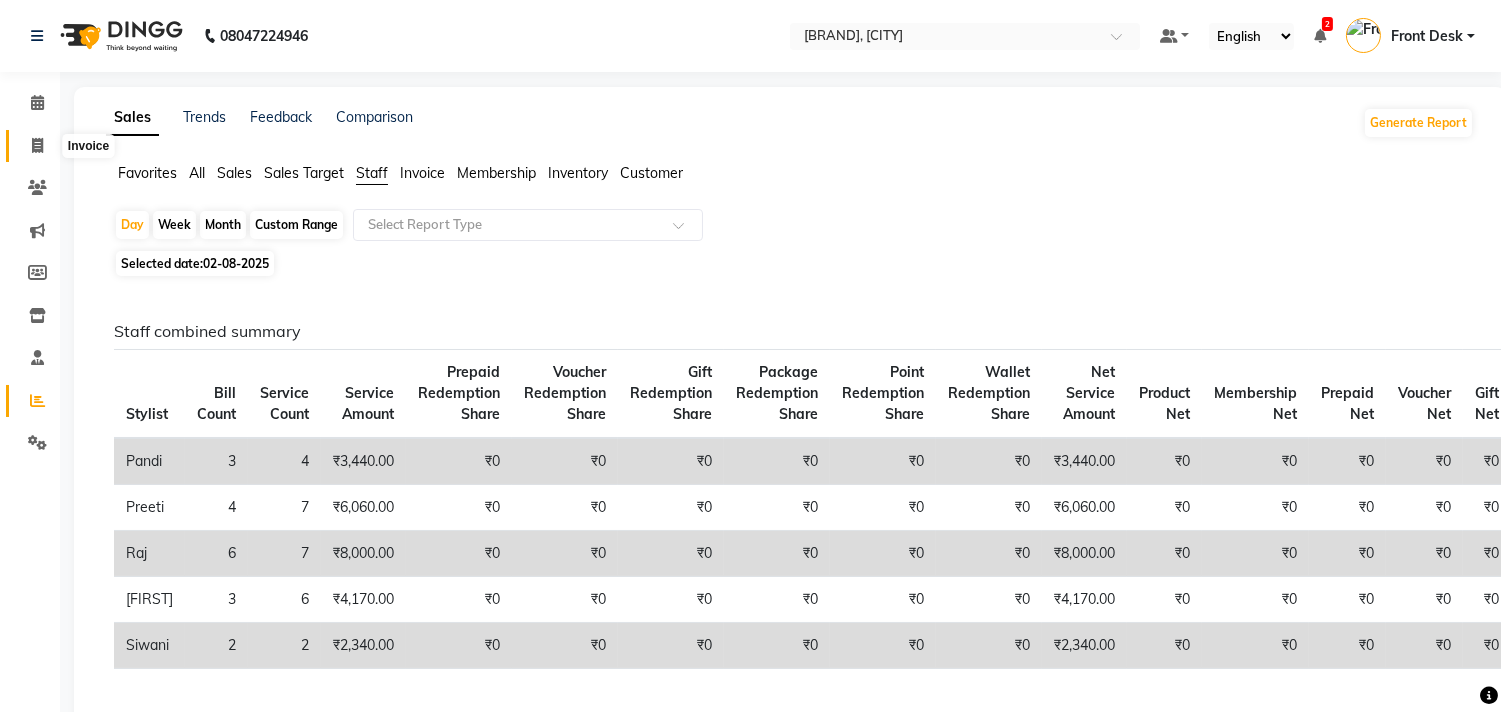 click 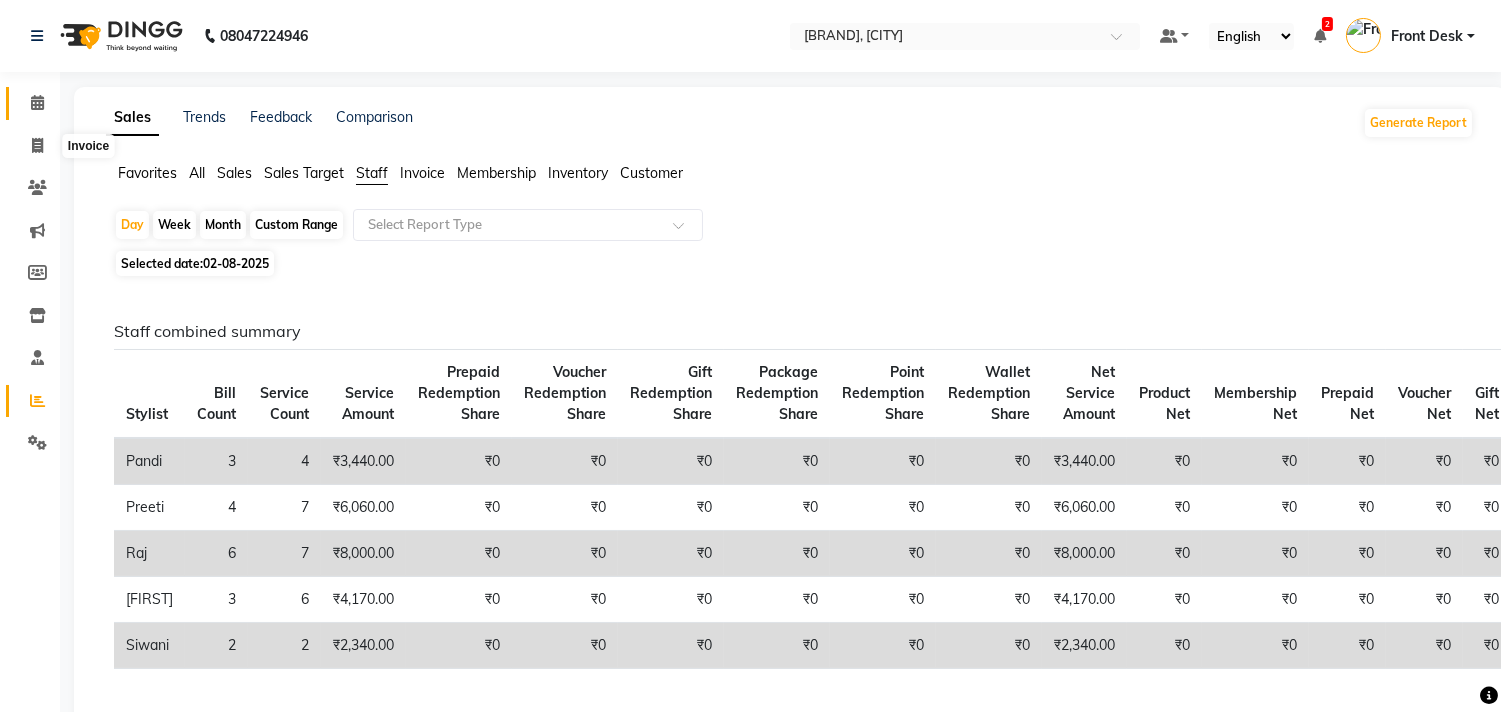 select on "5770" 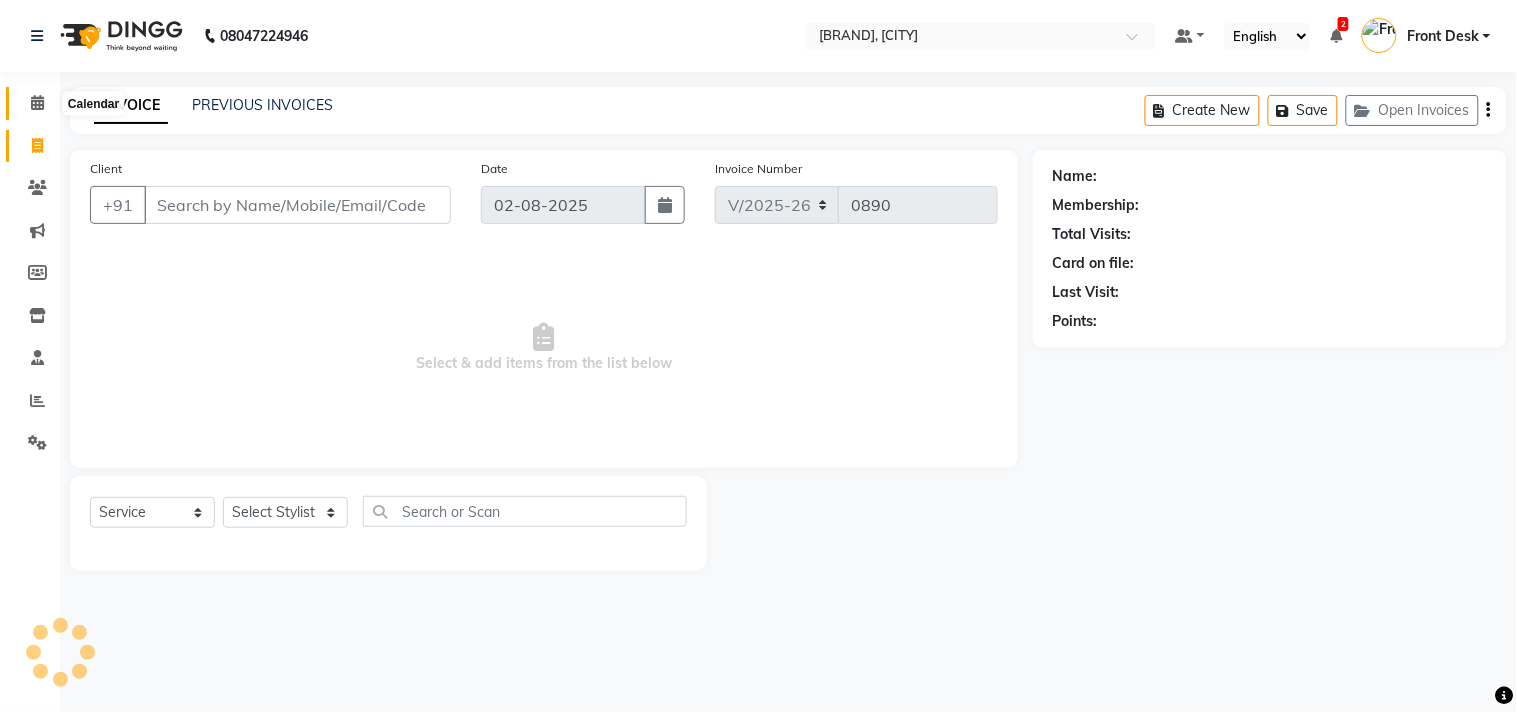 click 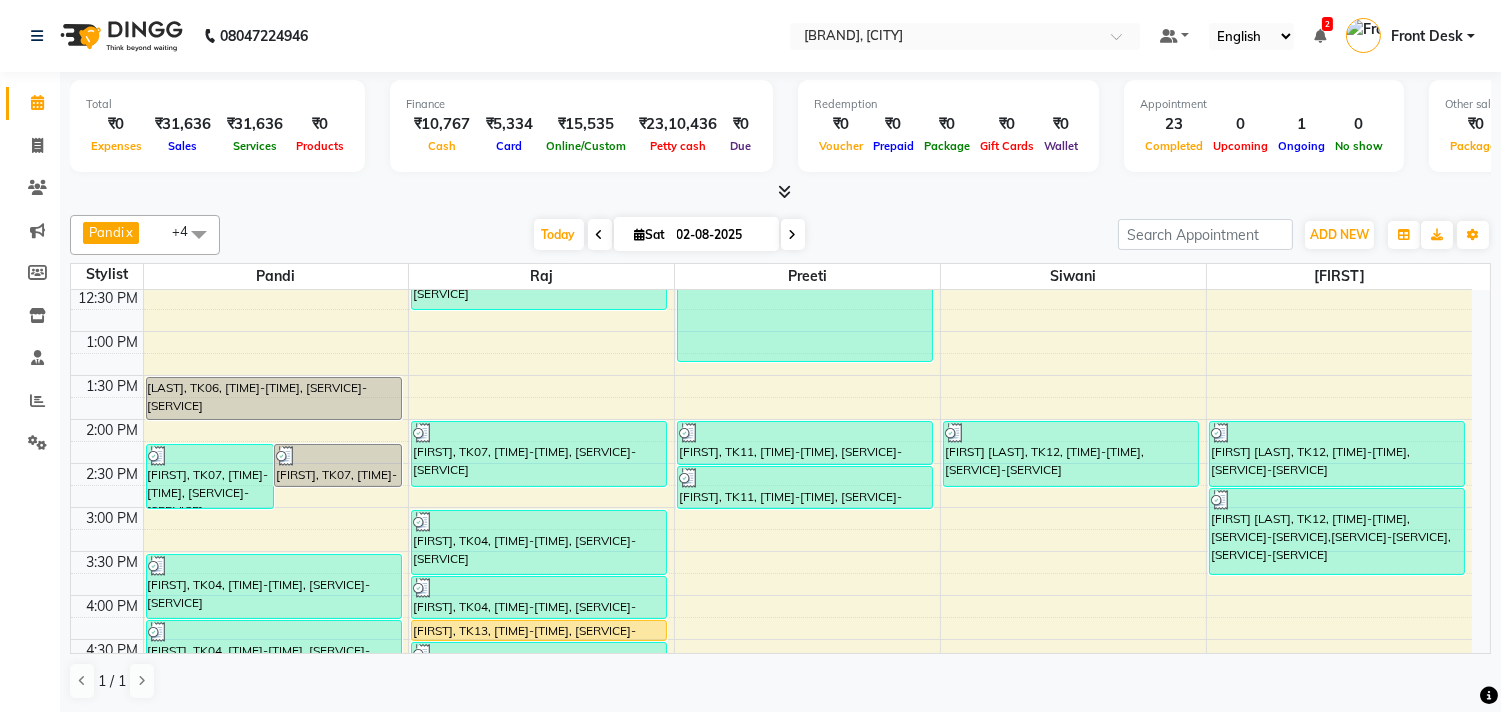 scroll, scrollTop: 444, scrollLeft: 0, axis: vertical 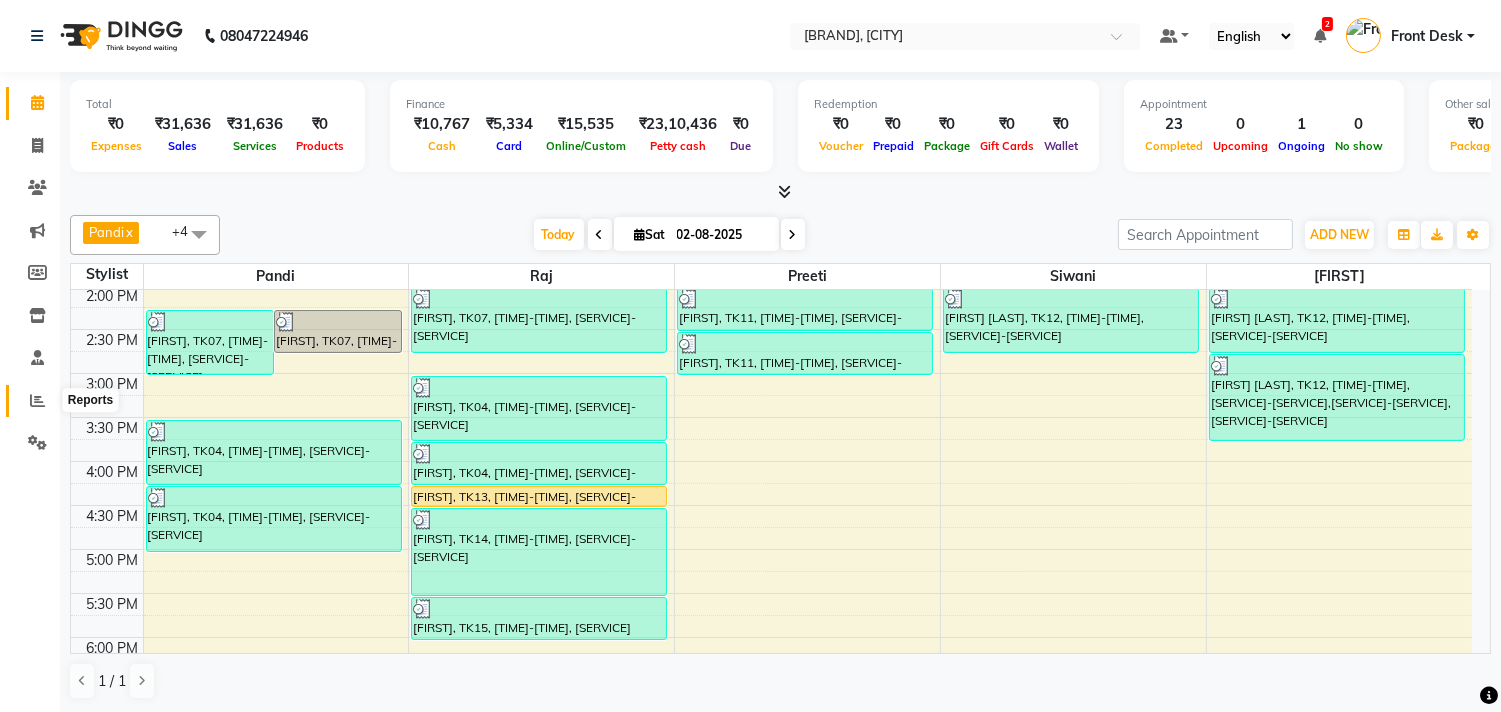 click 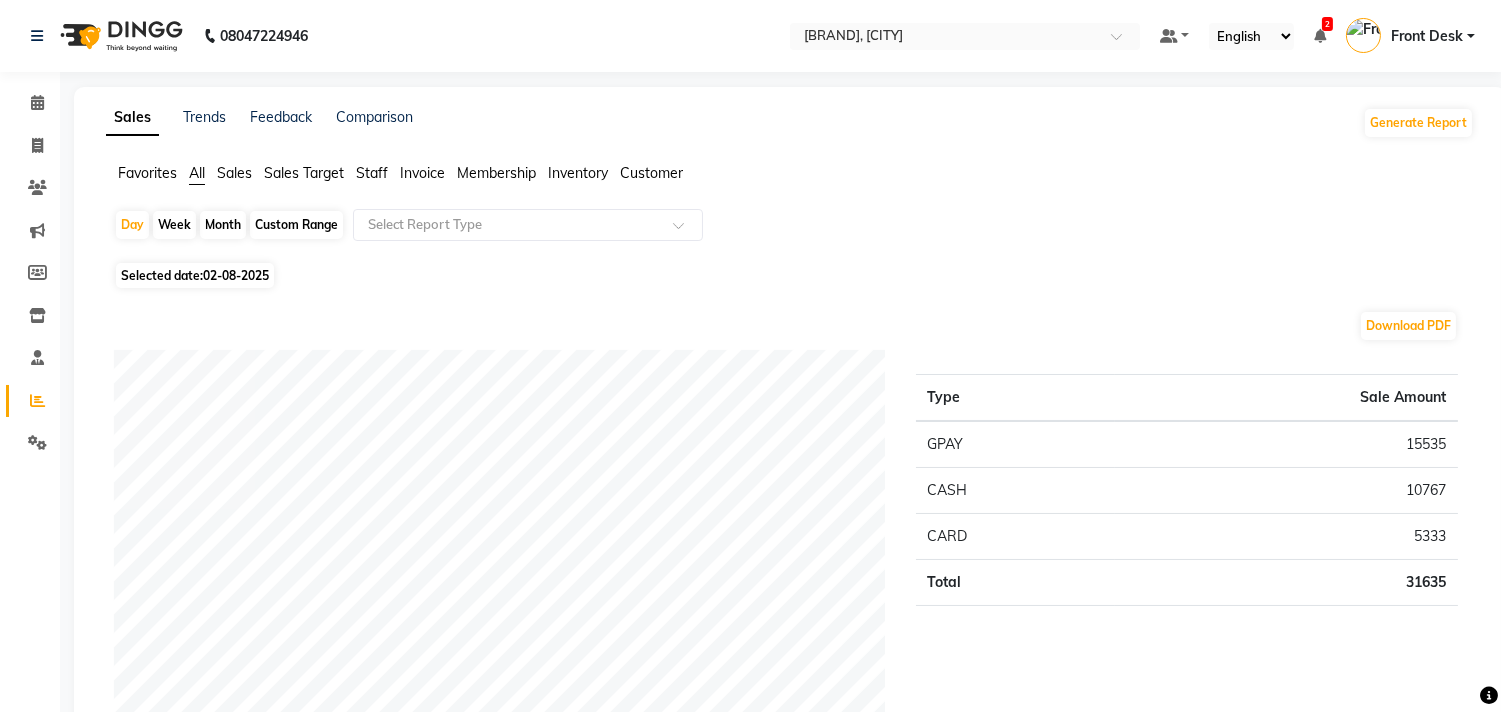 click on "Staff" 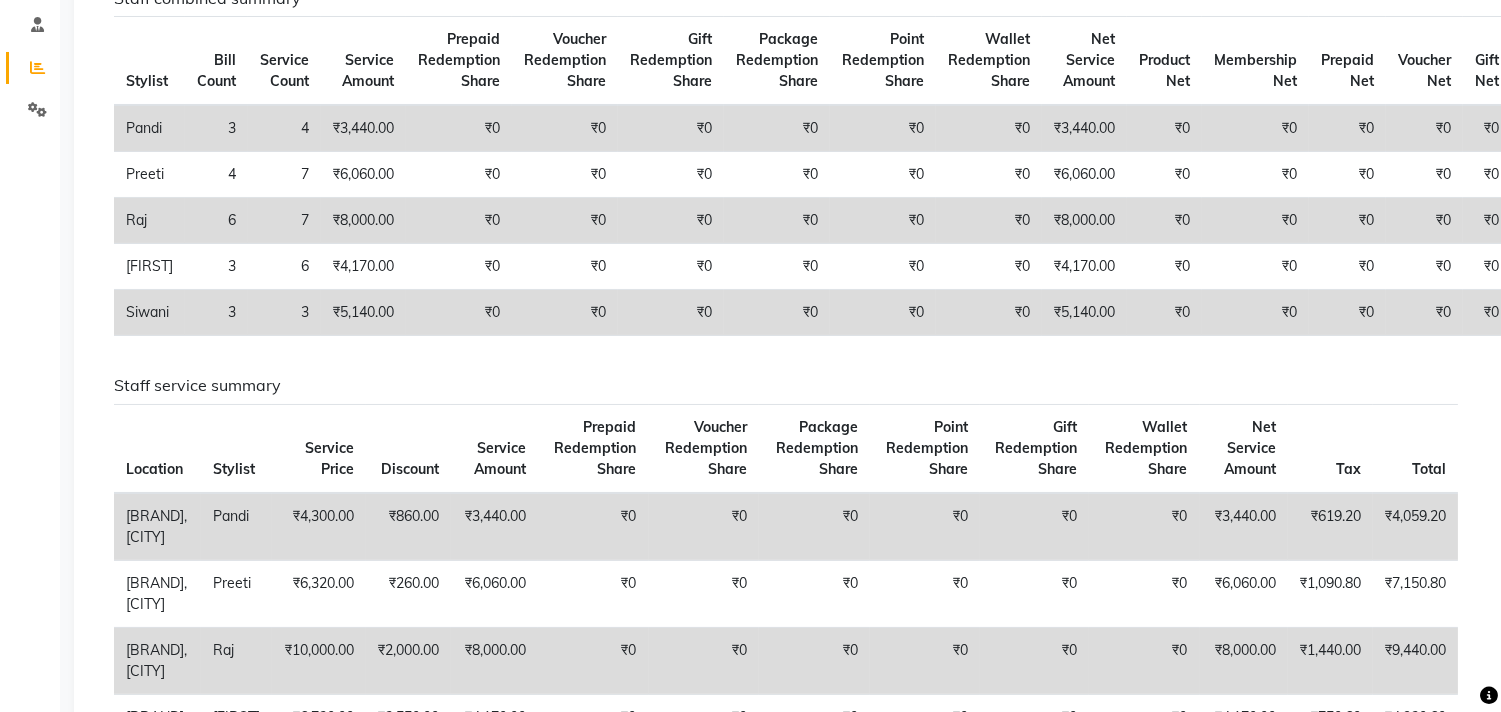 scroll, scrollTop: 0, scrollLeft: 0, axis: both 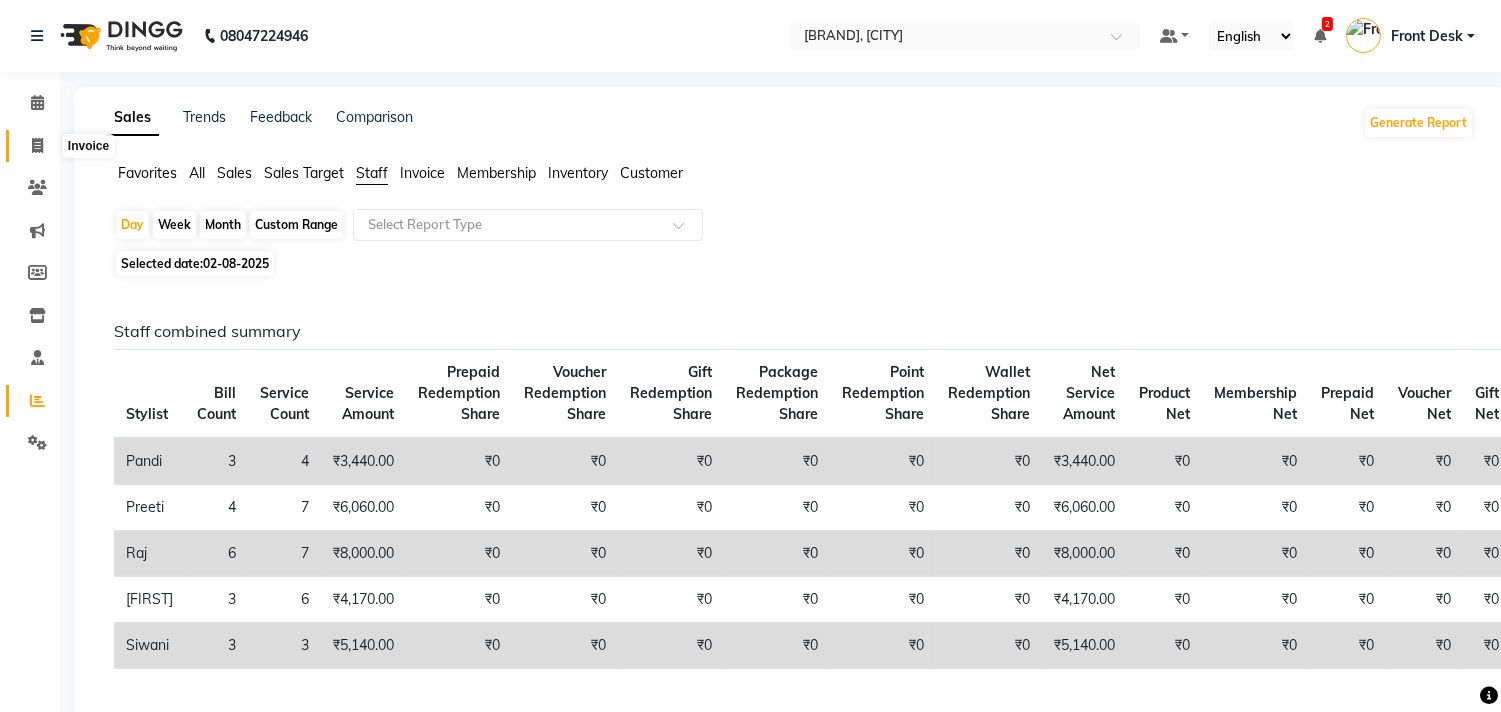 click 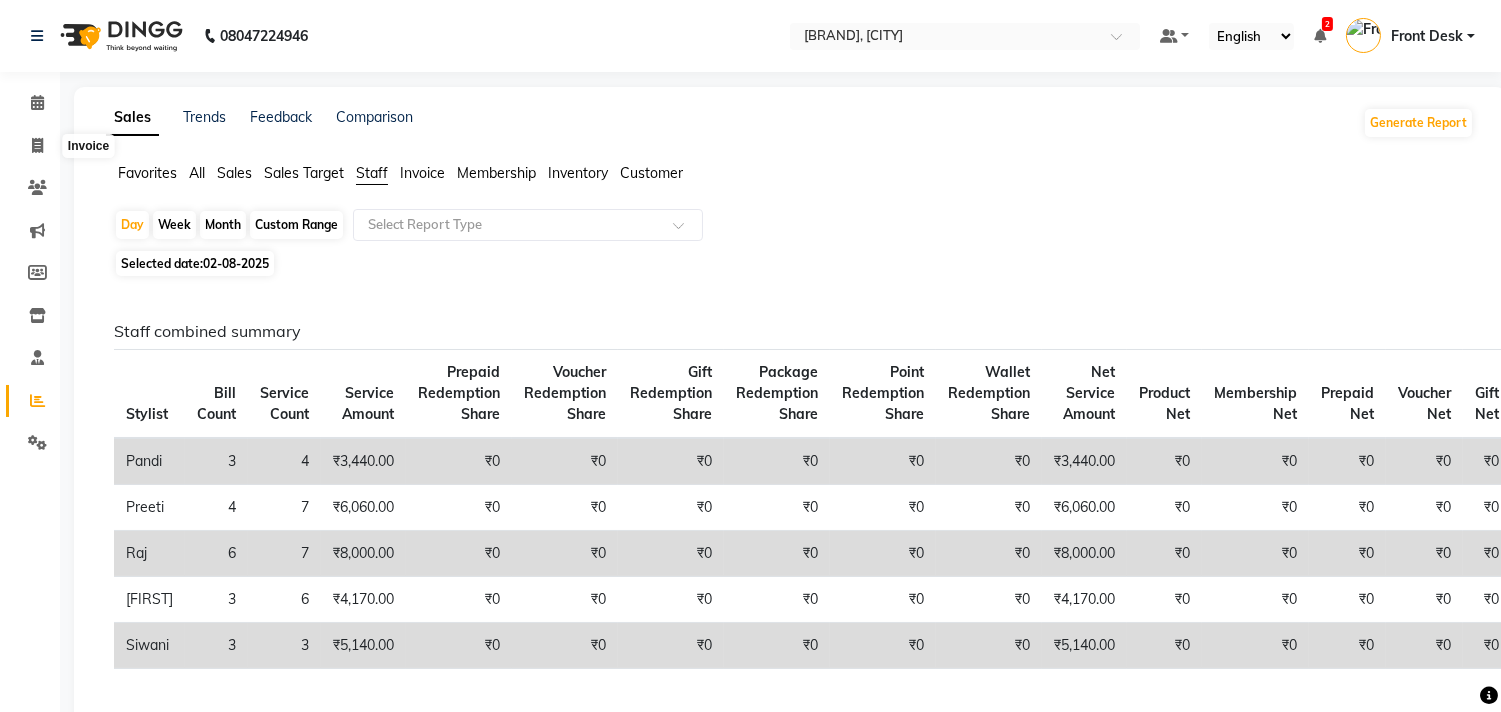 select on "service" 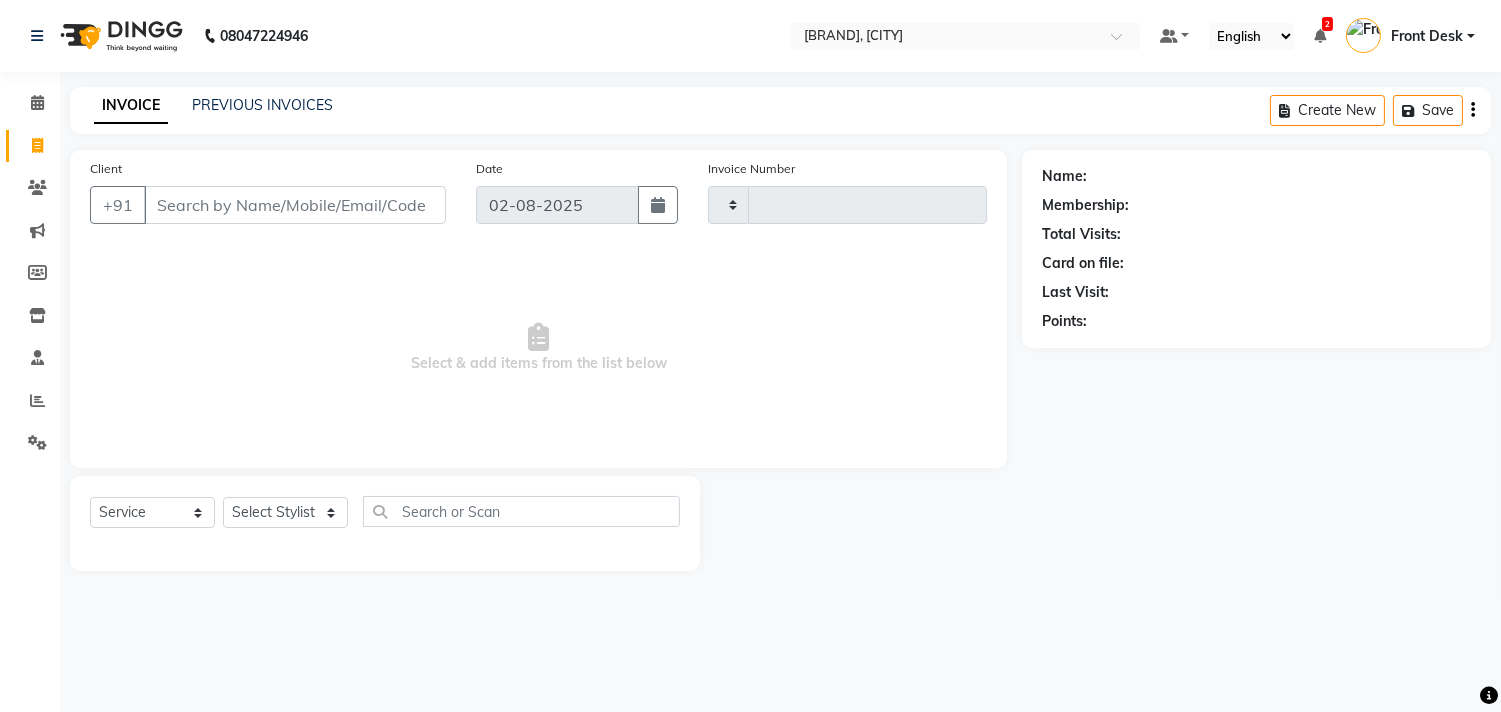 type on "0890" 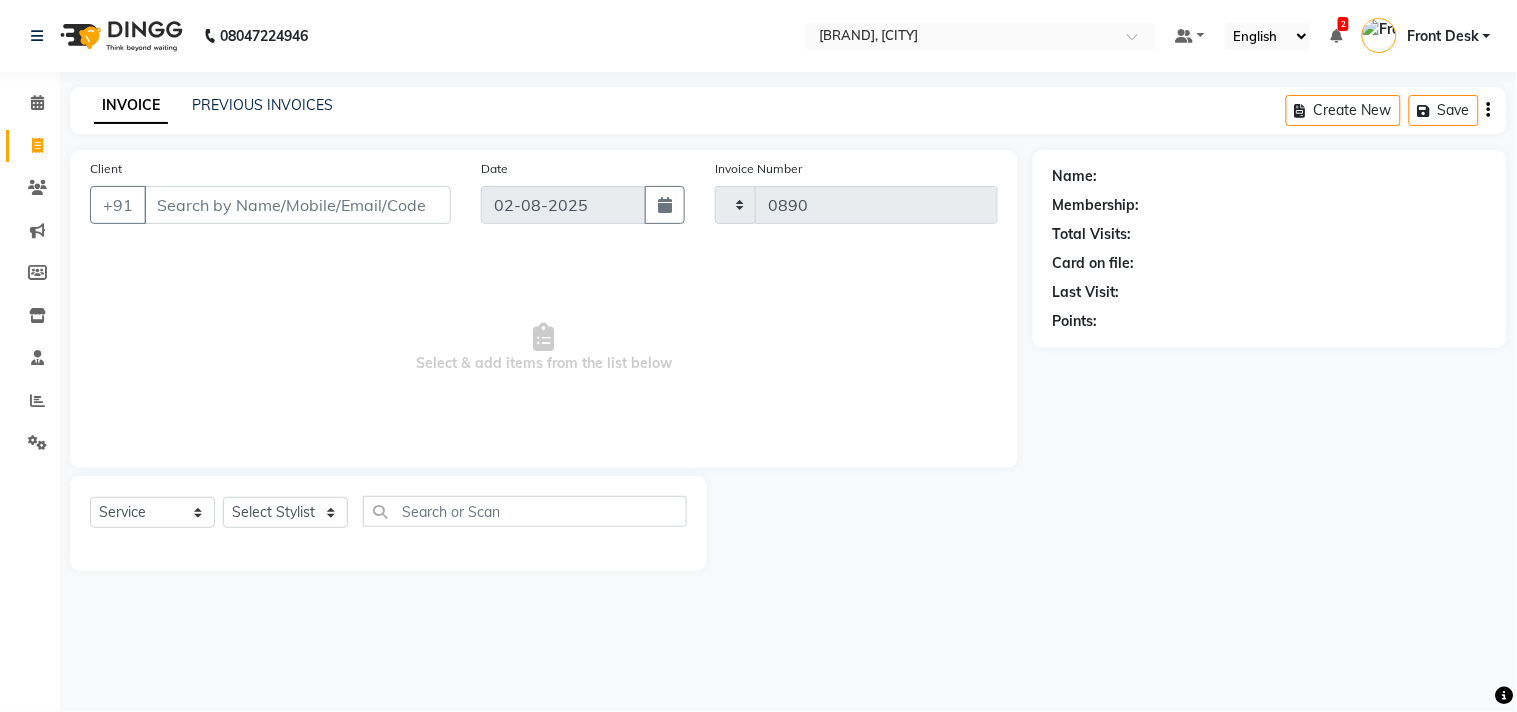 select on "5770" 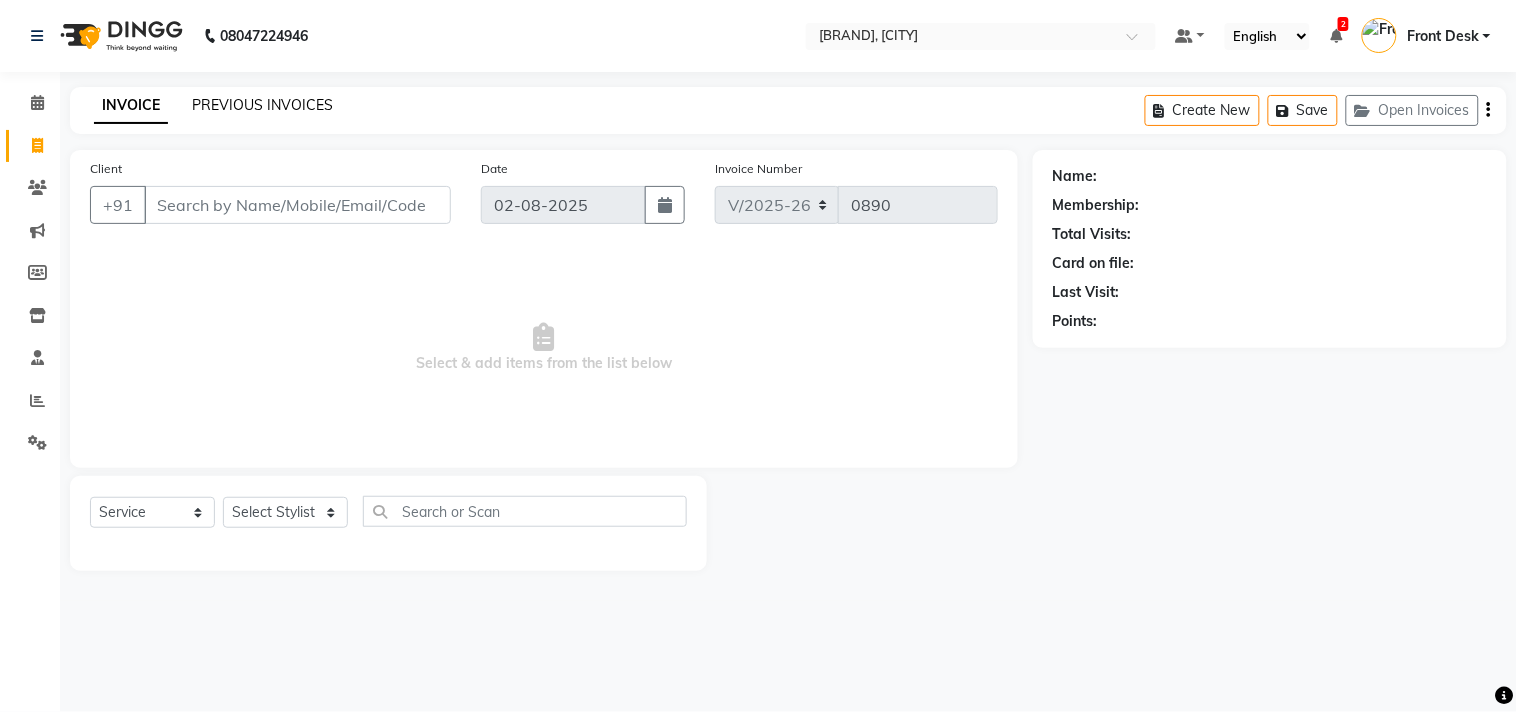 click on "PREVIOUS INVOICES" 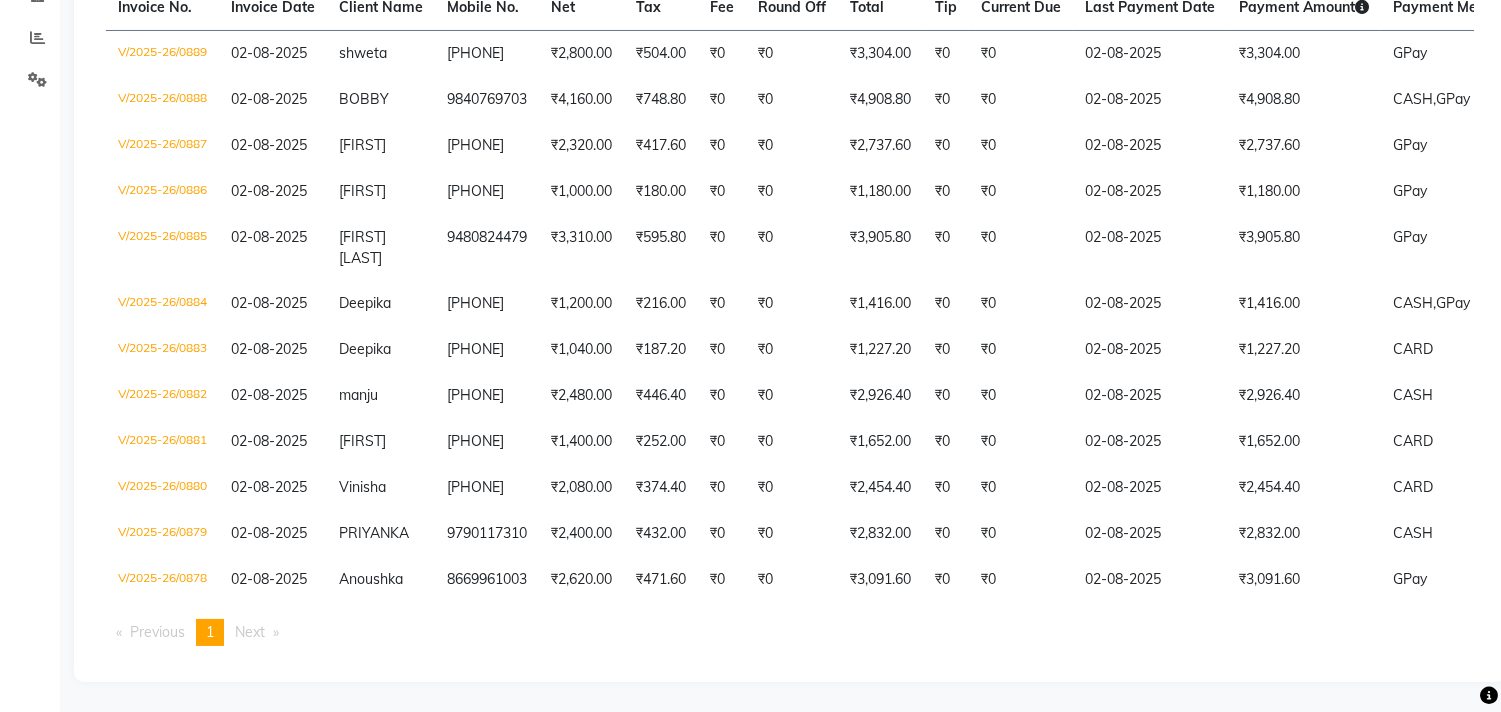 scroll, scrollTop: 0, scrollLeft: 0, axis: both 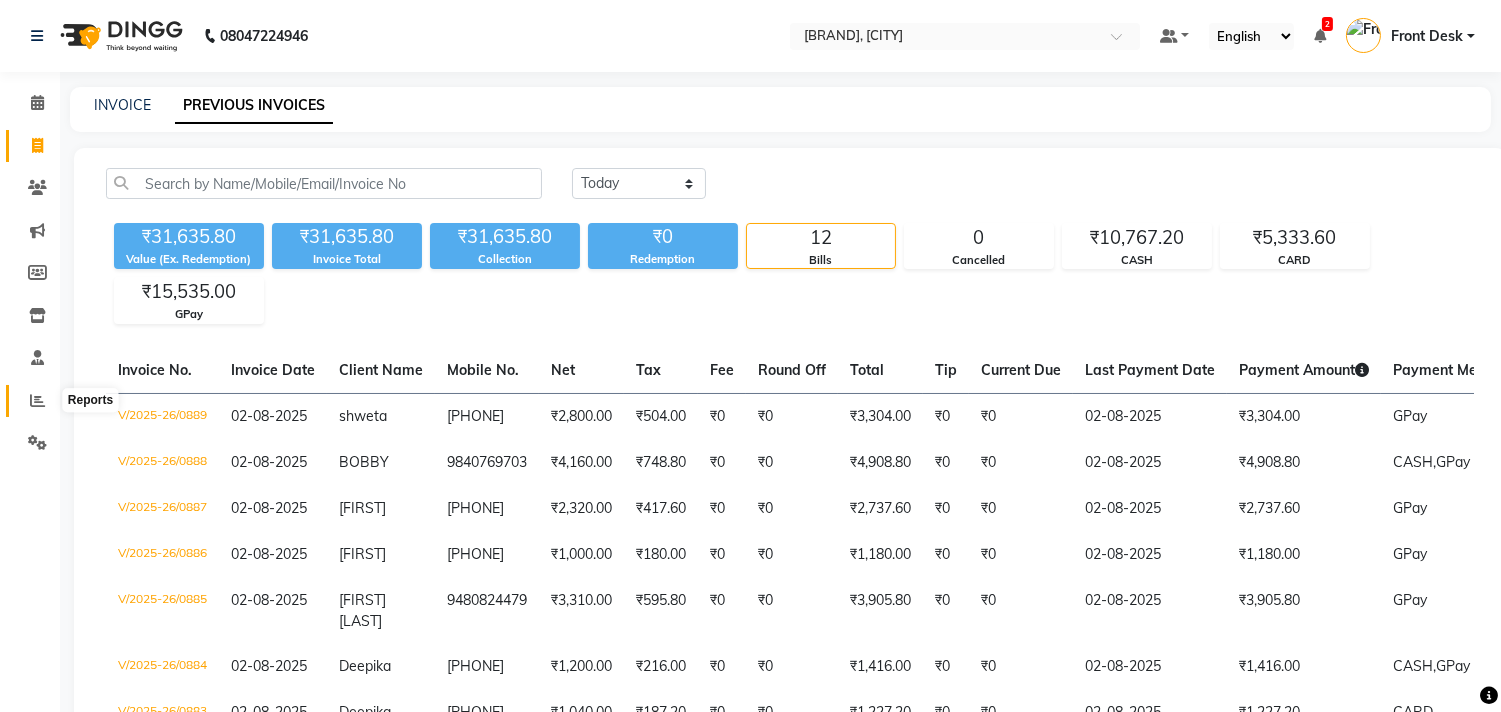 click 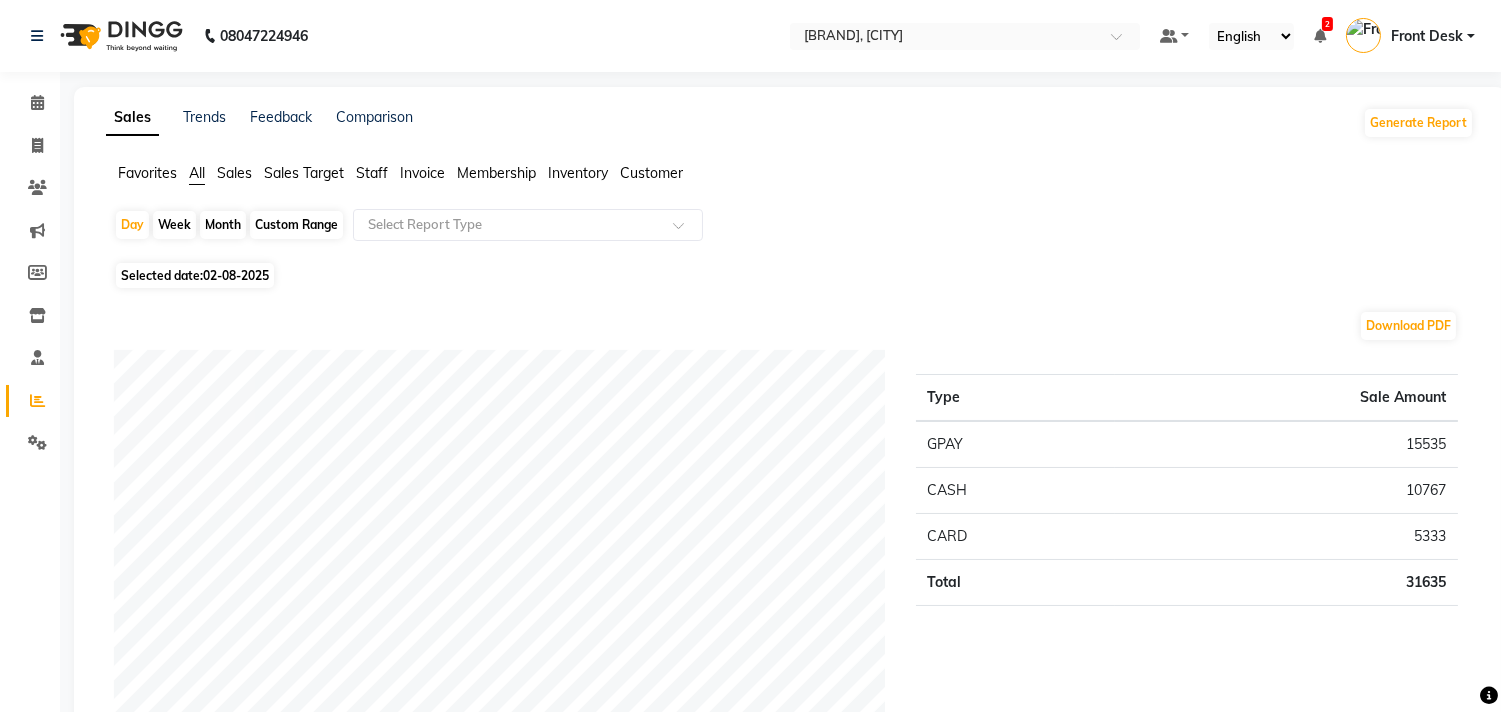 click on "Staff" 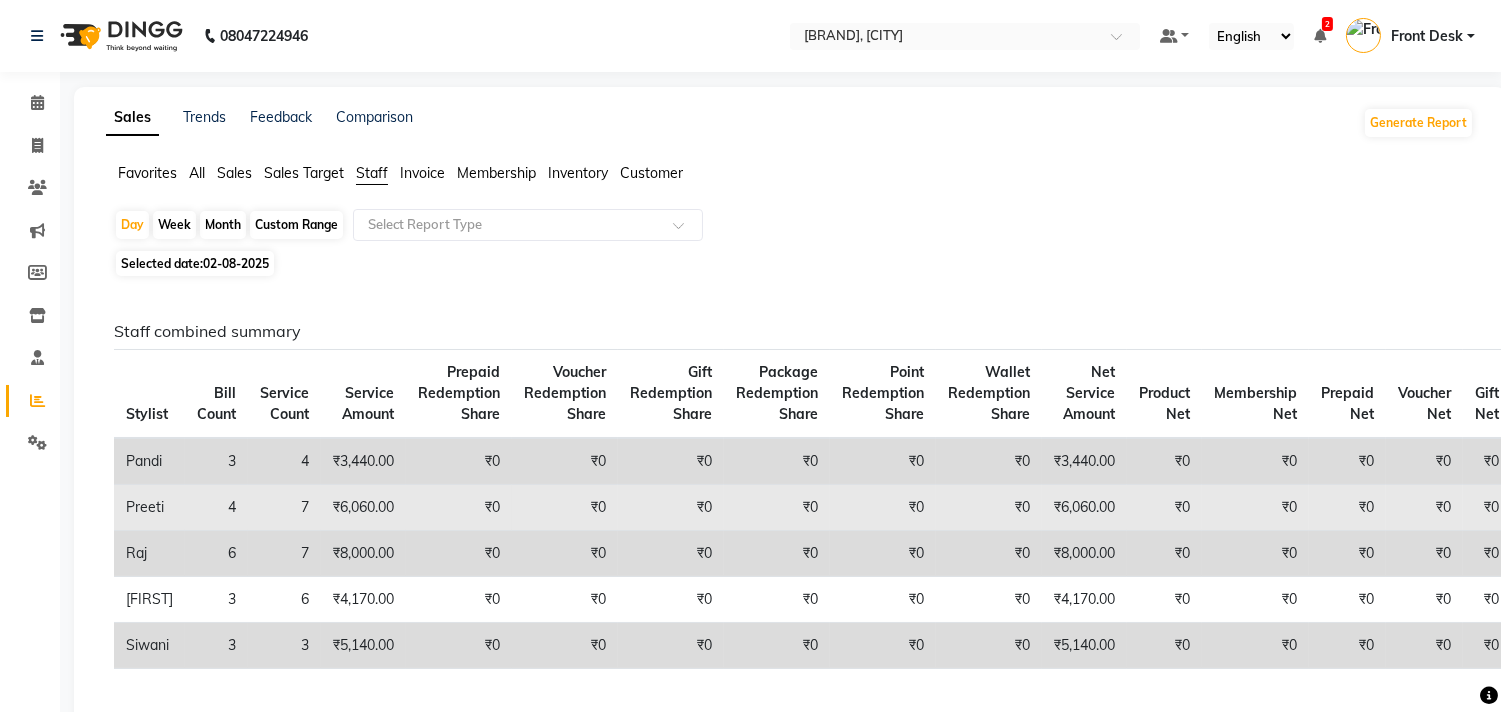 scroll, scrollTop: 333, scrollLeft: 0, axis: vertical 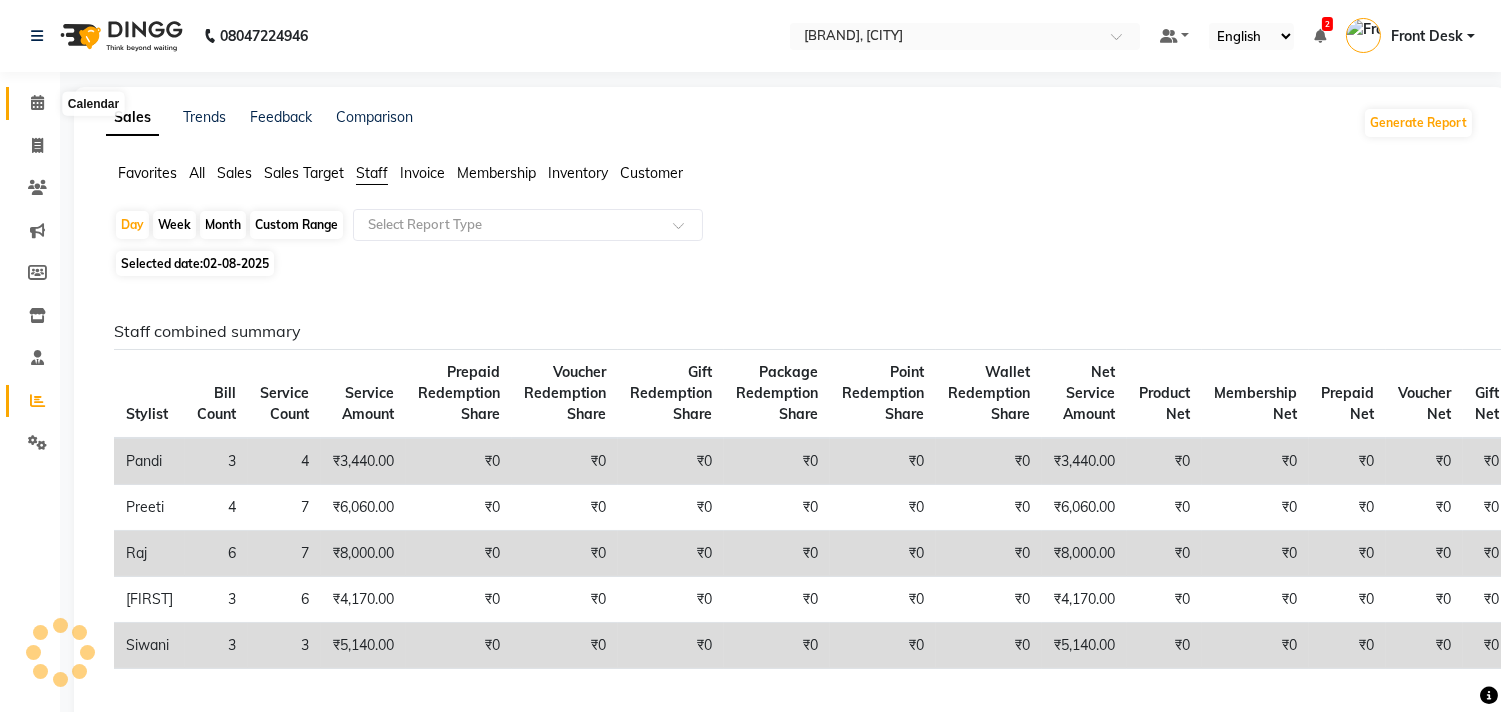 click 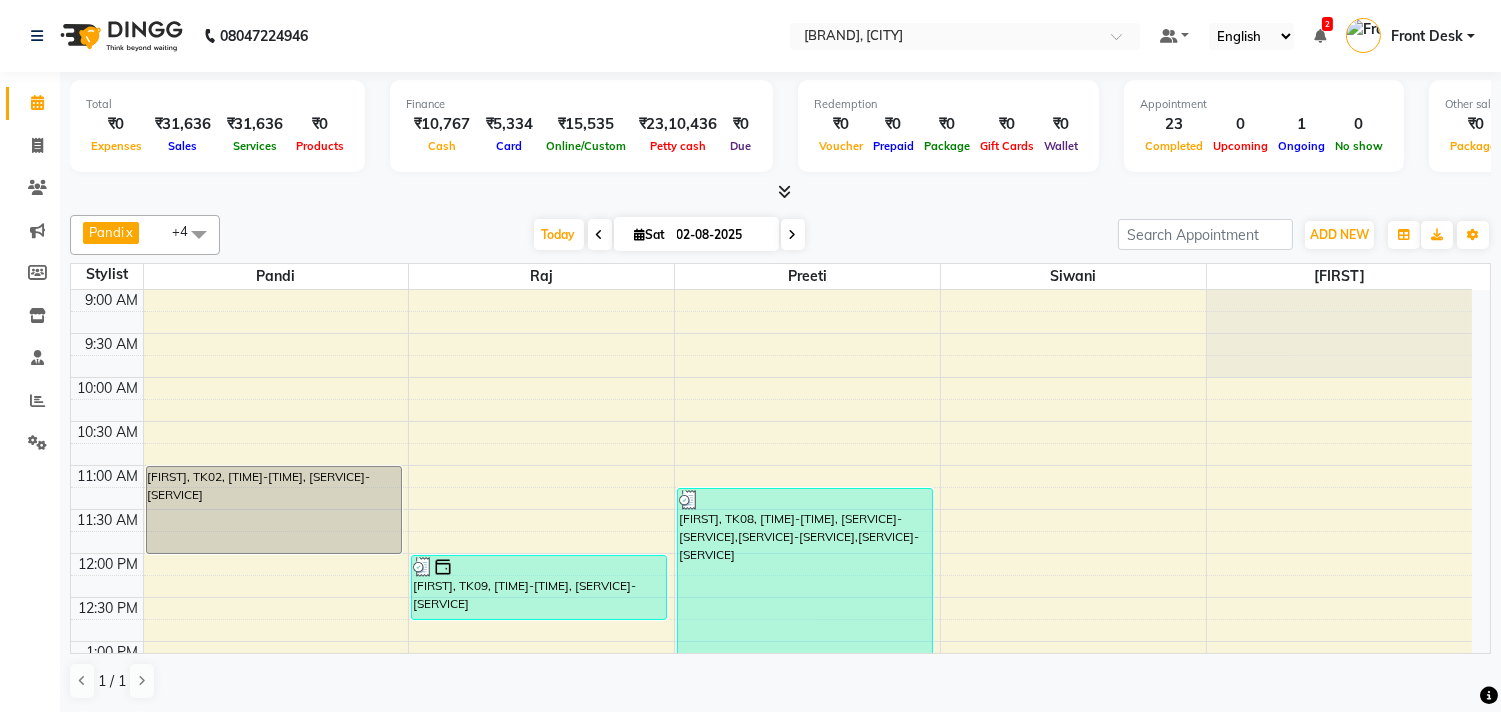 click at bounding box center [793, 234] 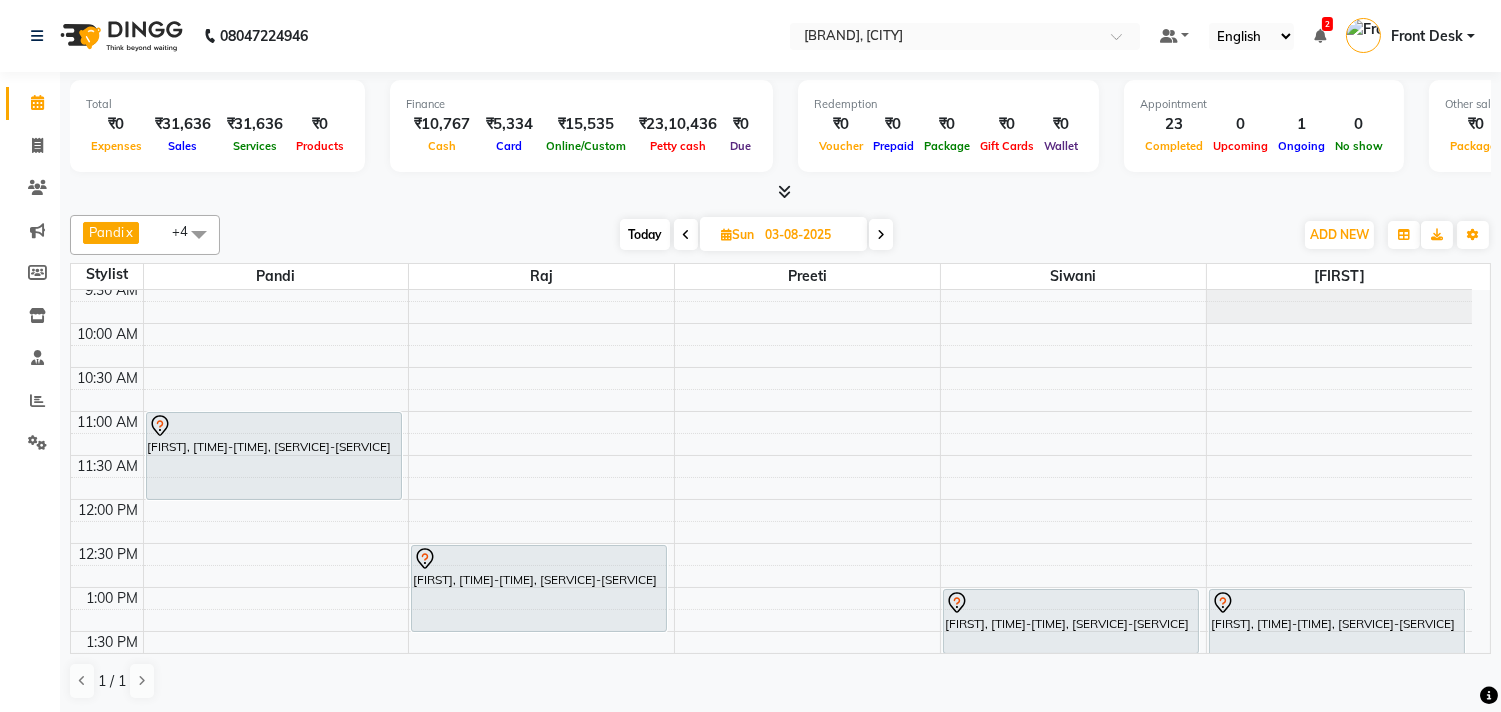scroll, scrollTop: 111, scrollLeft: 0, axis: vertical 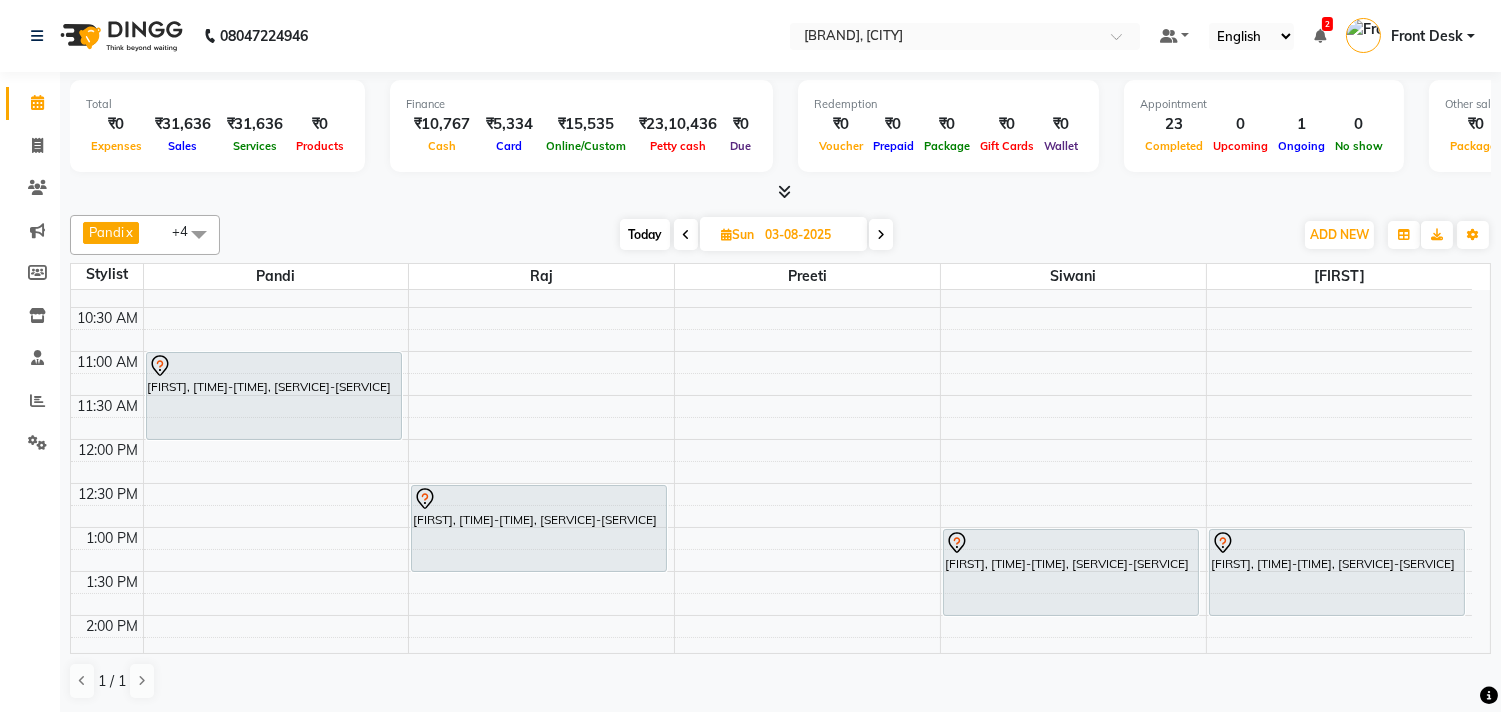click on "vibhusha, 01:00 PM-01:45 PM, Nail Maintenance-Permanent Gel Polish Removal             vibhusha, 01:00 PM-01:45 PM, Nail Maintenance-Permanent Gel Polish Removal" at bounding box center [1073, 791] 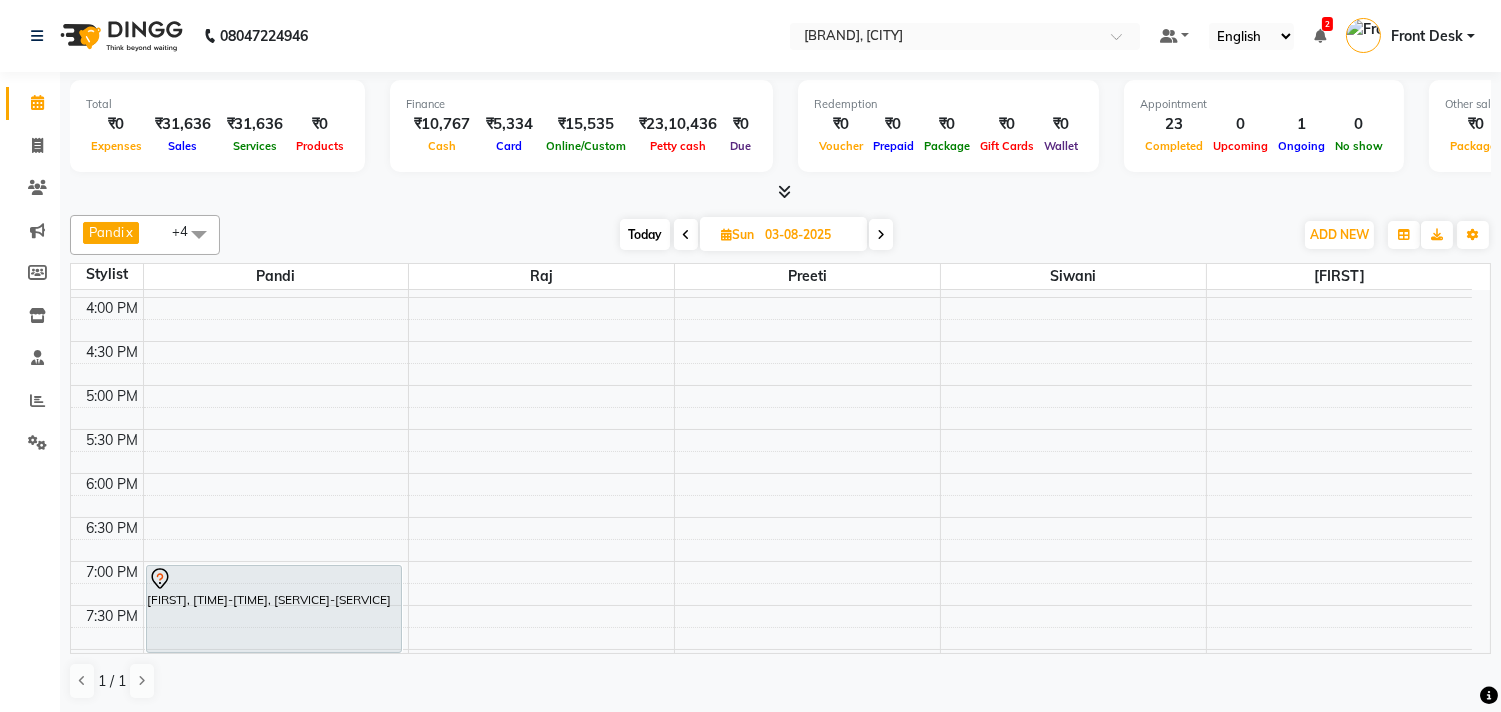 scroll, scrollTop: 651, scrollLeft: 0, axis: vertical 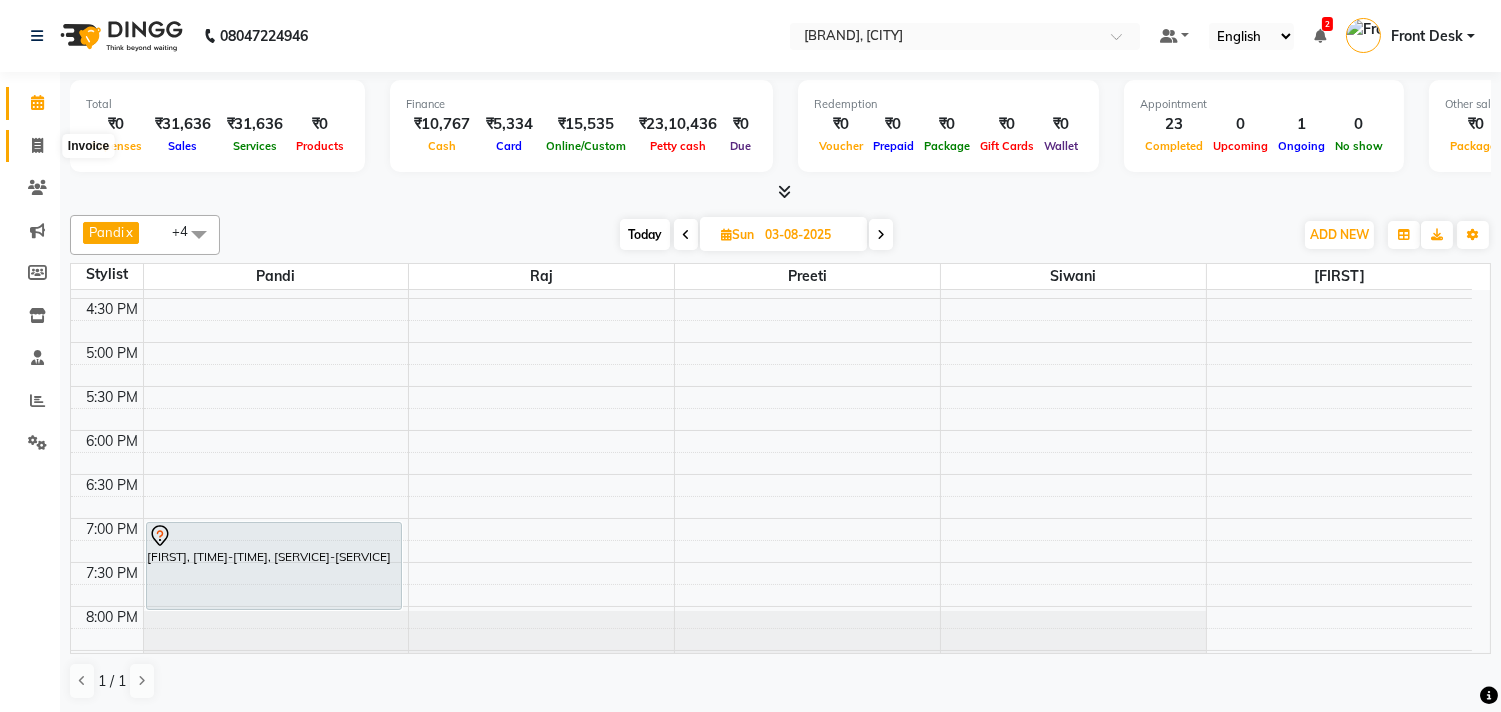 click 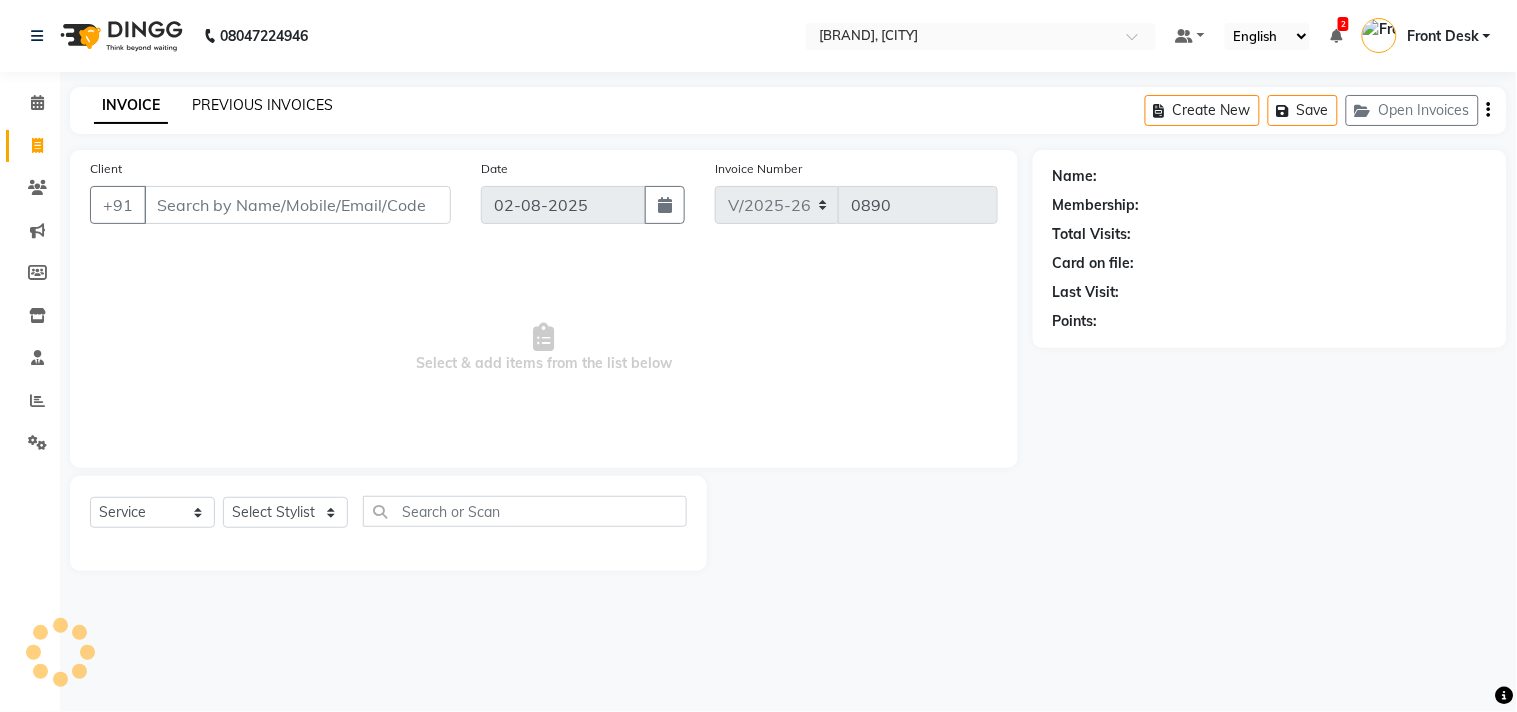 click on "PREVIOUS INVOICES" 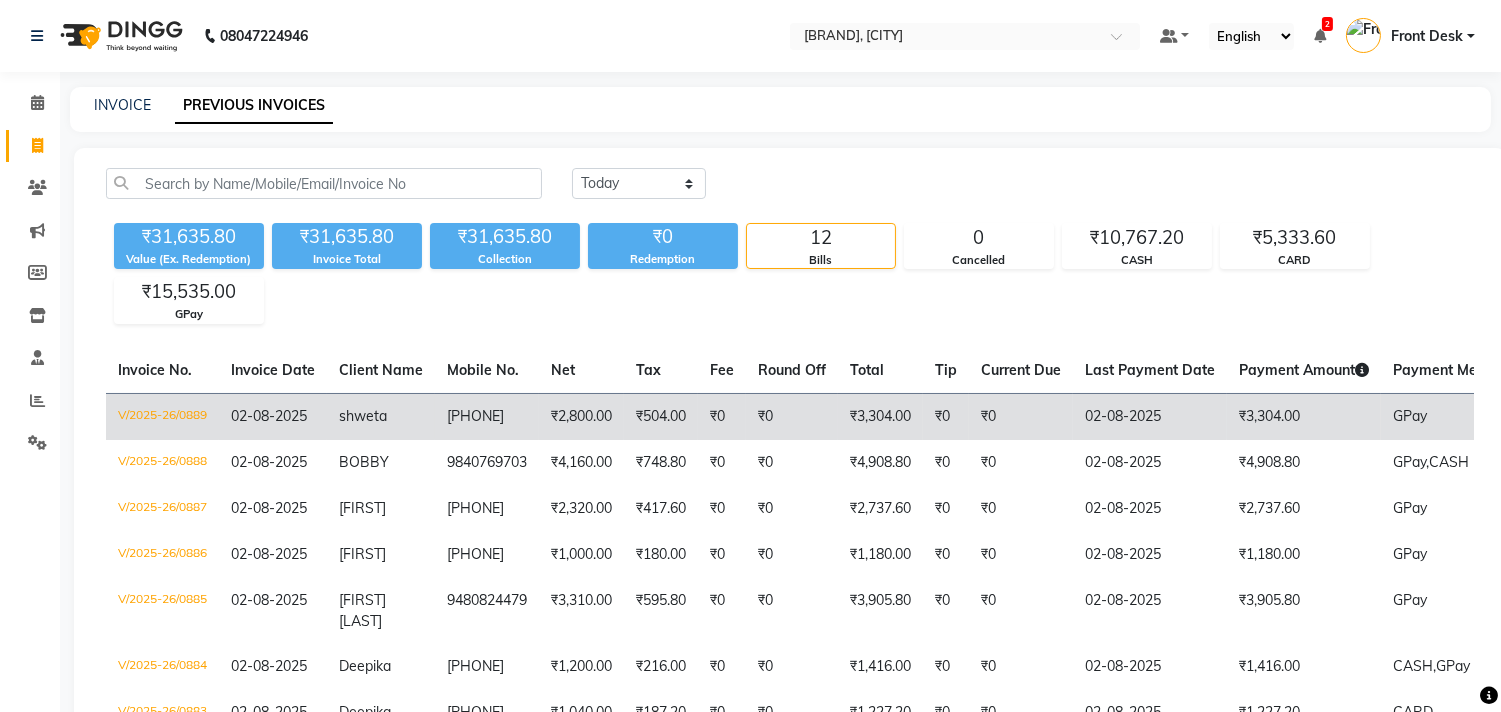 click on "02-08-2025" 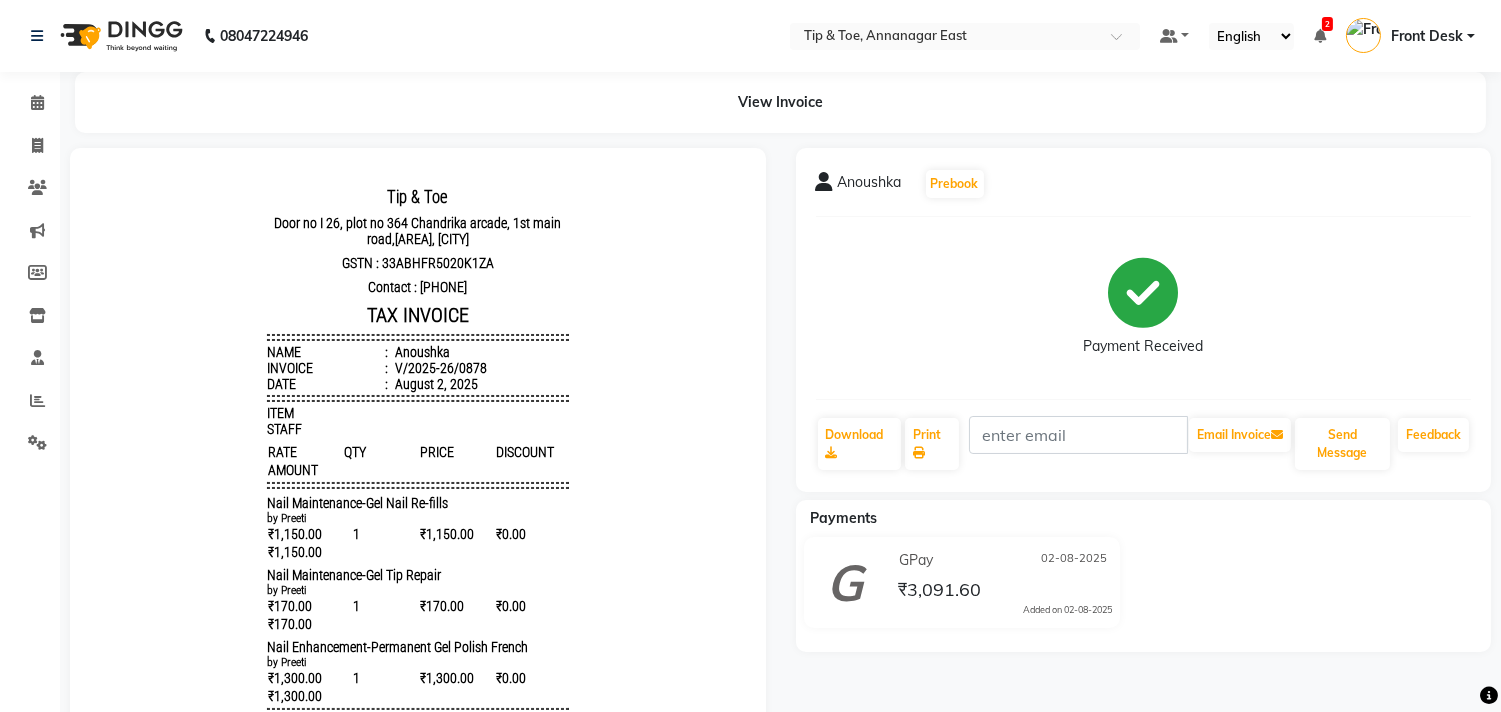 scroll, scrollTop: 0, scrollLeft: 0, axis: both 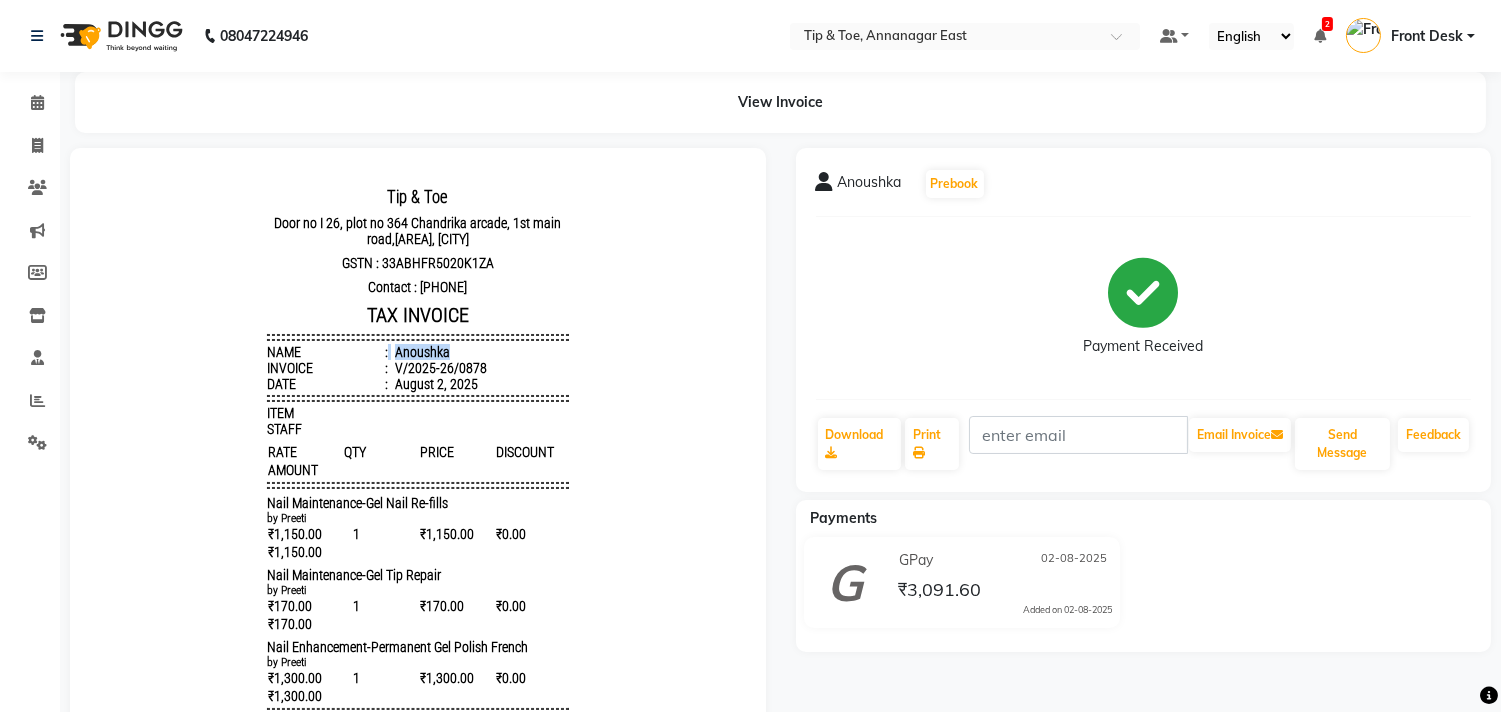 drag, startPoint x: 370, startPoint y: 353, endPoint x: 487, endPoint y: 352, distance: 117.00427 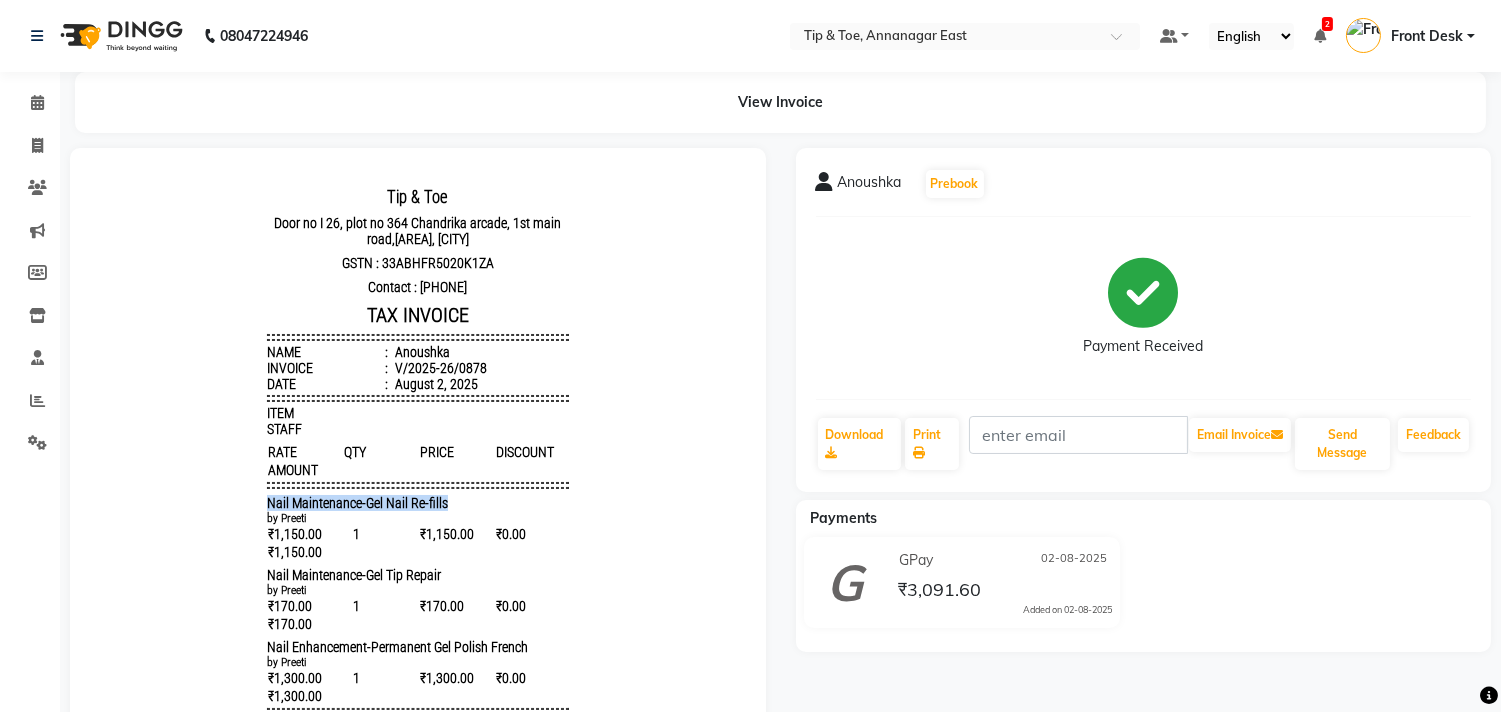 drag, startPoint x: 221, startPoint y: 495, endPoint x: 552, endPoint y: 501, distance: 331.05438 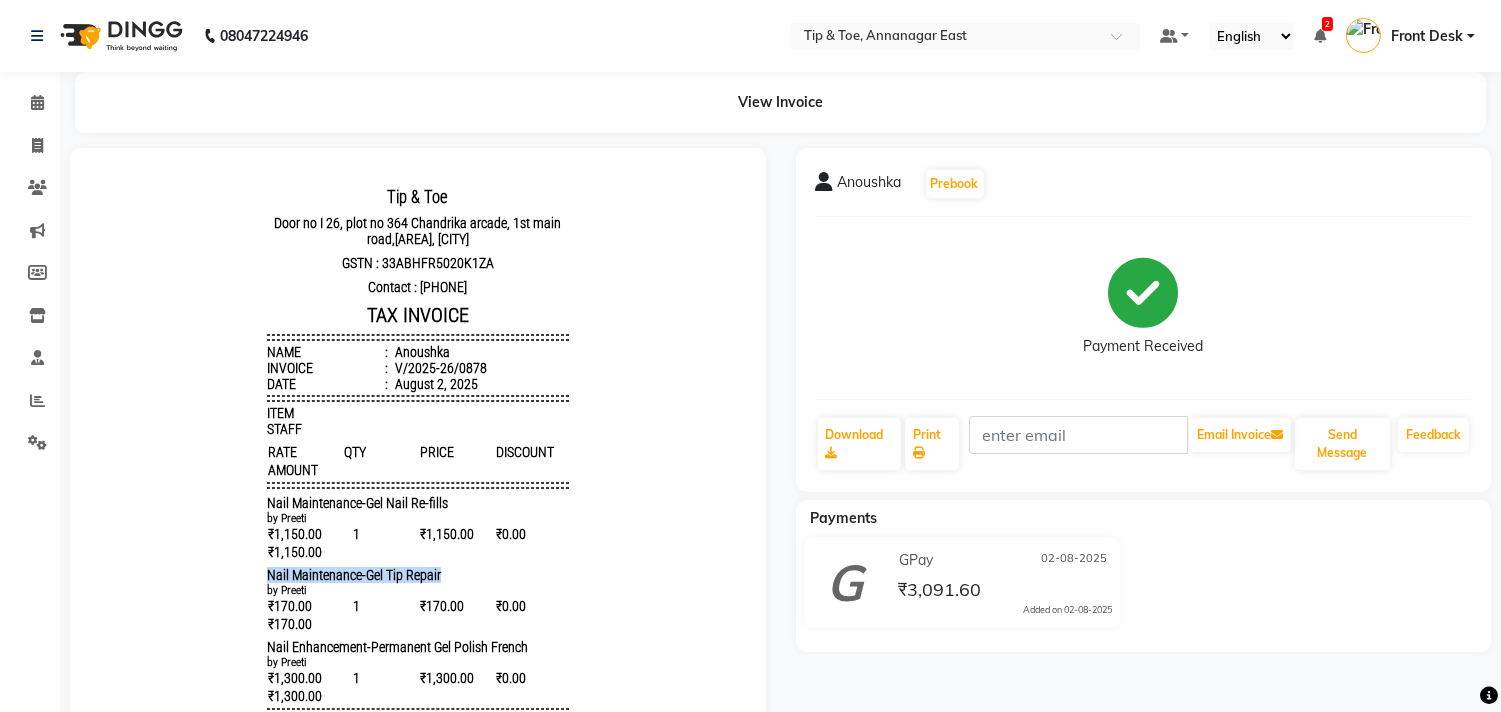 drag, startPoint x: 355, startPoint y: 584, endPoint x: 547, endPoint y: 590, distance: 192.09373 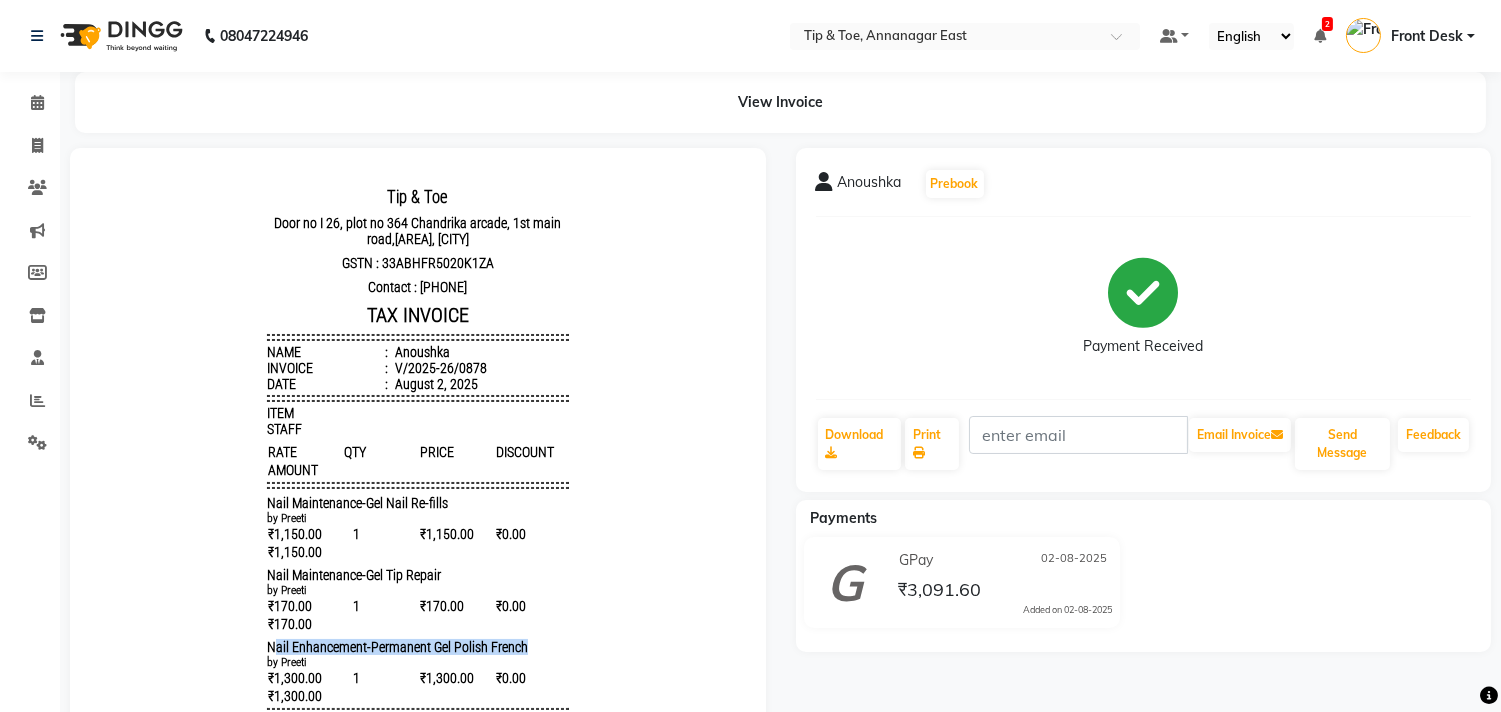 drag, startPoint x: 254, startPoint y: 667, endPoint x: 527, endPoint y: 667, distance: 273 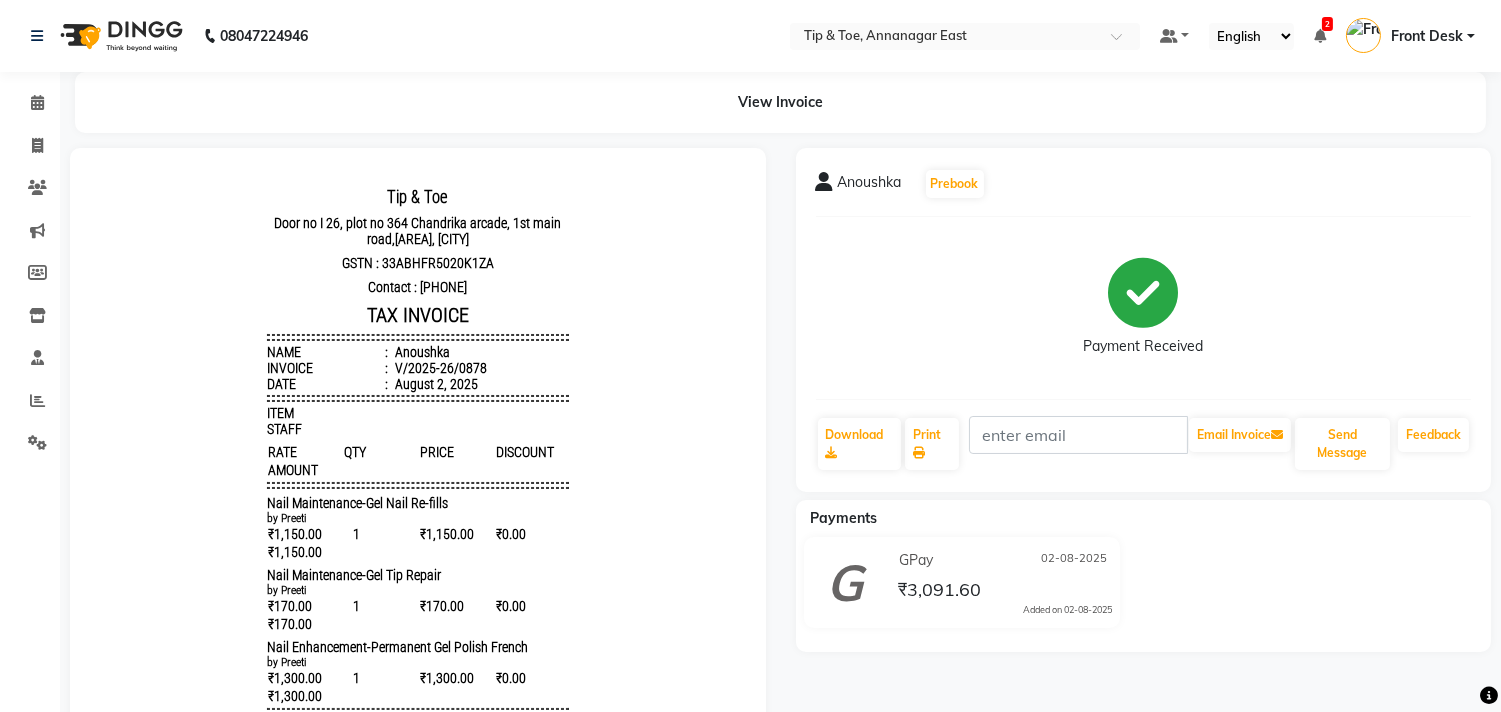 click on "Tip & Toe
Door no I 26, plot no 364 Chandrika arcade, 1st main road,Annanagar east,Chennai
GSTN :
33ABHFR5020K1ZA
Contact : 7845963857
TAX INVOICE
Name  :
Anoushka
Invoice  :
V/2025-26/0878
Date  :
August 2, 2025
ITEM
STAFF
RATE
QTY" at bounding box center (418, 574) 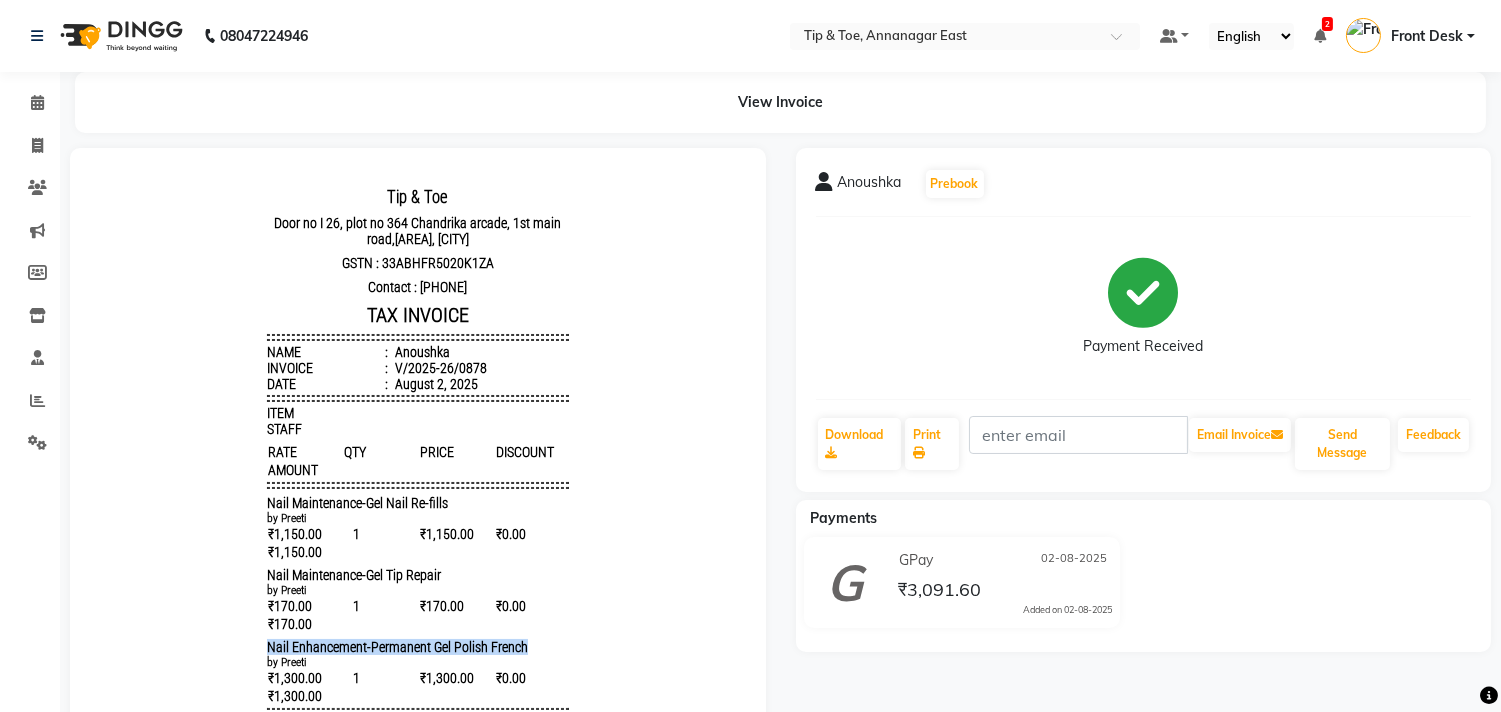 drag, startPoint x: 191, startPoint y: 646, endPoint x: 617, endPoint y: 649, distance: 426.01056 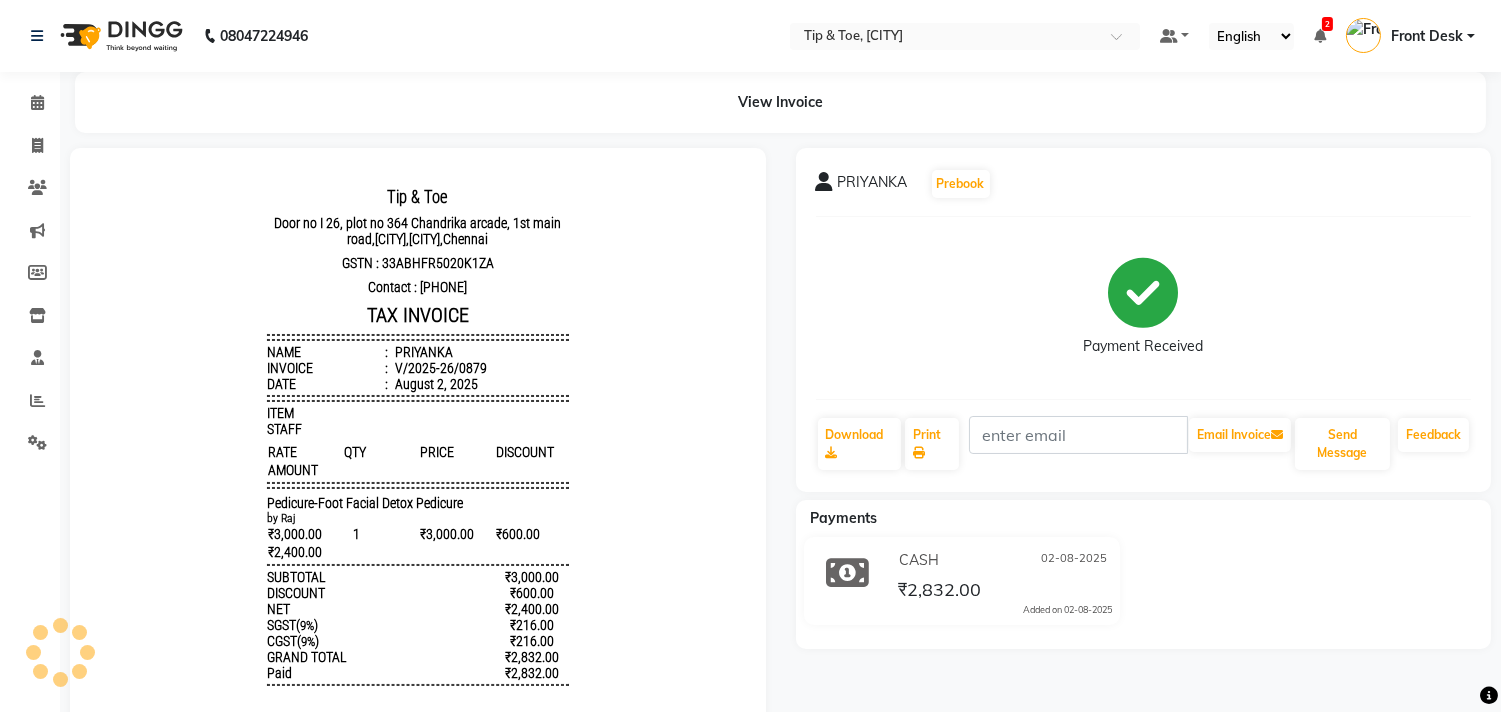 scroll, scrollTop: 0, scrollLeft: 0, axis: both 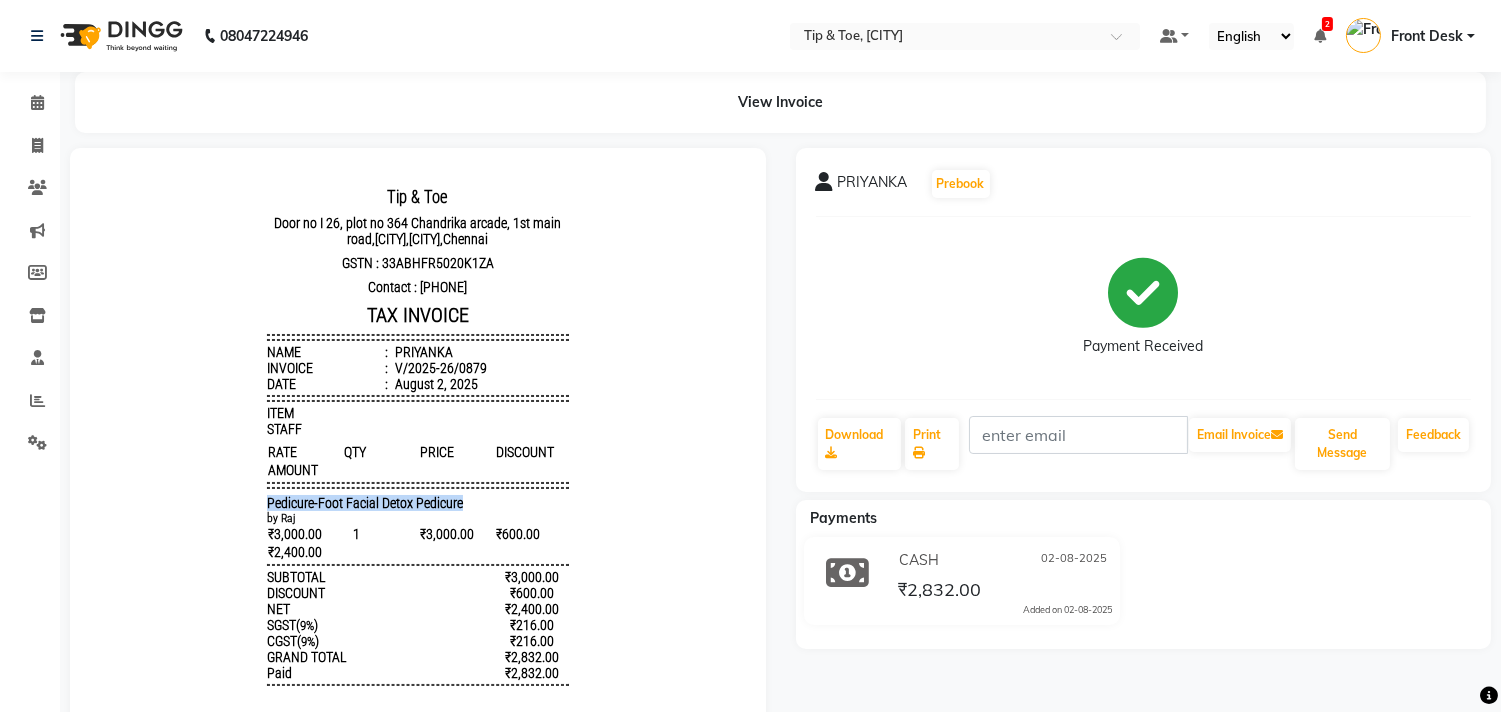 drag, startPoint x: 307, startPoint y: 503, endPoint x: 617, endPoint y: 505, distance: 310.00644 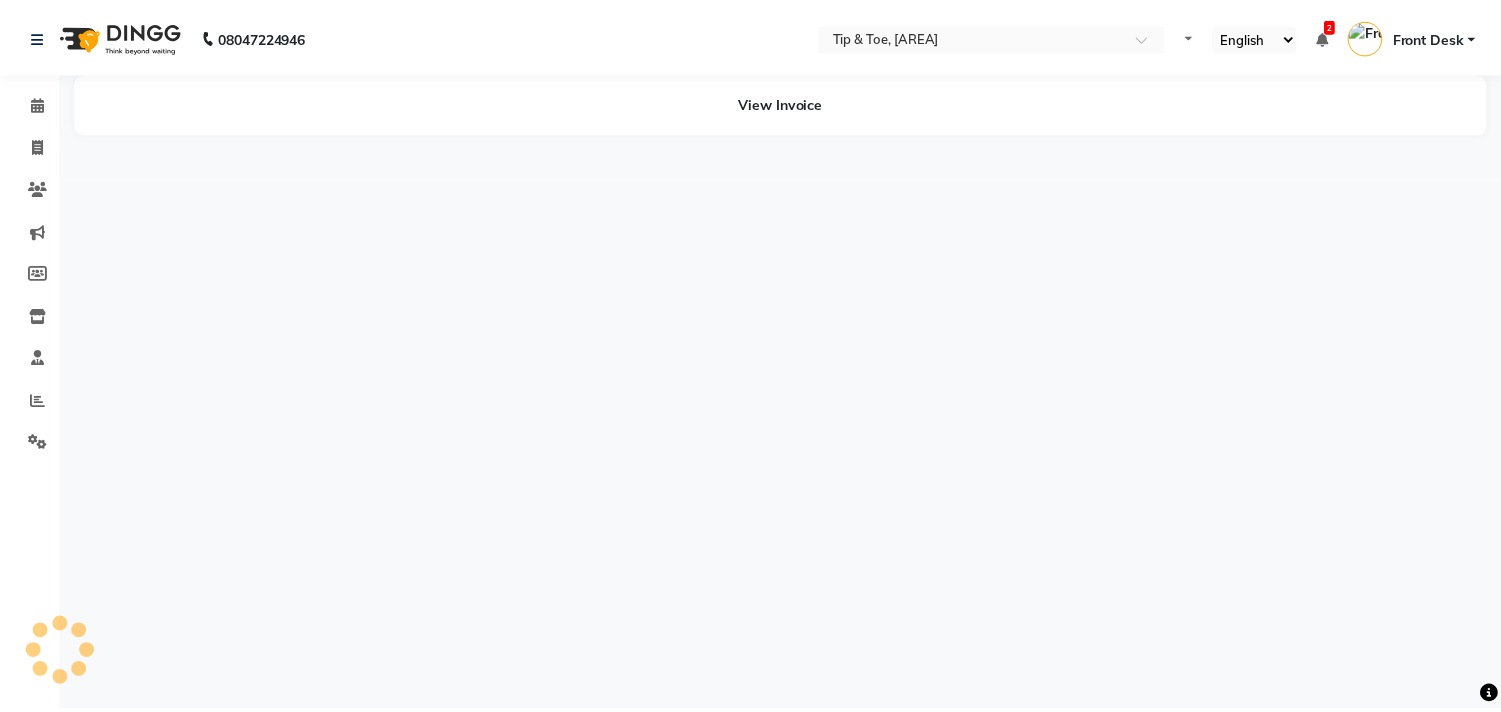 scroll, scrollTop: 0, scrollLeft: 0, axis: both 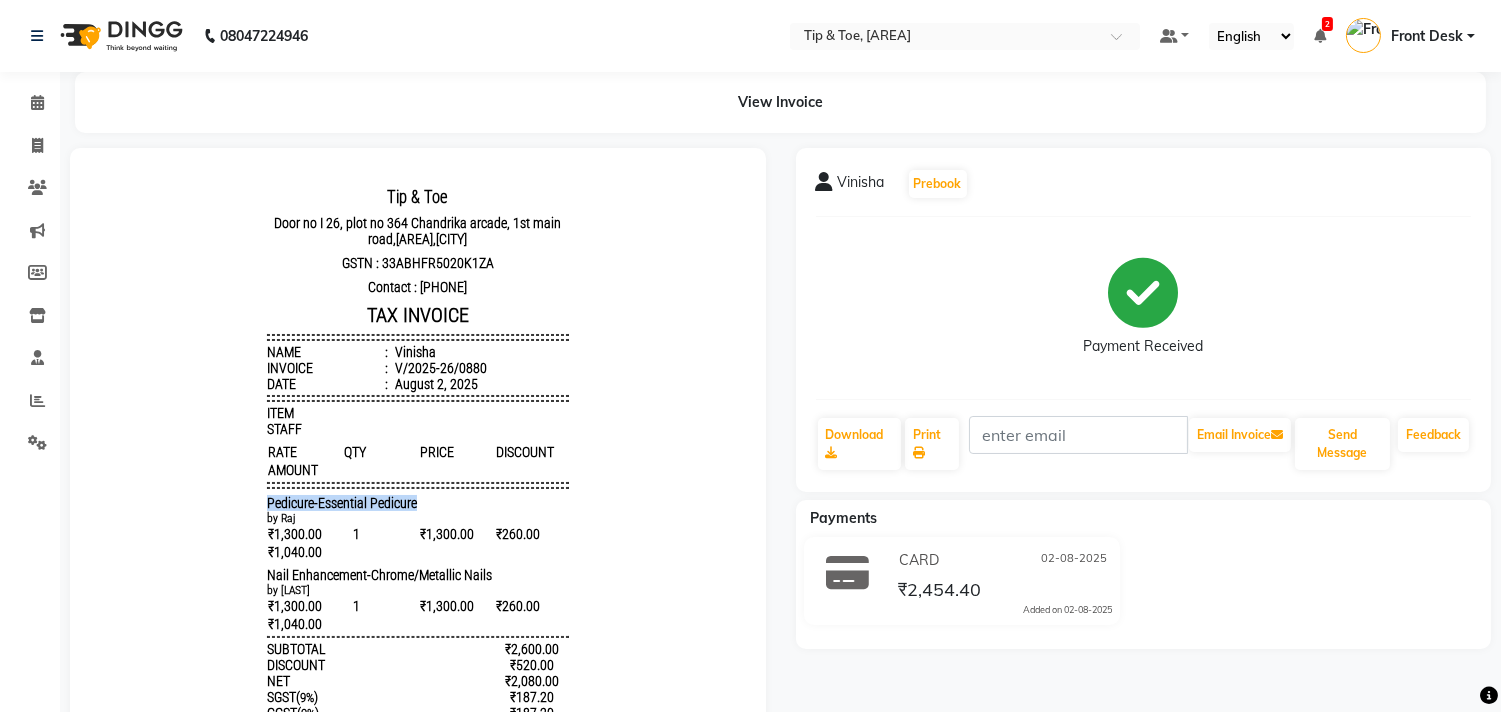 drag, startPoint x: 224, startPoint y: 514, endPoint x: 403, endPoint y: 501, distance: 179.47145 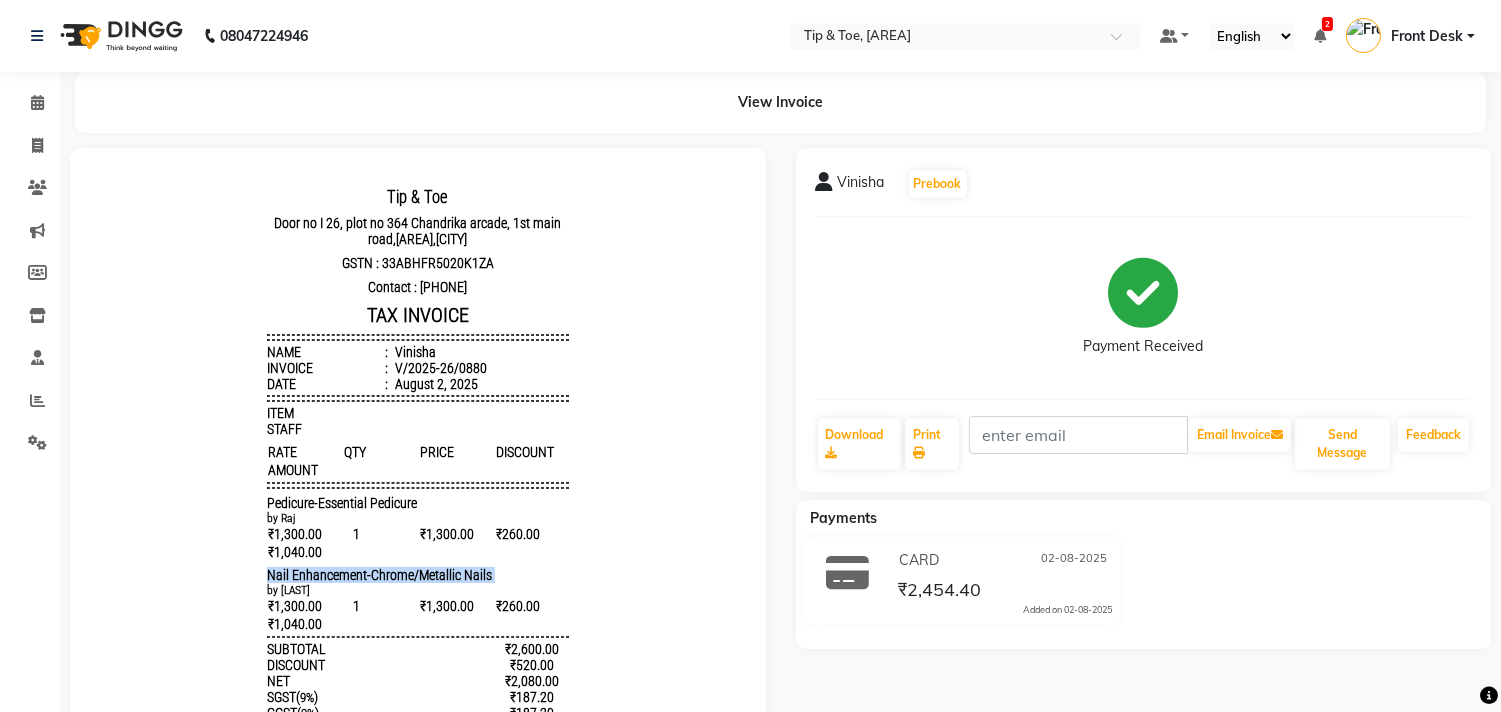 drag, startPoint x: 243, startPoint y: 594, endPoint x: 226, endPoint y: 582, distance: 20.808653 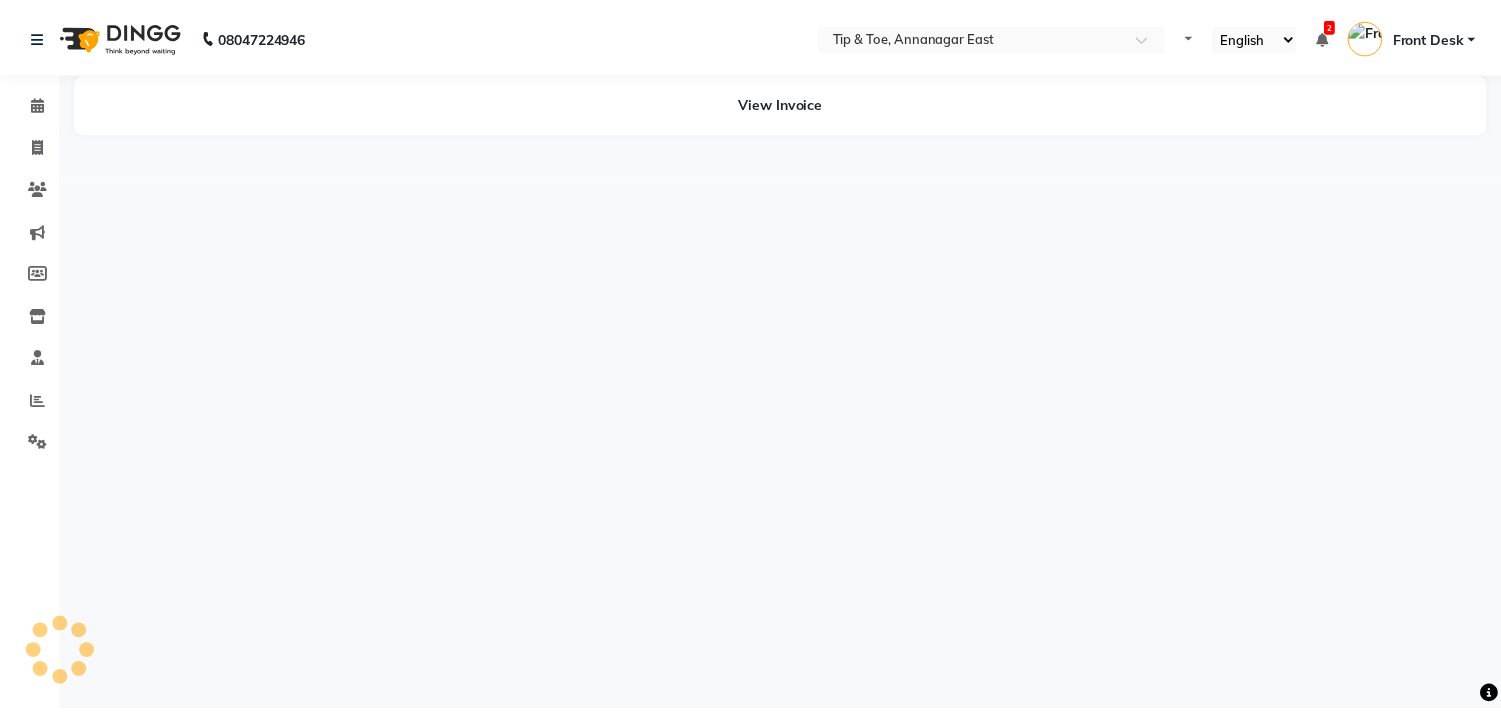 scroll, scrollTop: 0, scrollLeft: 0, axis: both 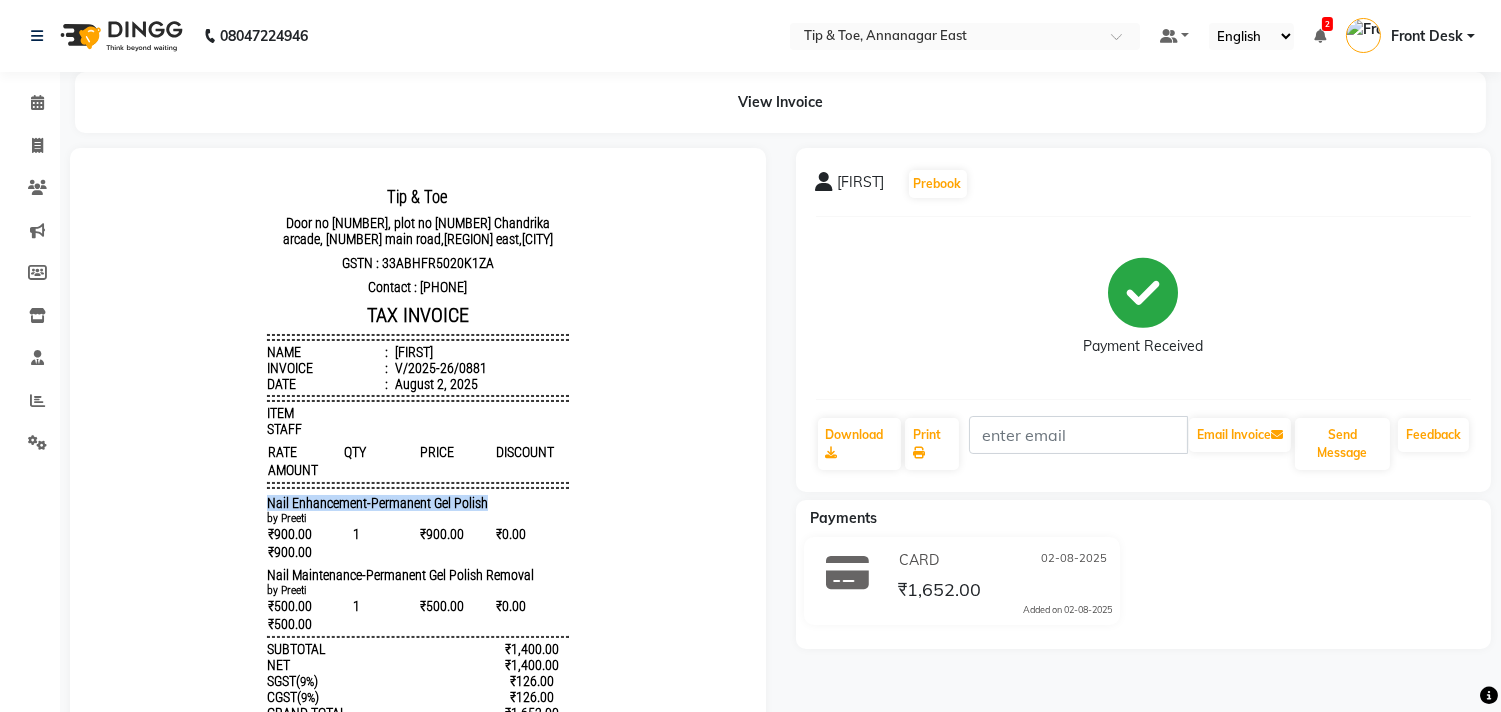 drag, startPoint x: 264, startPoint y: 507, endPoint x: 482, endPoint y: 510, distance: 218.02065 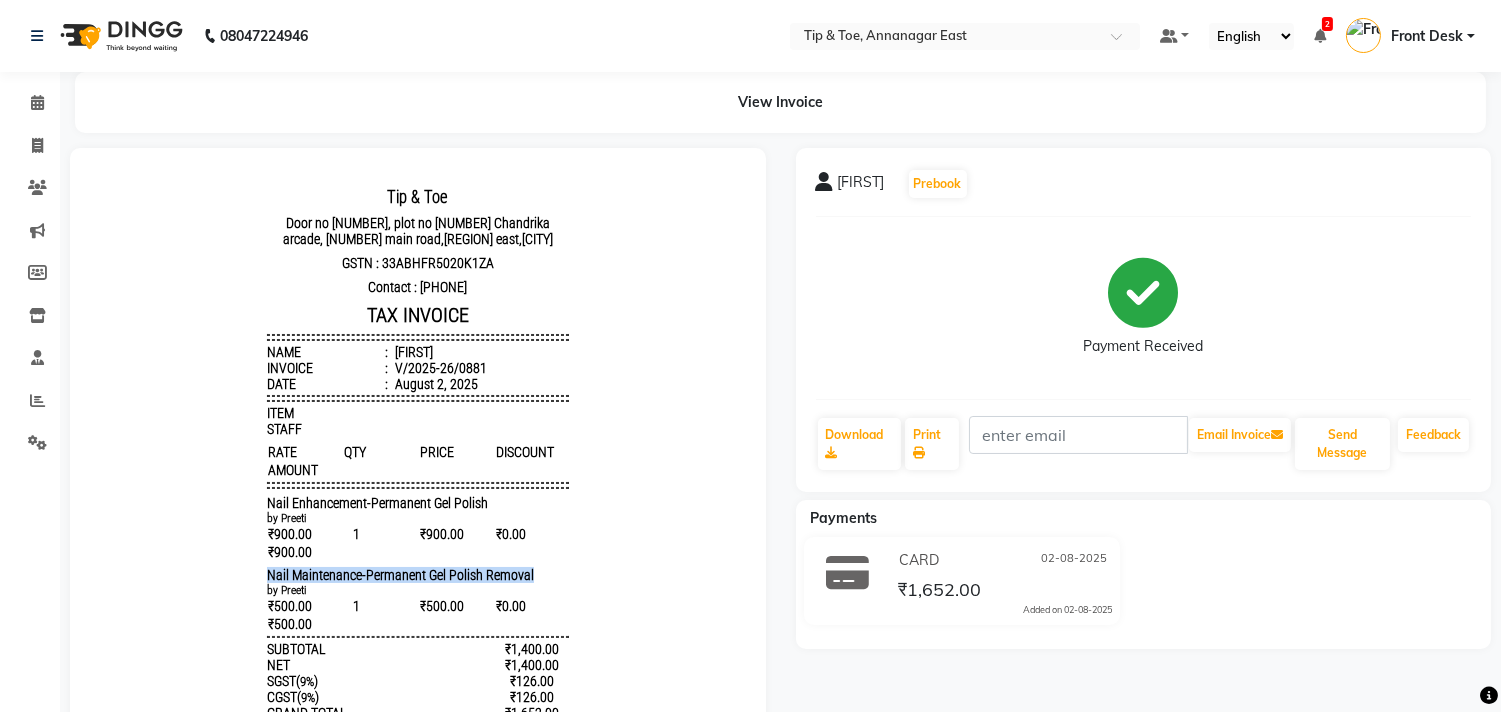 drag, startPoint x: 305, startPoint y: 587, endPoint x: 520, endPoint y: 587, distance: 215 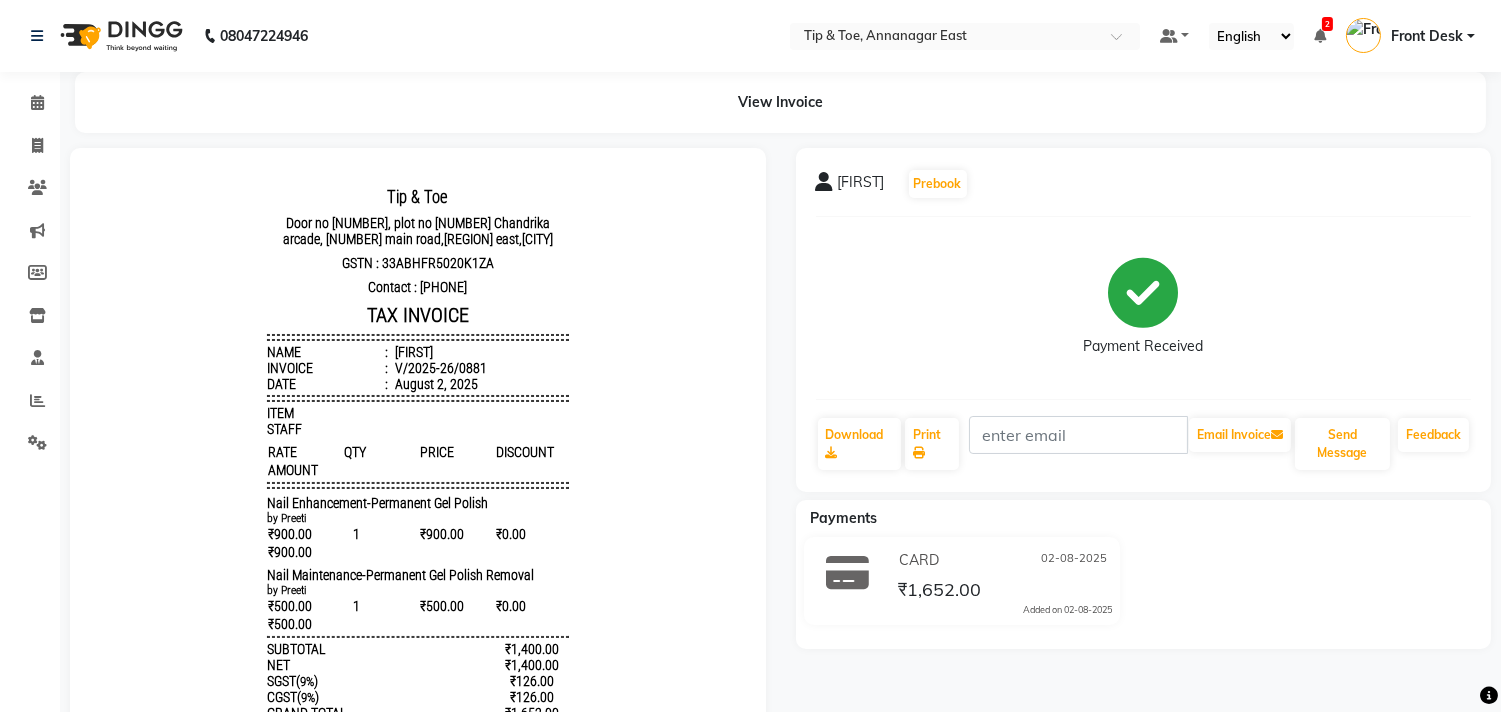 drag, startPoint x: 618, startPoint y: 432, endPoint x: 573, endPoint y: 461, distance: 53.535034 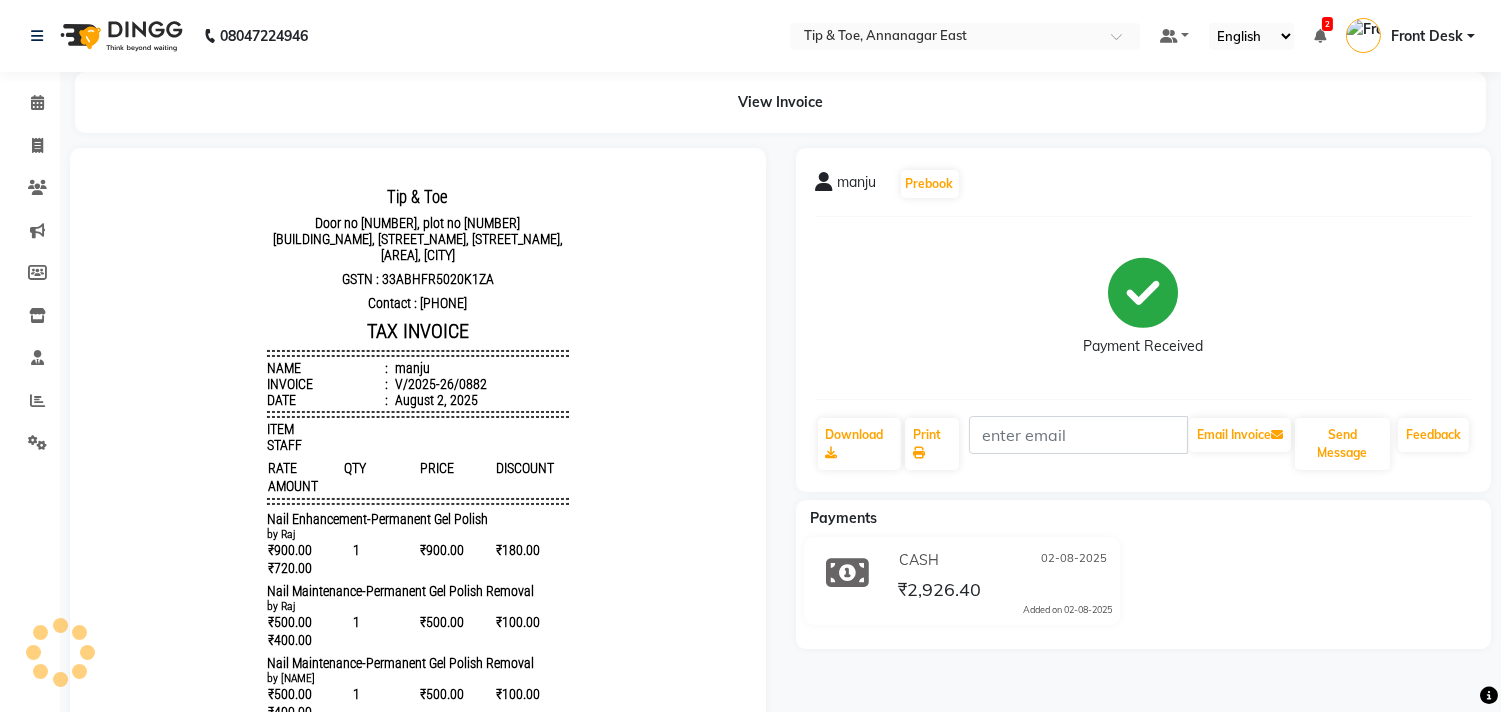 scroll, scrollTop: 0, scrollLeft: 0, axis: both 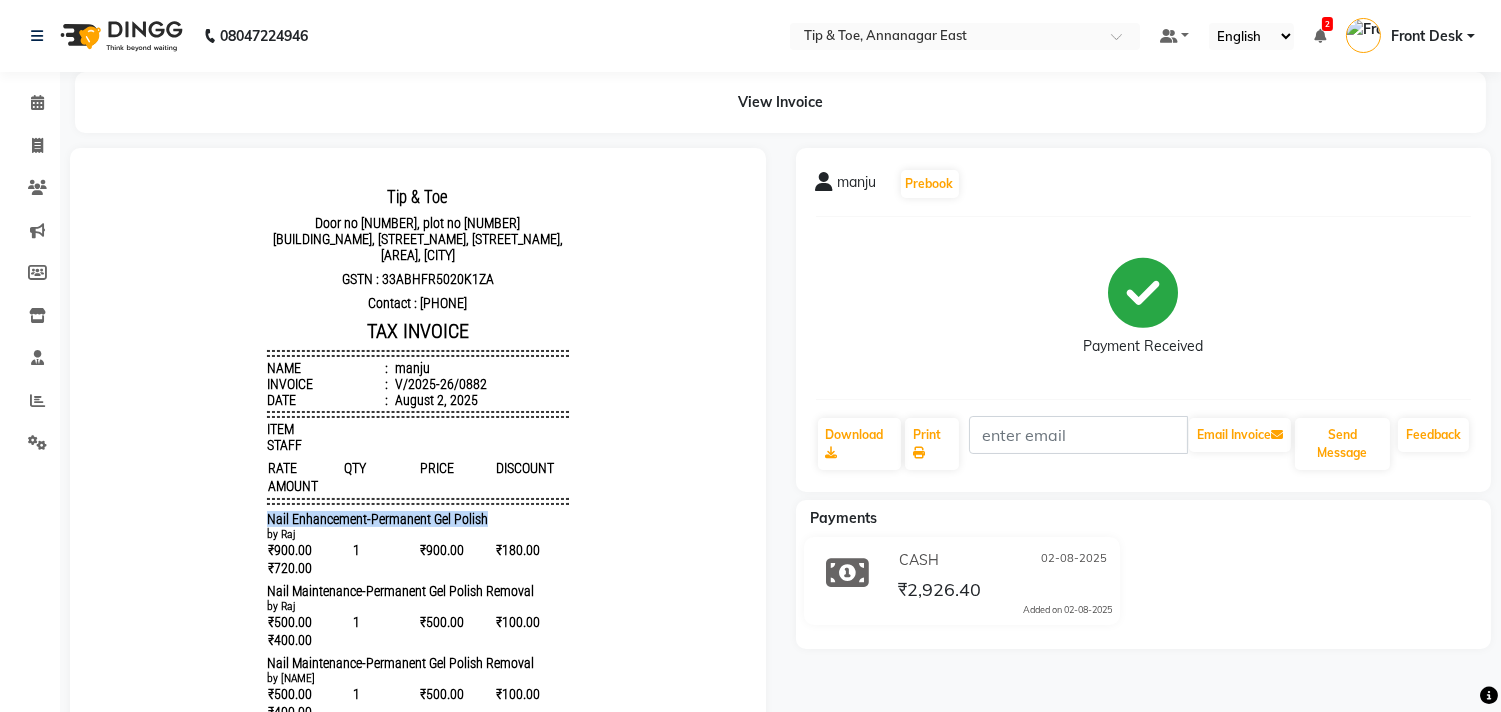 drag, startPoint x: 197, startPoint y: 504, endPoint x: 572, endPoint y: 502, distance: 375.00534 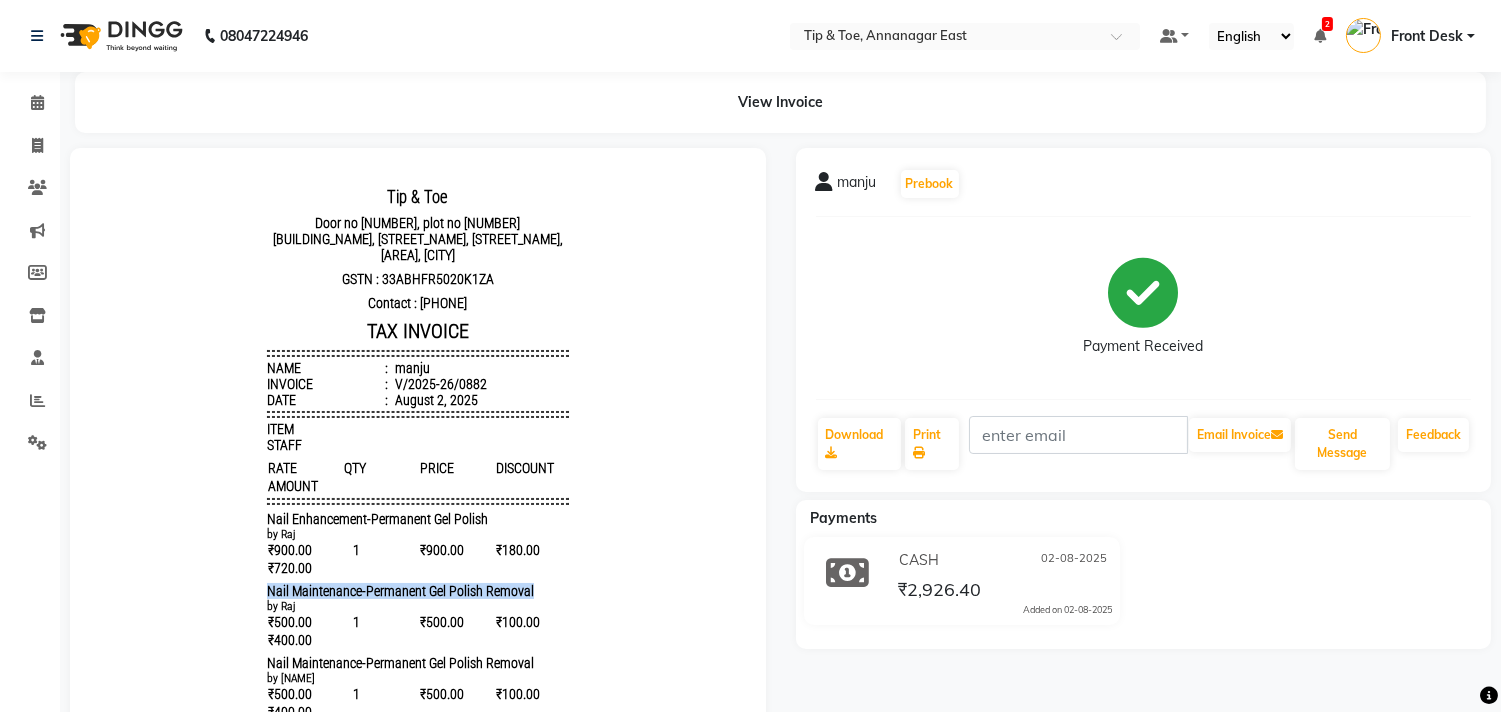 drag, startPoint x: 238, startPoint y: 574, endPoint x: 552, endPoint y: 589, distance: 314.35806 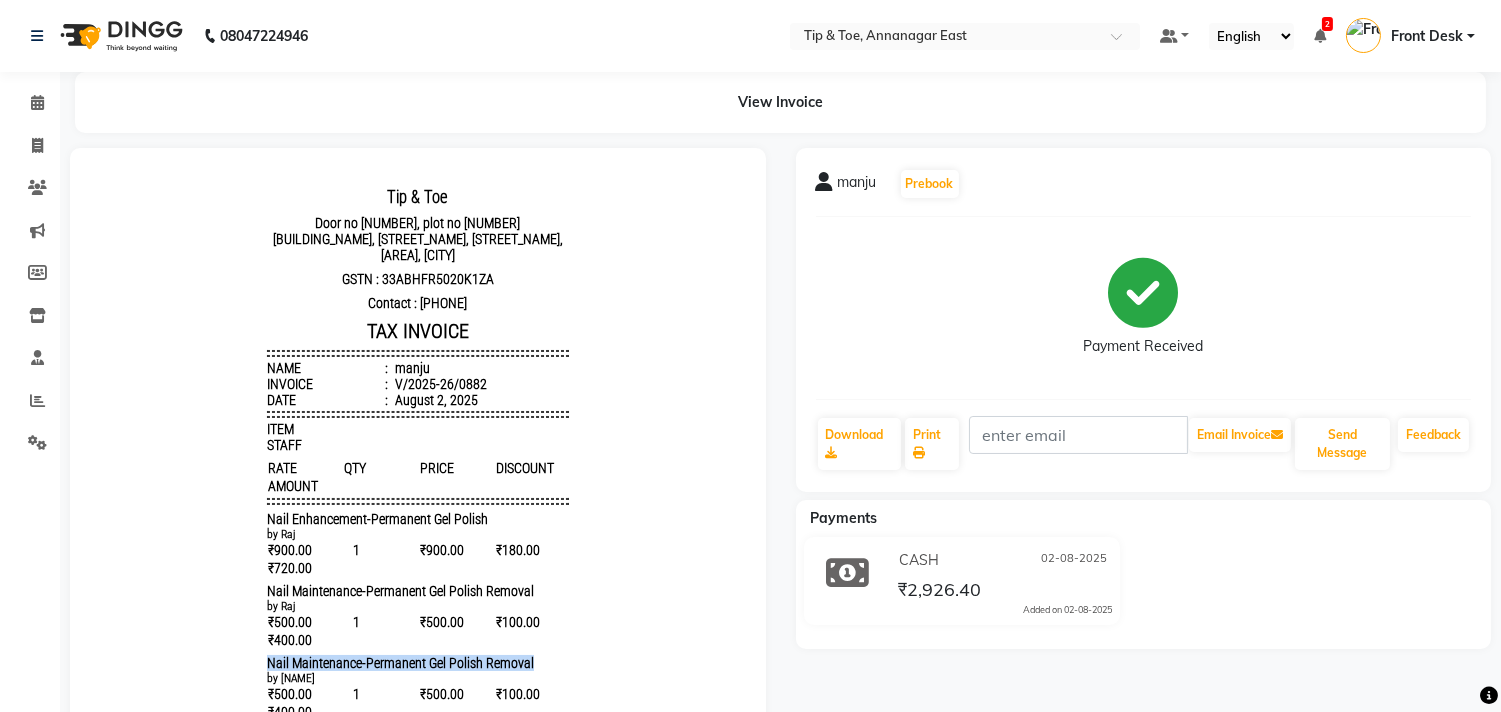 drag, startPoint x: 242, startPoint y: 657, endPoint x: 648, endPoint y: 667, distance: 406.12314 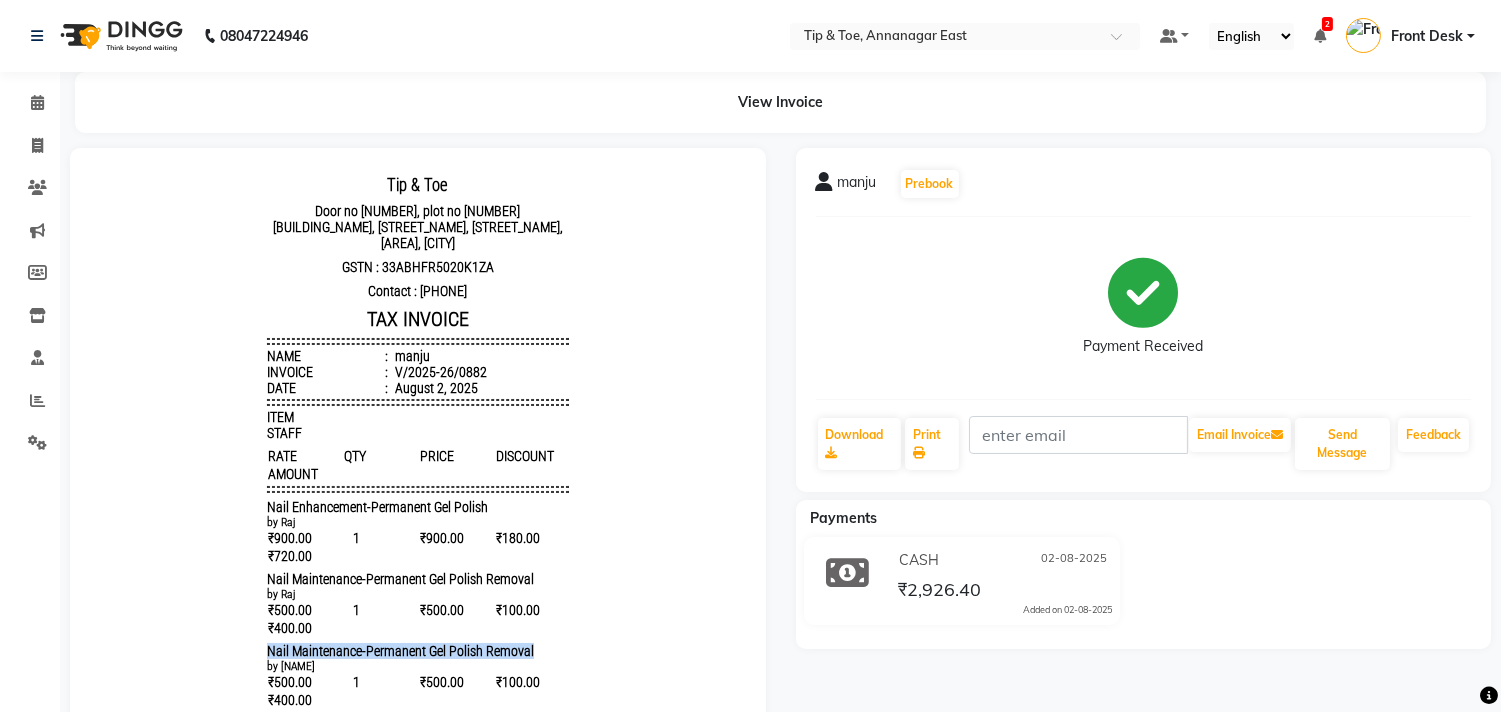 scroll, scrollTop: 16, scrollLeft: 0, axis: vertical 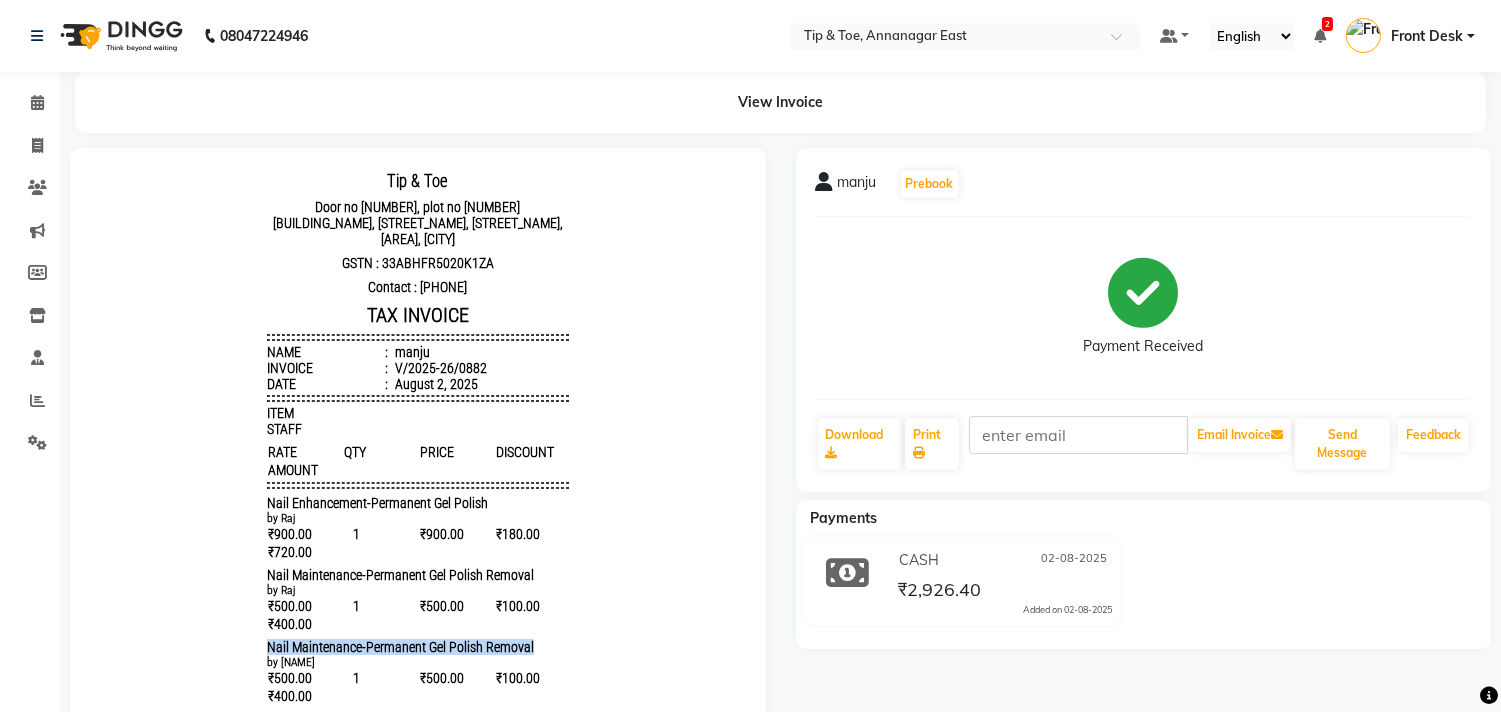 copy on "Nail Maintenance-Permanent Gel Polish Removal" 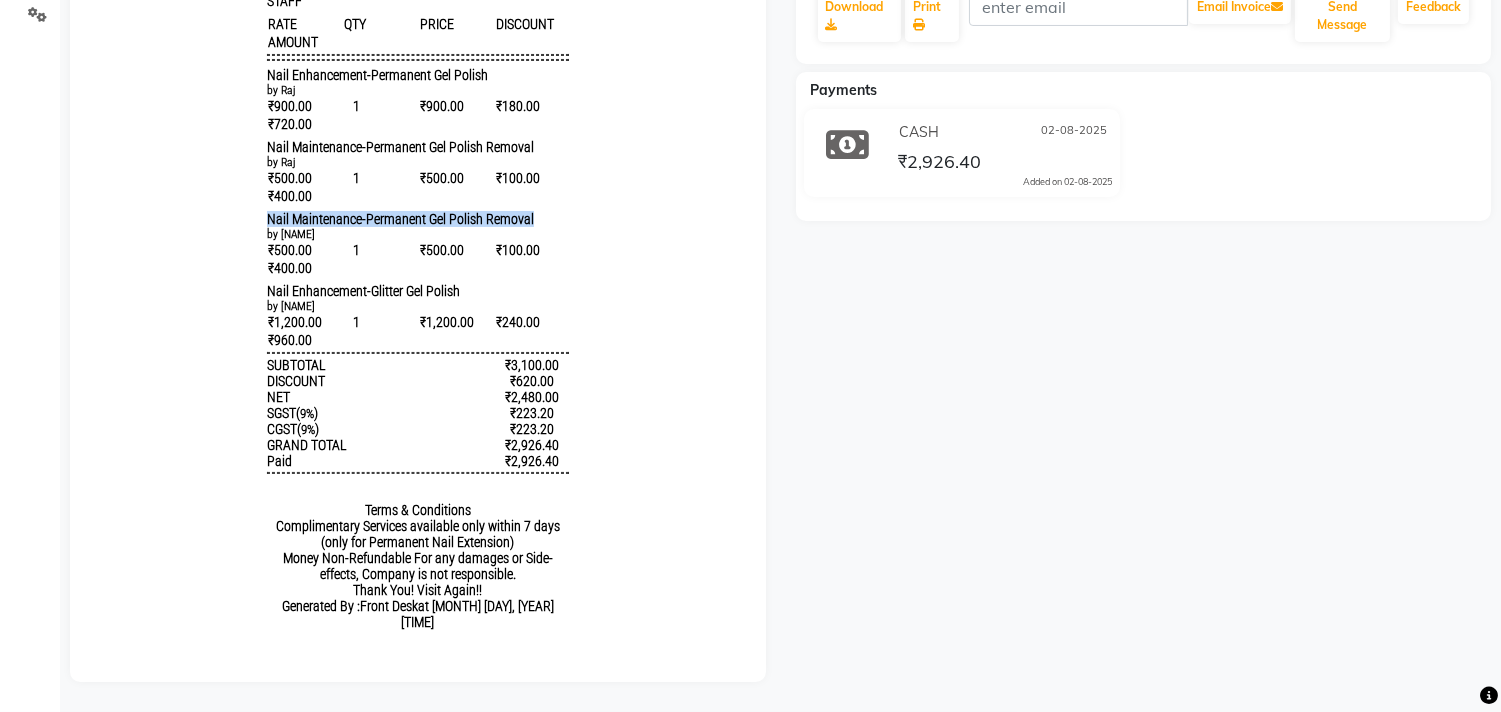 scroll, scrollTop: 443, scrollLeft: 0, axis: vertical 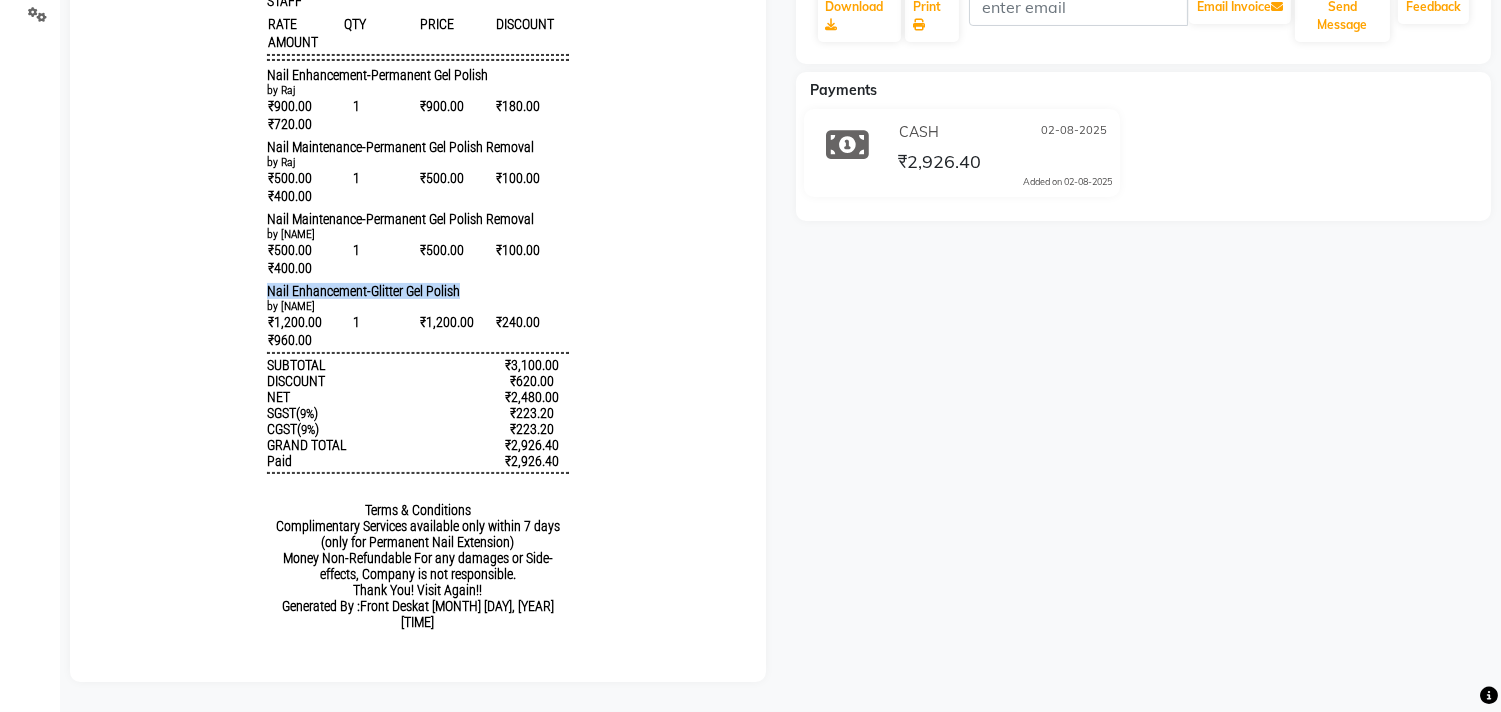 drag, startPoint x: 224, startPoint y: 278, endPoint x: 460, endPoint y: 294, distance: 236.54175 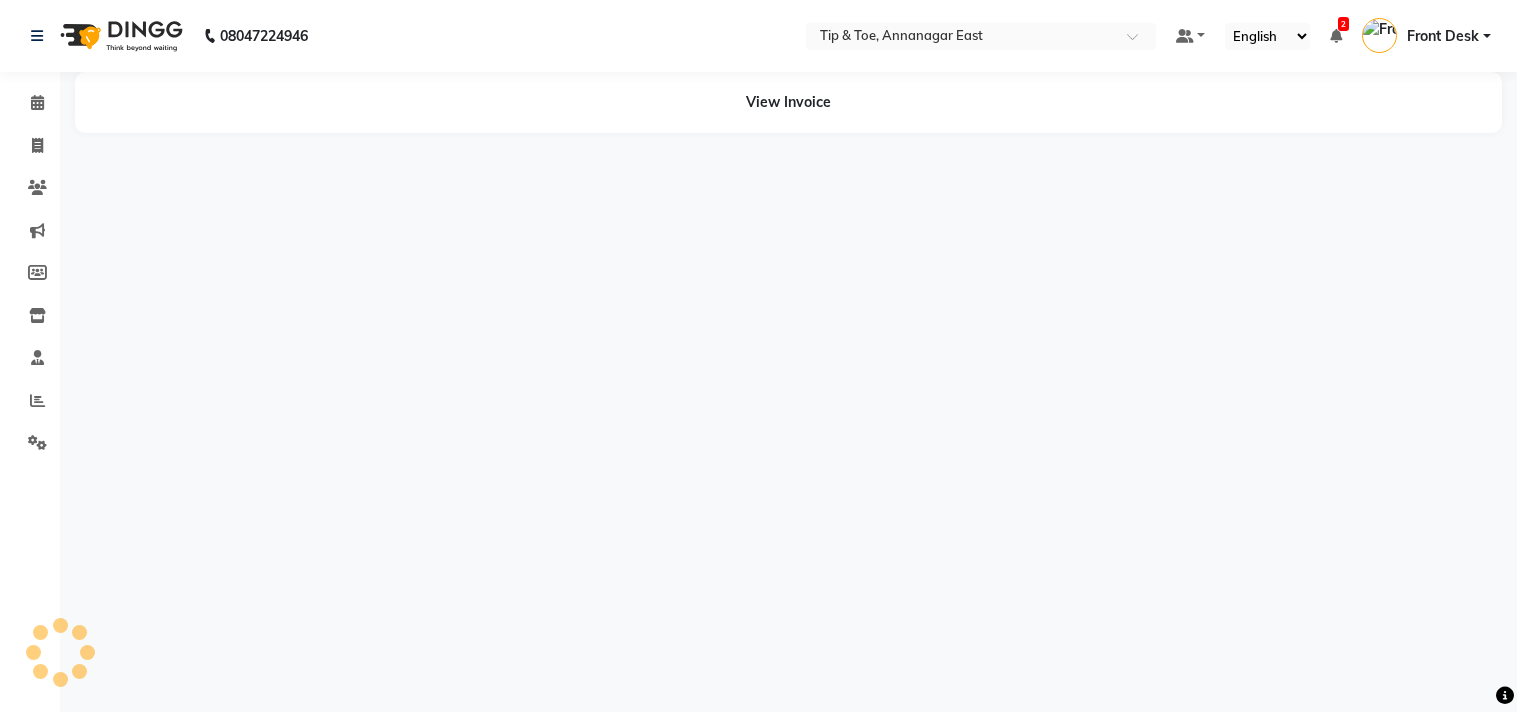 scroll, scrollTop: 0, scrollLeft: 0, axis: both 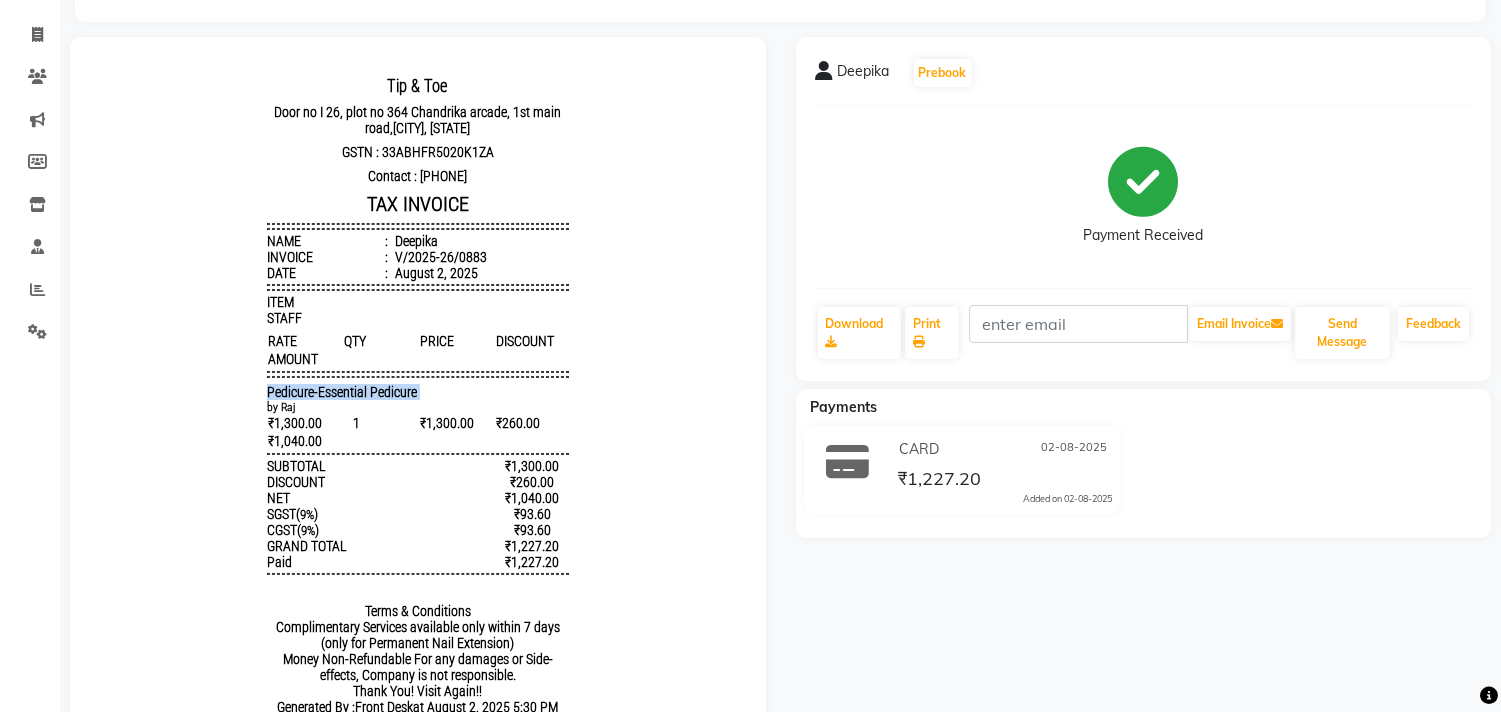 drag, startPoint x: 196, startPoint y: 415, endPoint x: 242, endPoint y: 403, distance: 47.539455 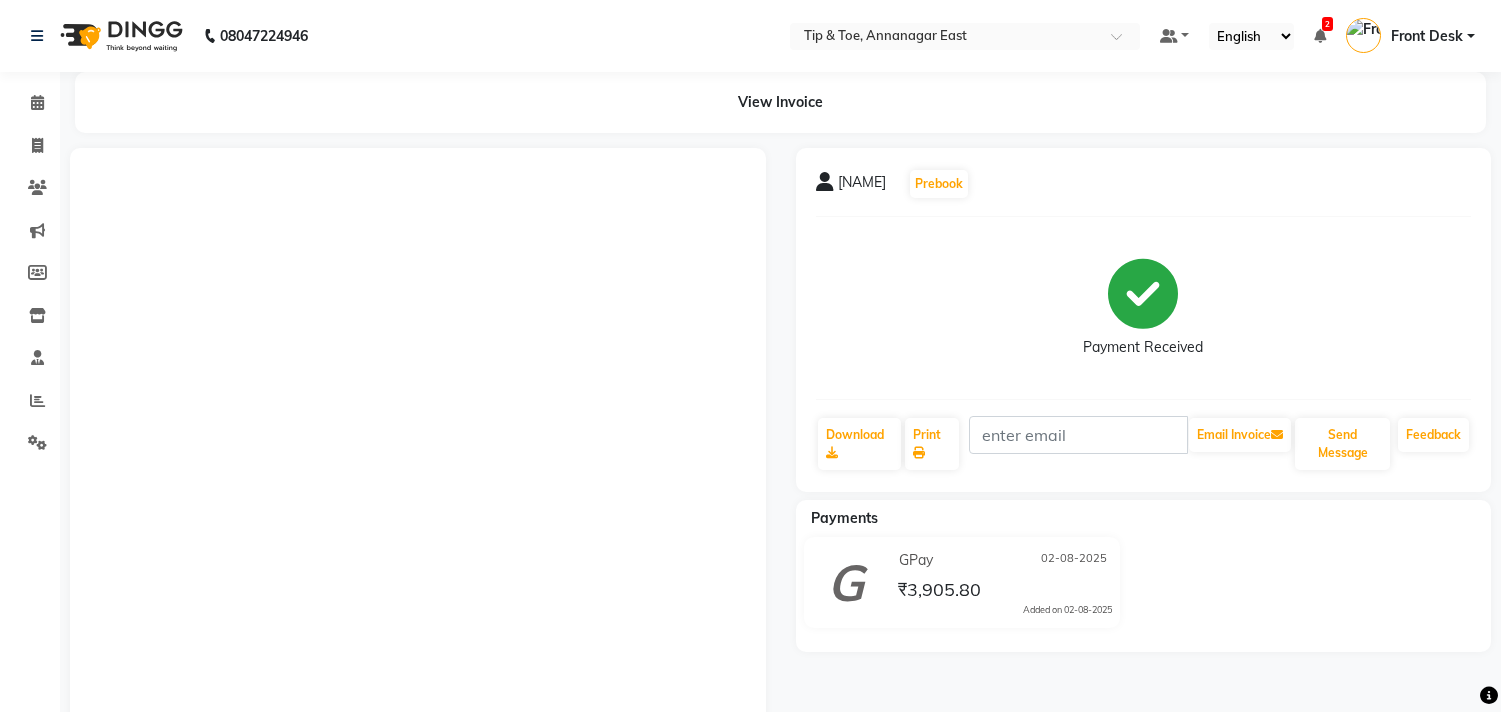 scroll, scrollTop: 0, scrollLeft: 0, axis: both 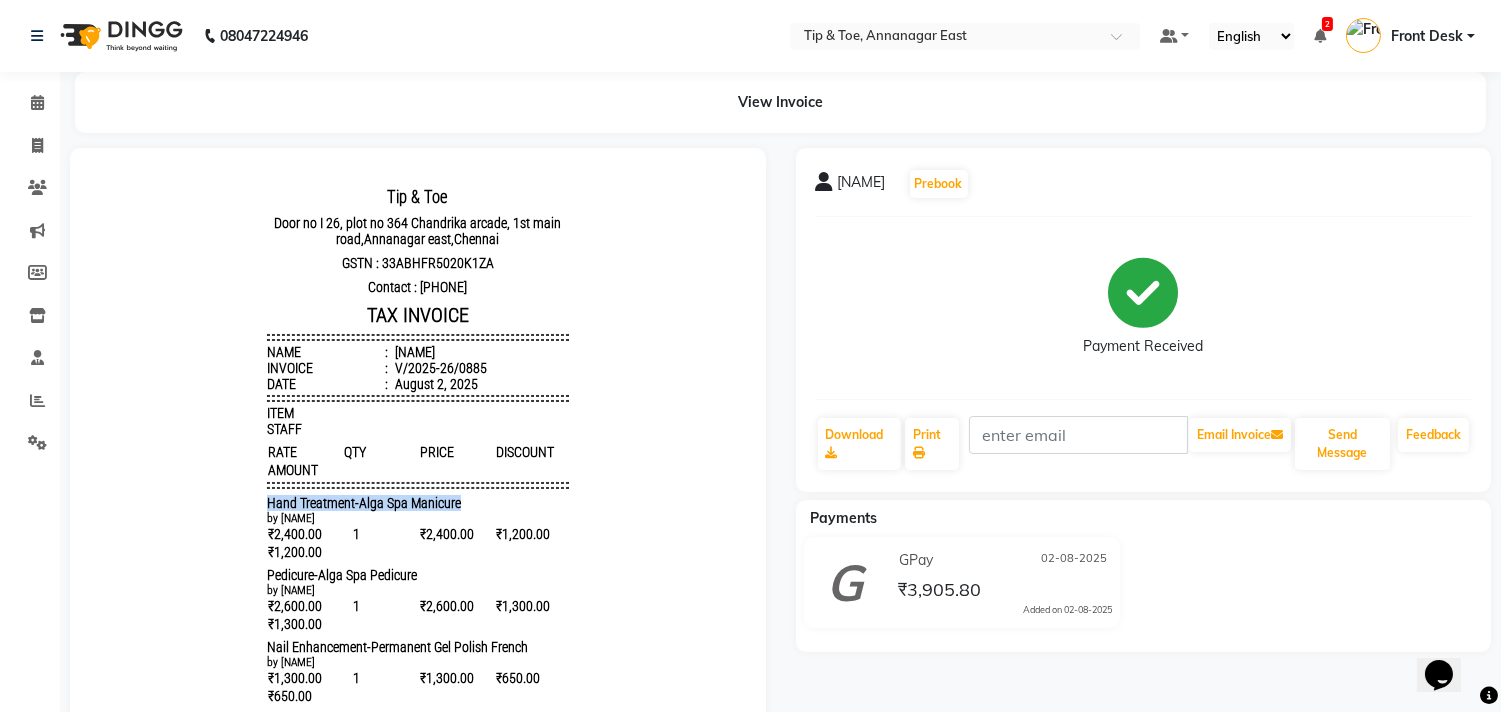 drag, startPoint x: 195, startPoint y: 490, endPoint x: 531, endPoint y: 496, distance: 336.05356 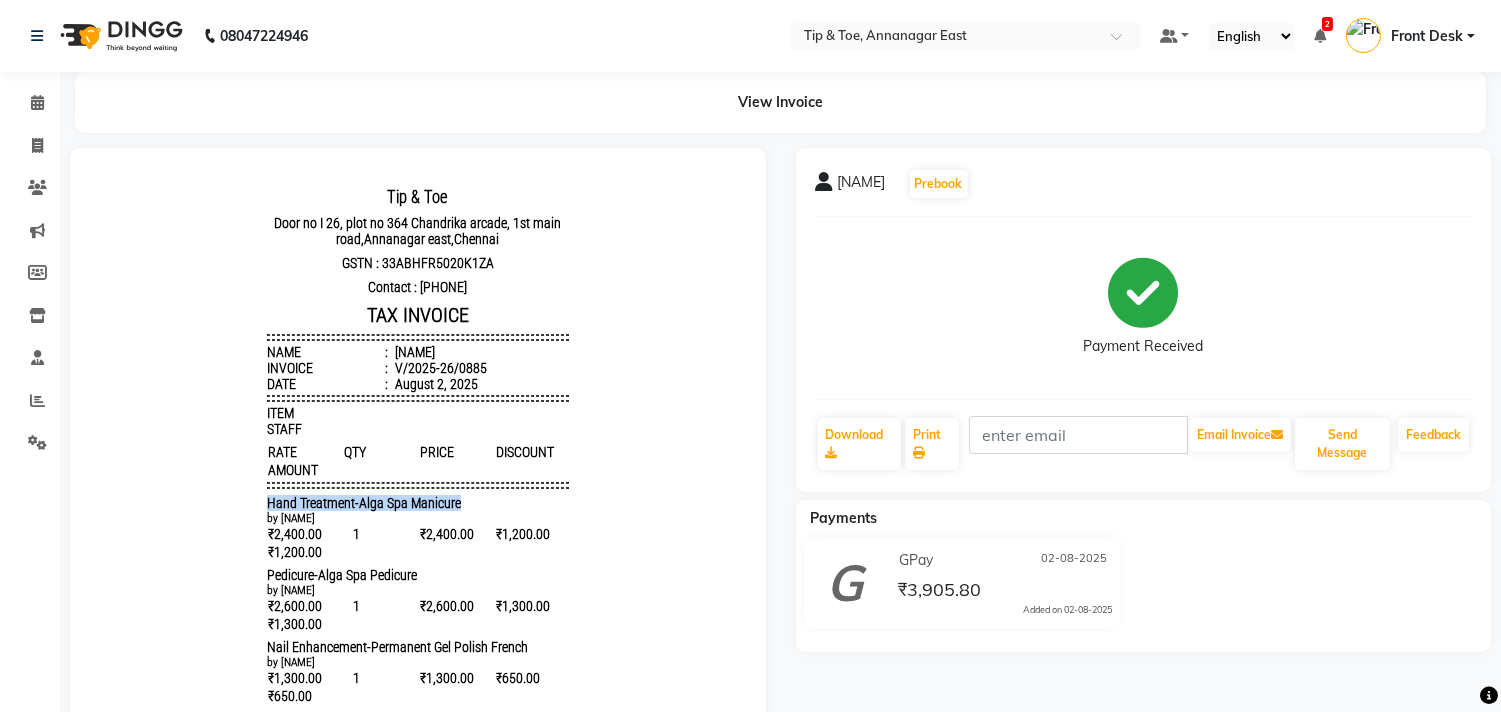copy on "Hand Treatment-Alga Spa Manicure" 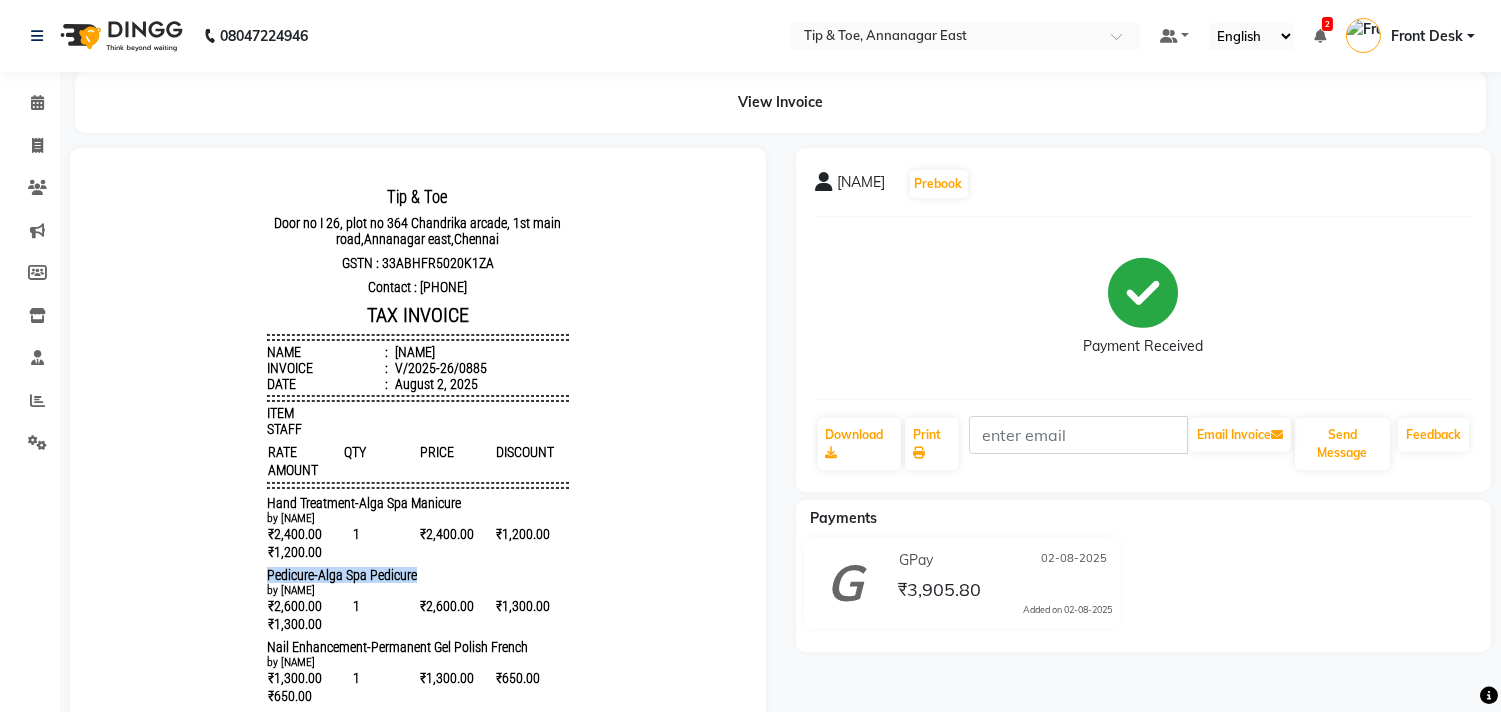 drag, startPoint x: 242, startPoint y: 564, endPoint x: 417, endPoint y: 564, distance: 175 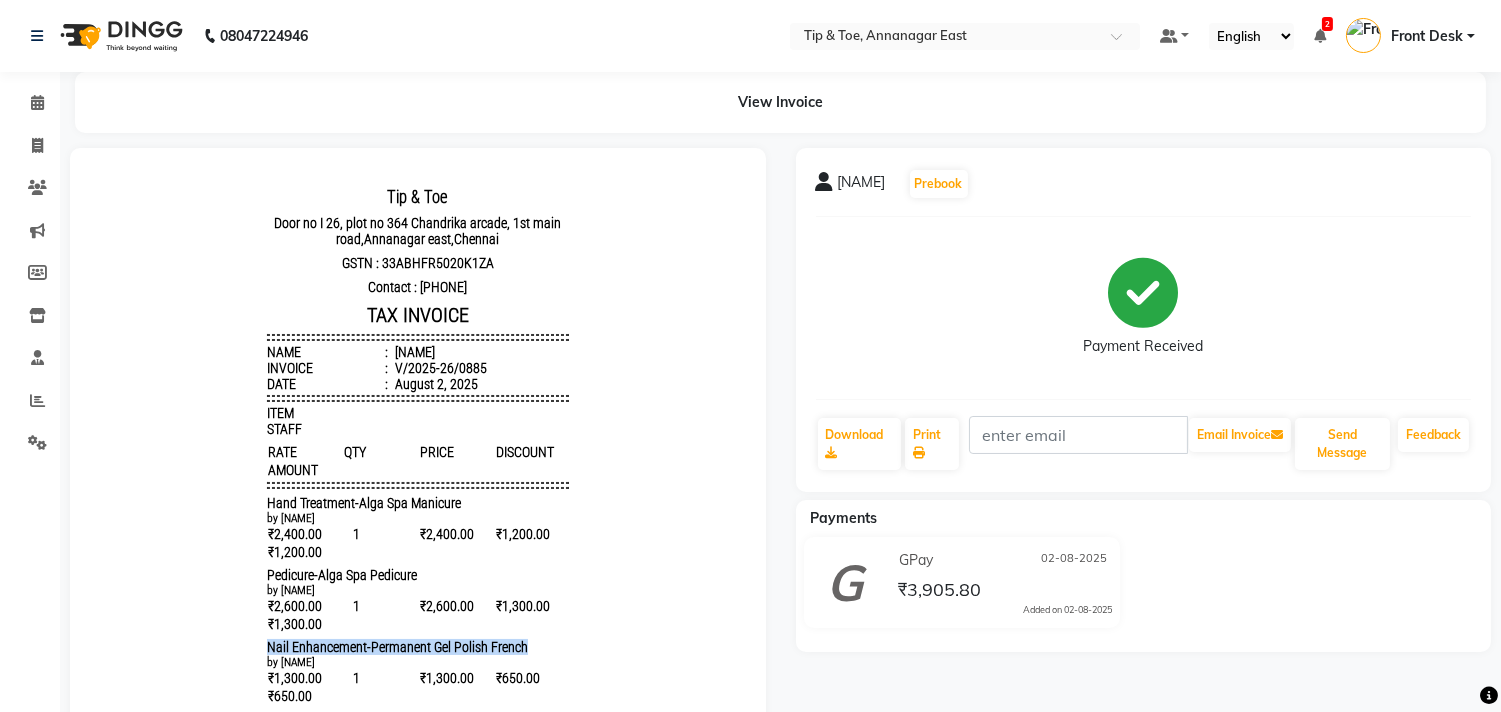 drag, startPoint x: 233, startPoint y: 644, endPoint x: 550, endPoint y: 635, distance: 317.12775 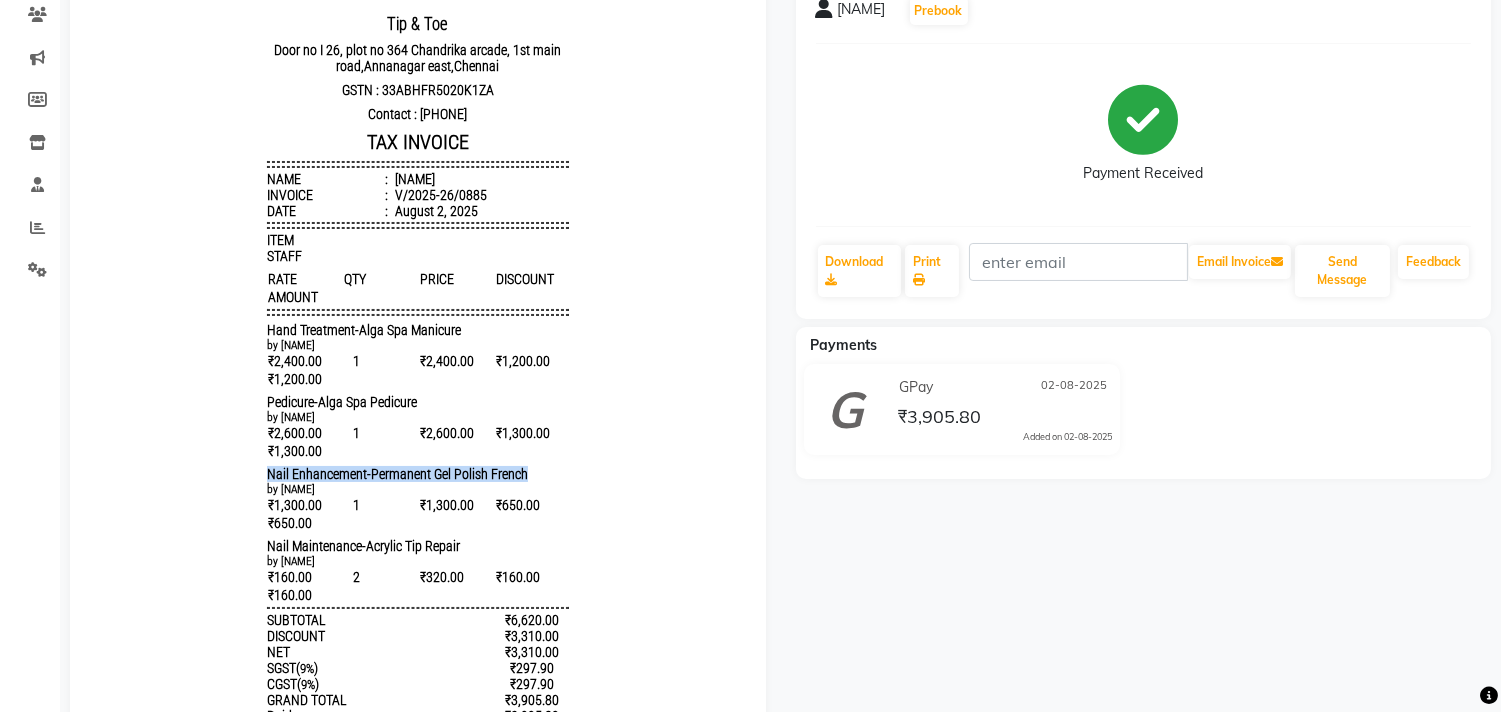 scroll, scrollTop: 333, scrollLeft: 0, axis: vertical 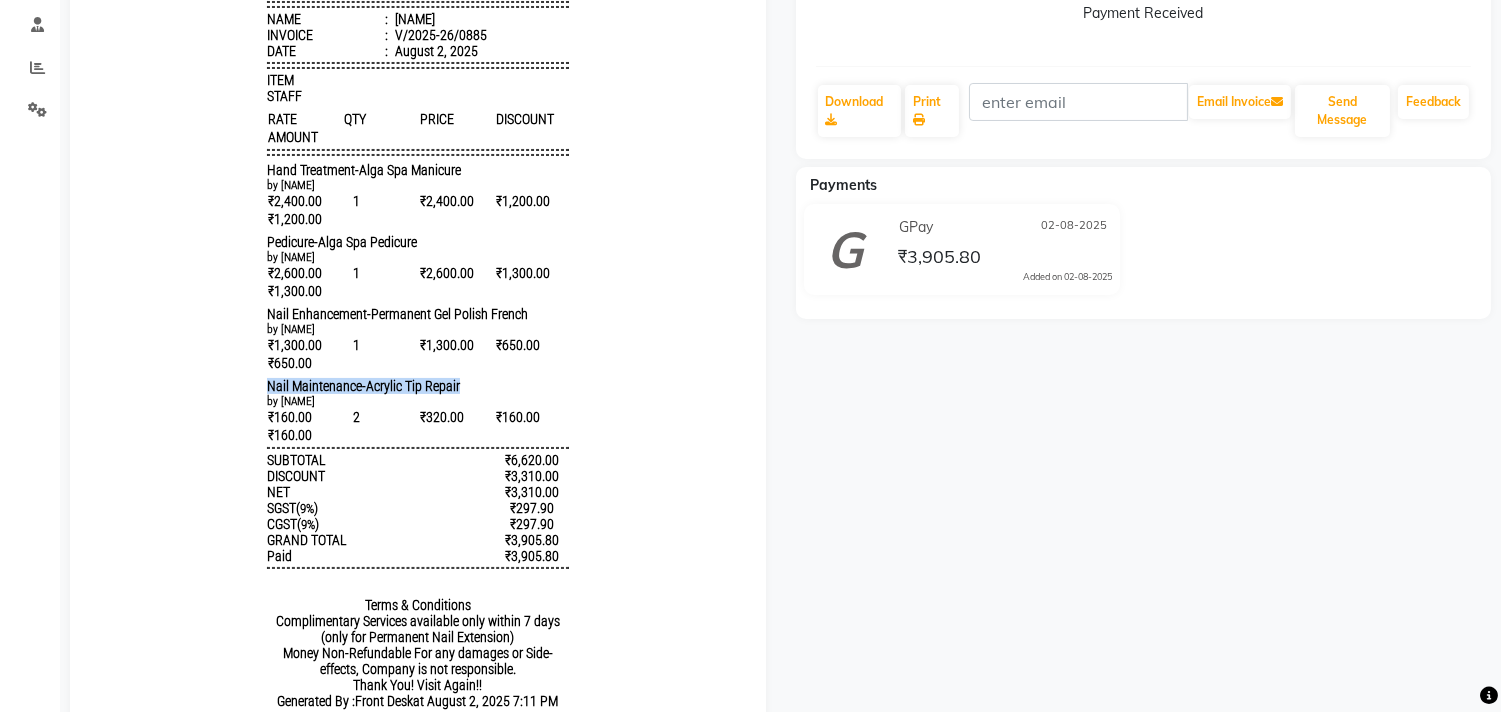 drag, startPoint x: 215, startPoint y: 380, endPoint x: 480, endPoint y: 375, distance: 265.04718 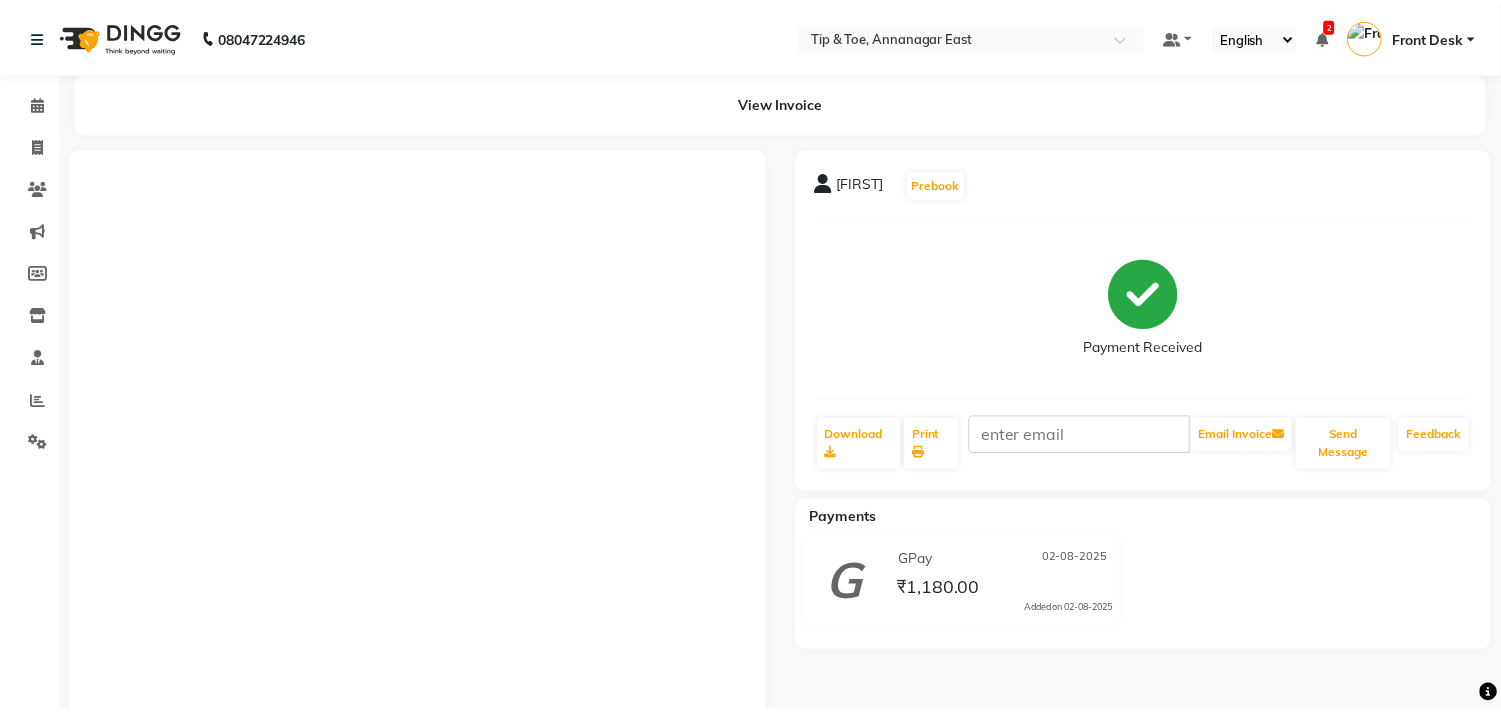 scroll, scrollTop: 186, scrollLeft: 0, axis: vertical 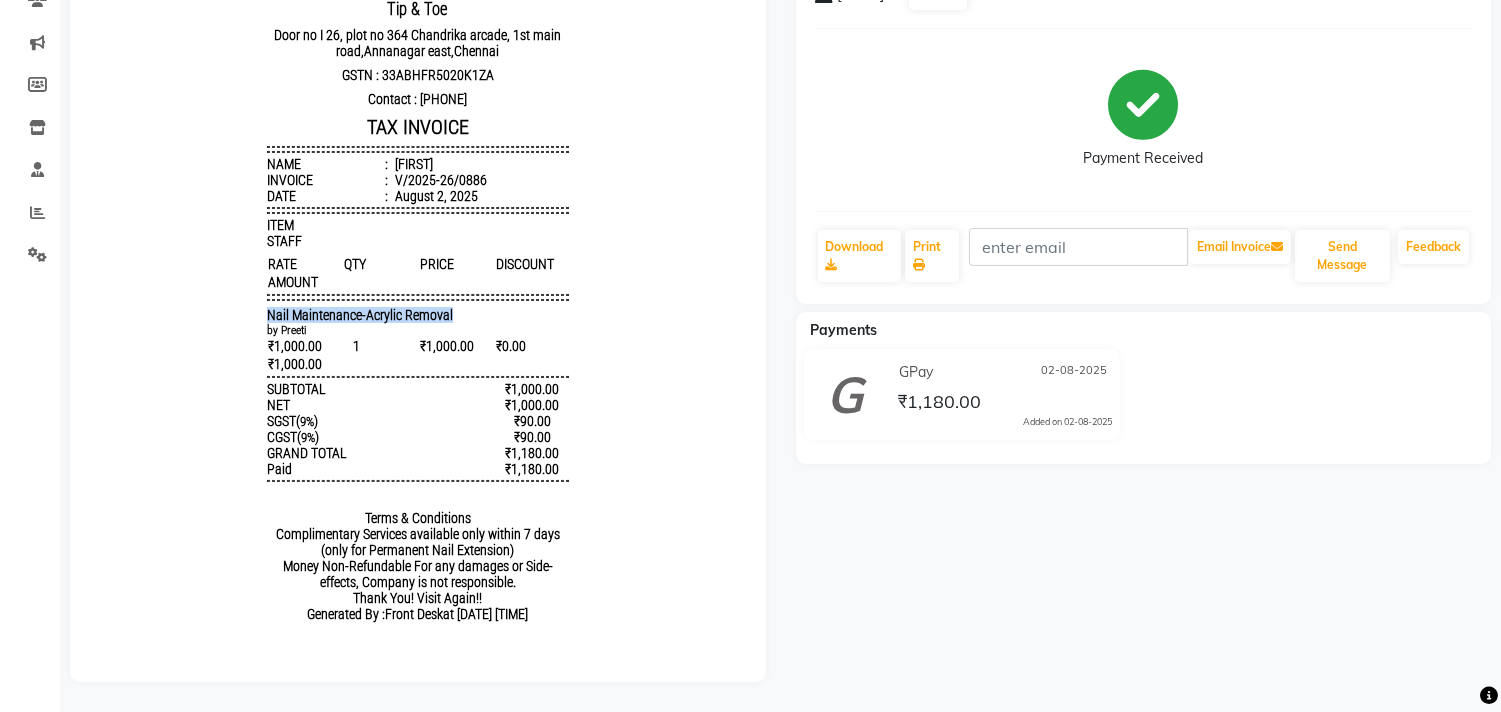drag, startPoint x: 202, startPoint y: 327, endPoint x: 568, endPoint y: 326, distance: 366.00137 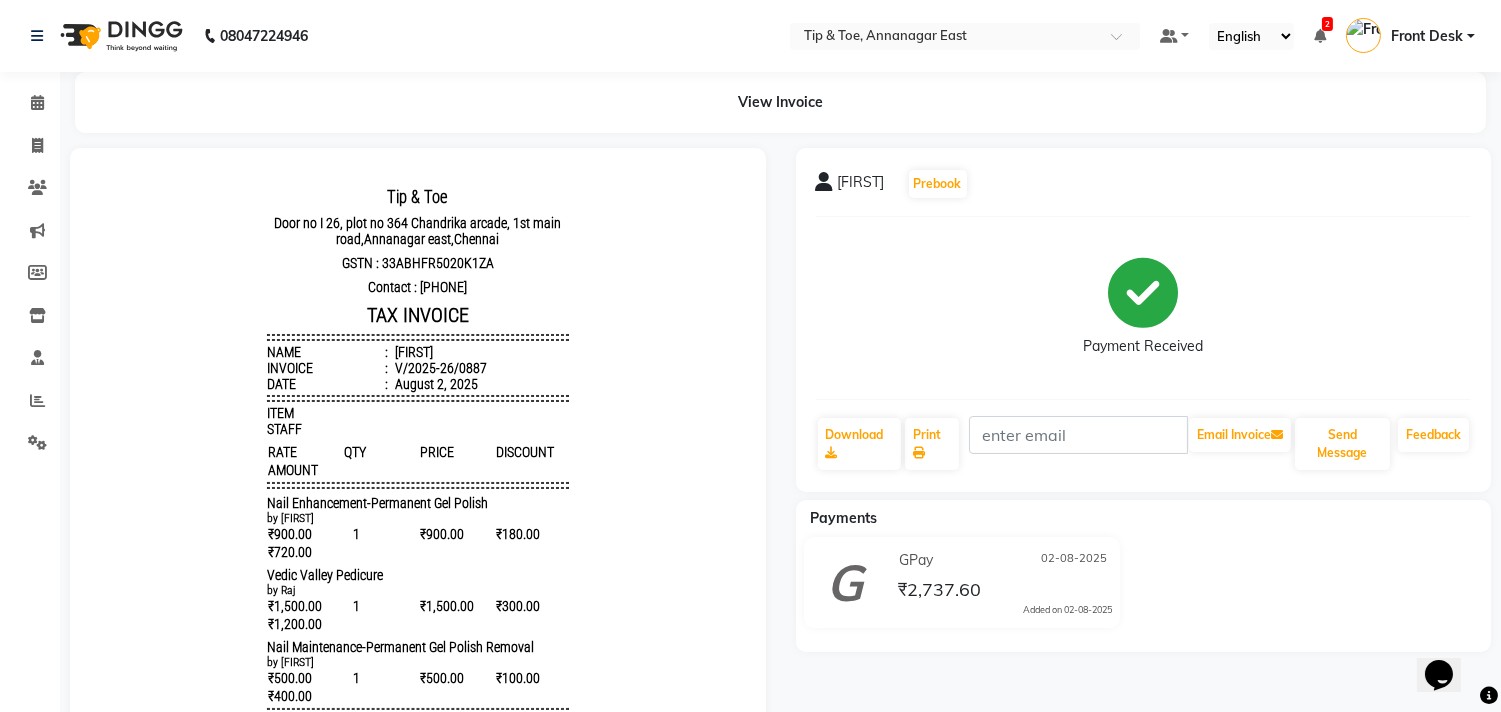 scroll, scrollTop: 0, scrollLeft: 0, axis: both 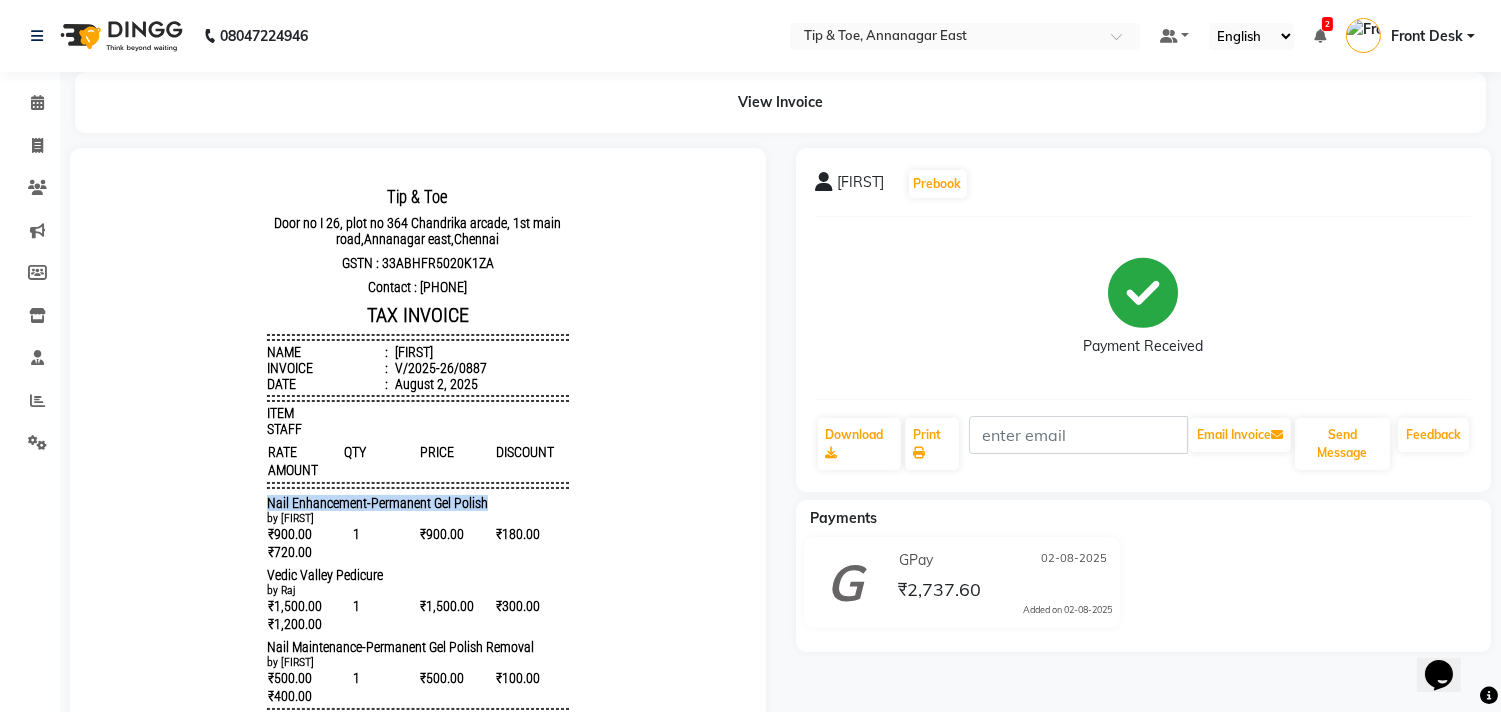 drag, startPoint x: 474, startPoint y: 645, endPoint x: 563, endPoint y: 515, distance: 157.54681 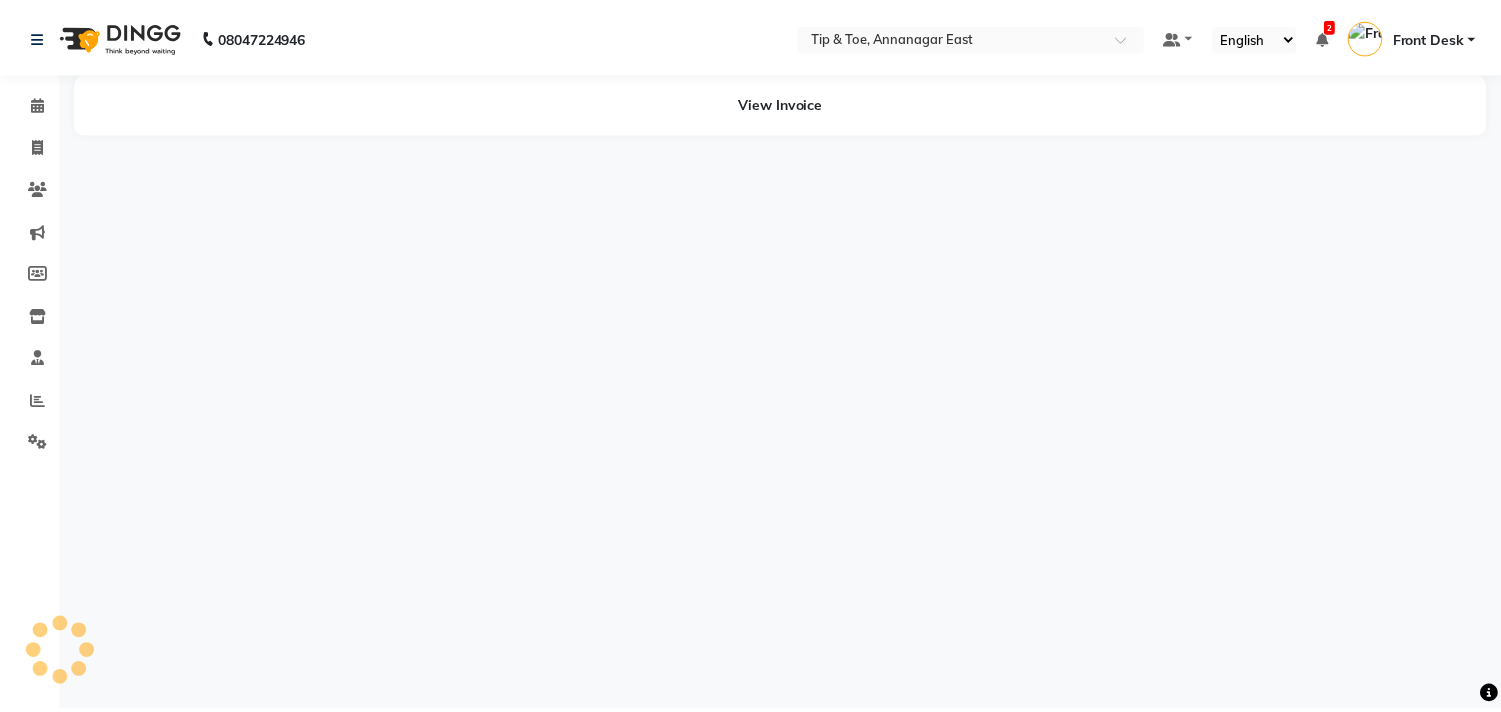 scroll, scrollTop: 0, scrollLeft: 0, axis: both 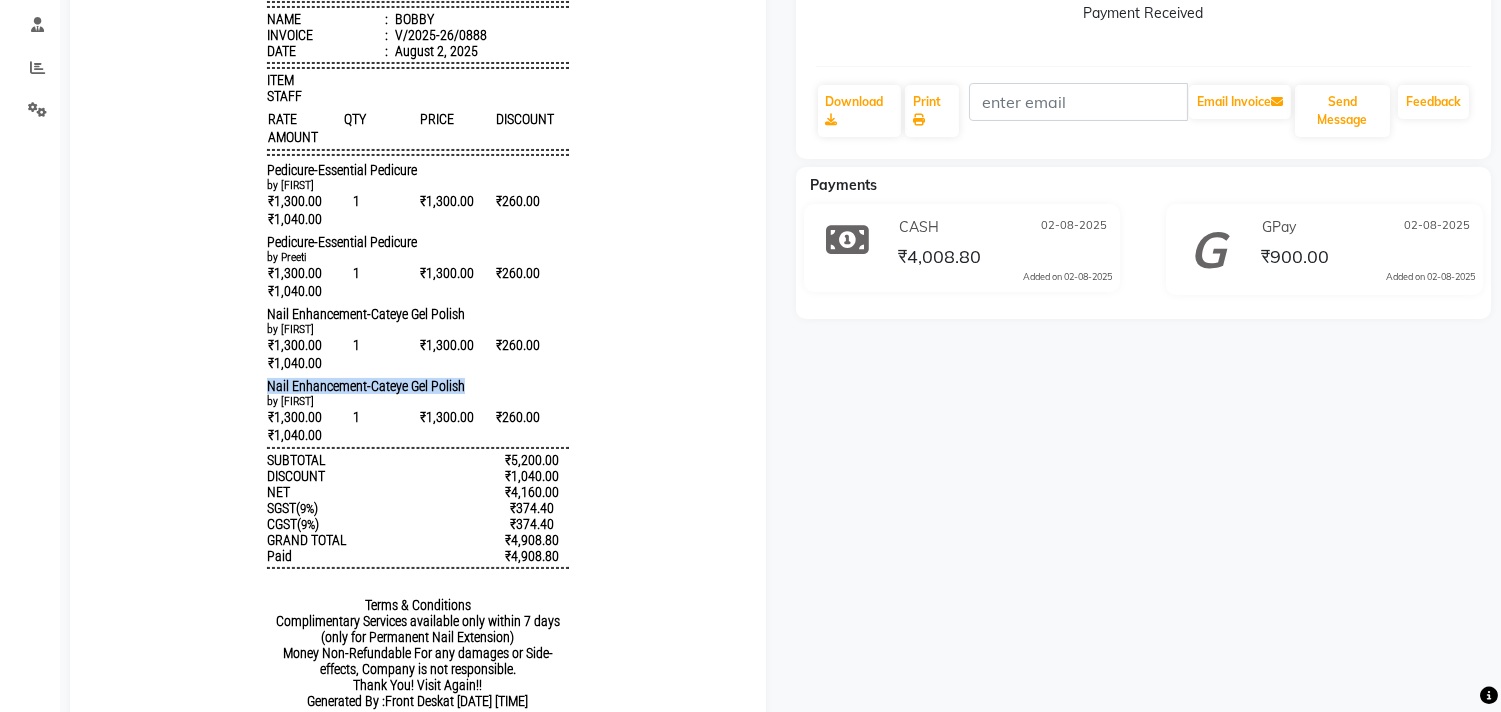 drag, startPoint x: 227, startPoint y: 402, endPoint x: 584, endPoint y: 395, distance: 357.06863 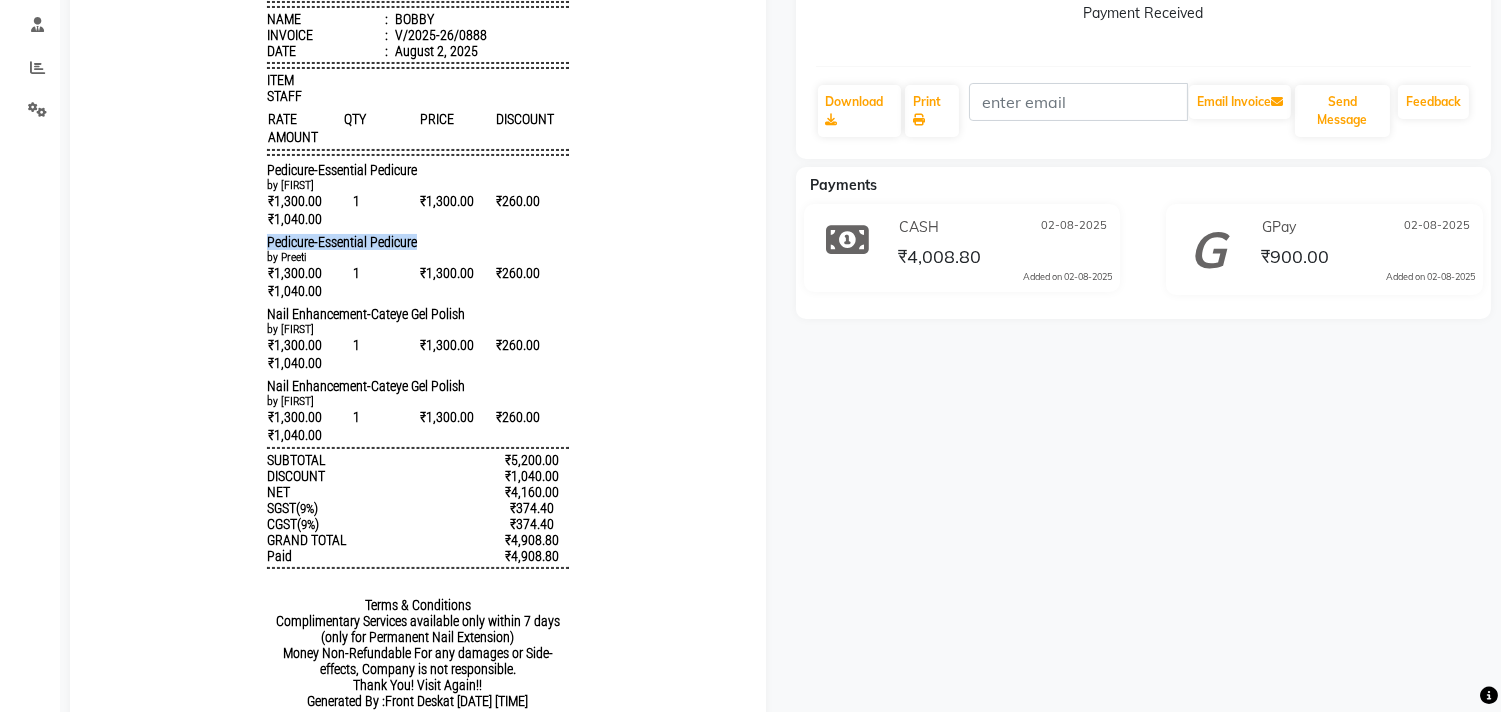 drag, startPoint x: 230, startPoint y: 251, endPoint x: 482, endPoint y: 255, distance: 252.03174 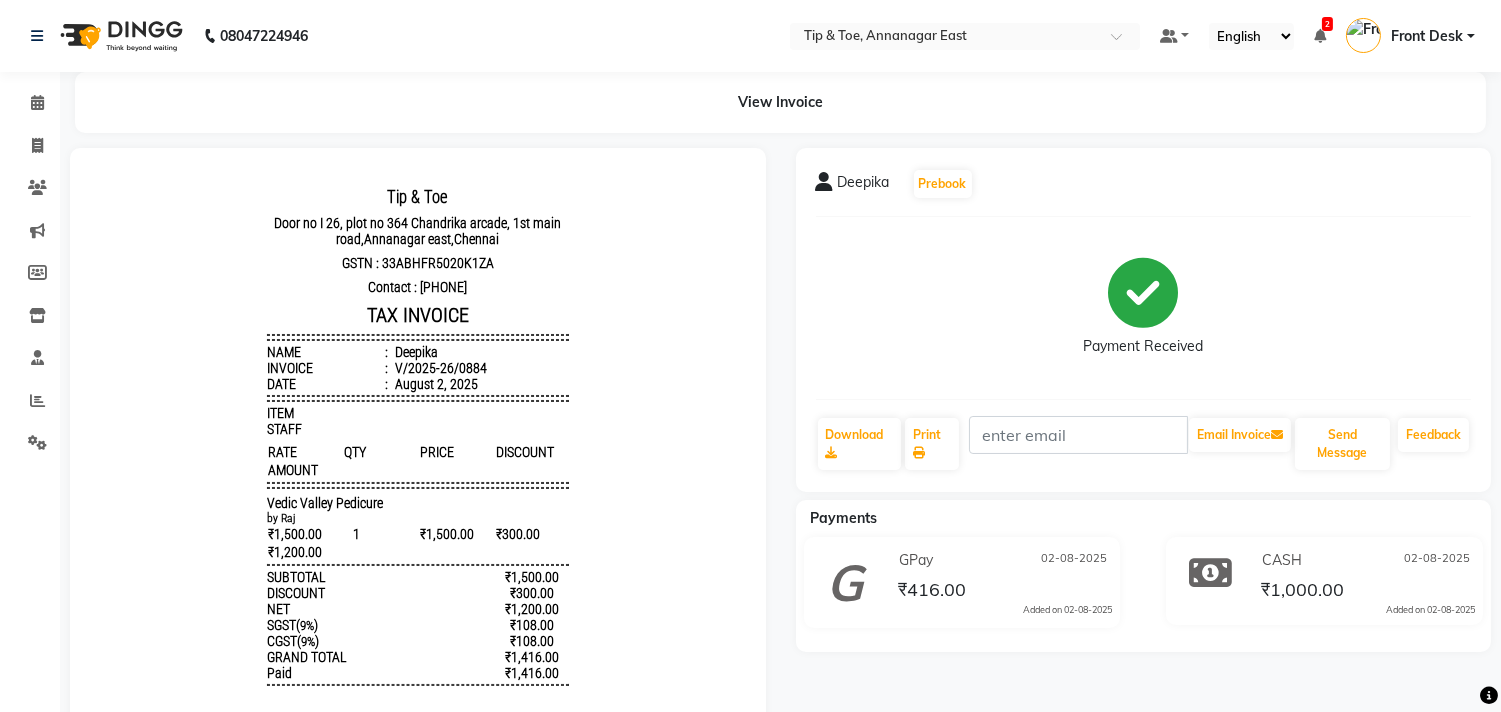 scroll, scrollTop: 15, scrollLeft: 0, axis: vertical 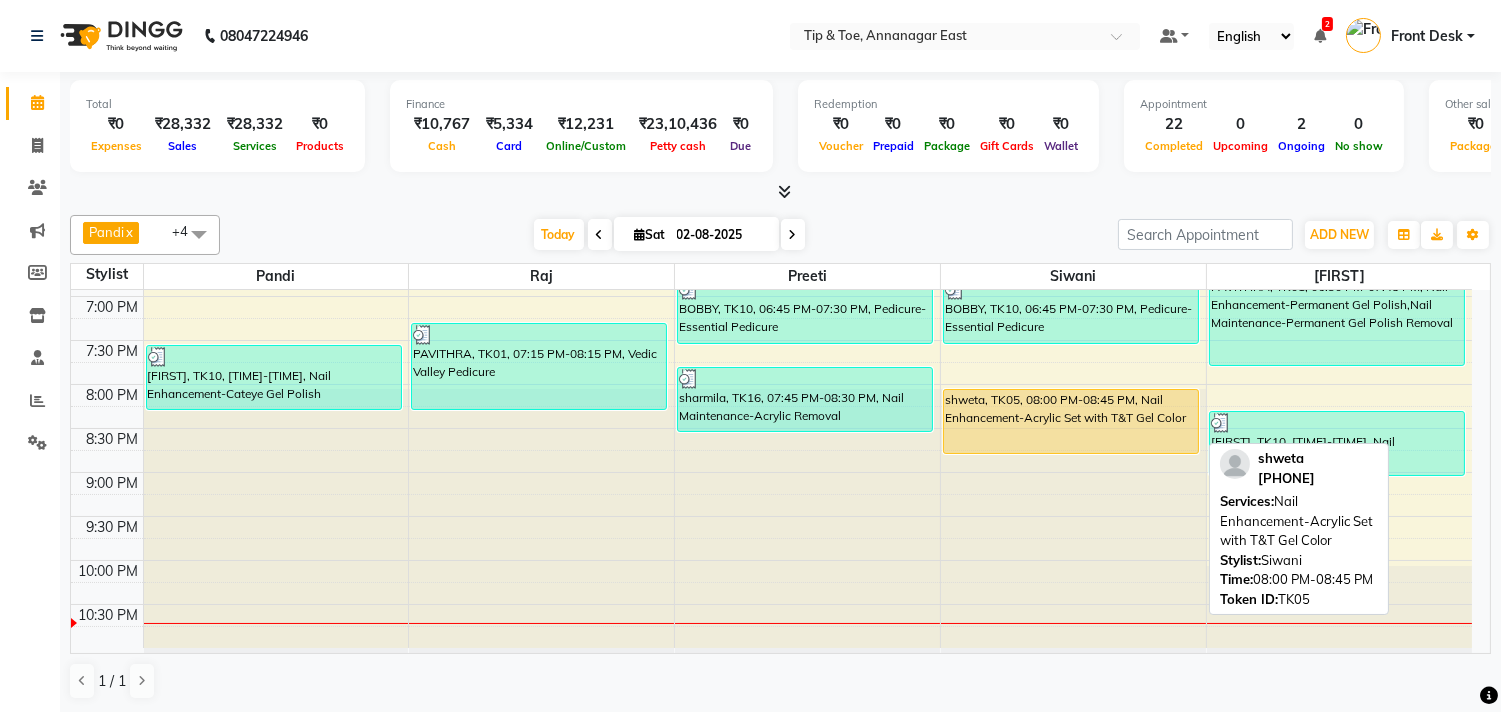 click on "shweta, TK05, 08:00 PM-08:45 PM, Nail Enhancement-Acrylic Set with T&T Gel Color" at bounding box center [1071, 421] 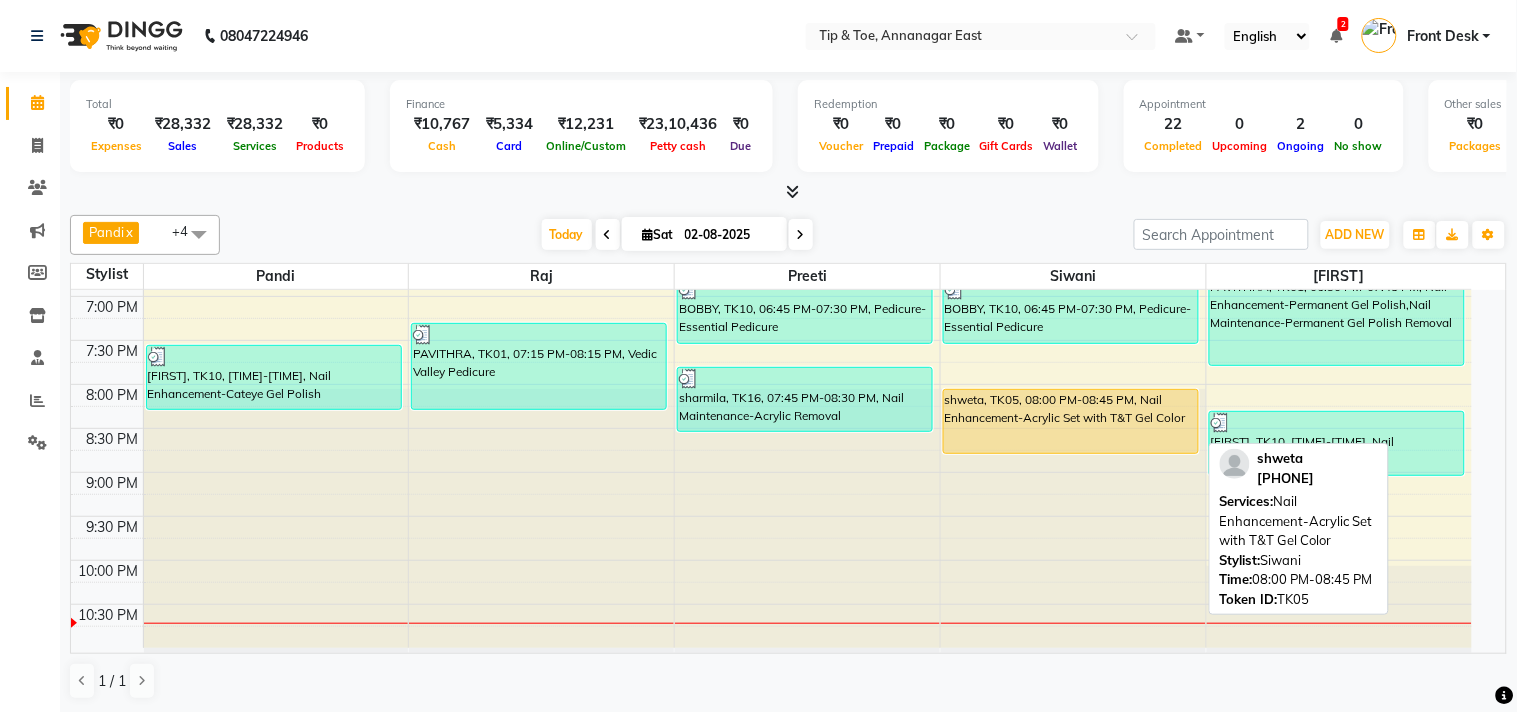 select on "1" 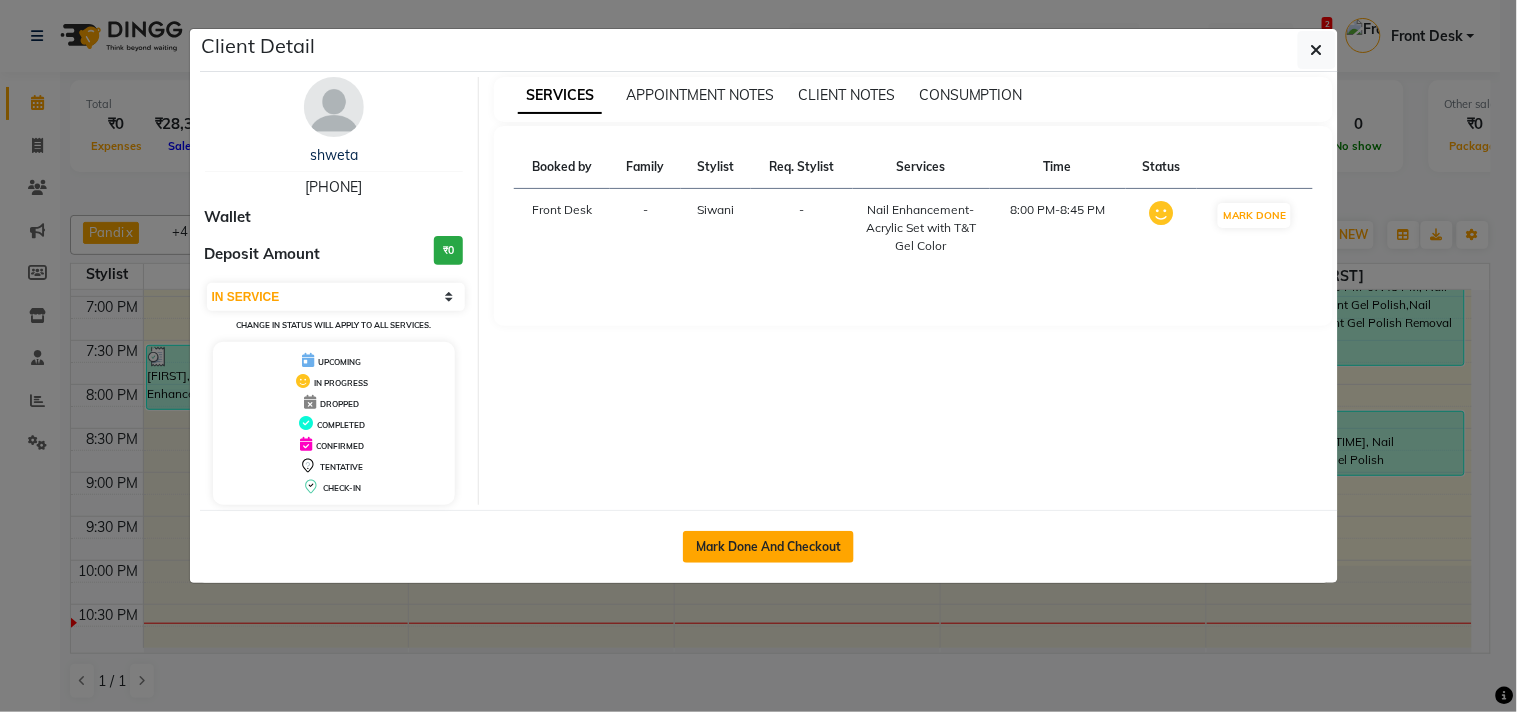 click on "Mark Done And Checkout" 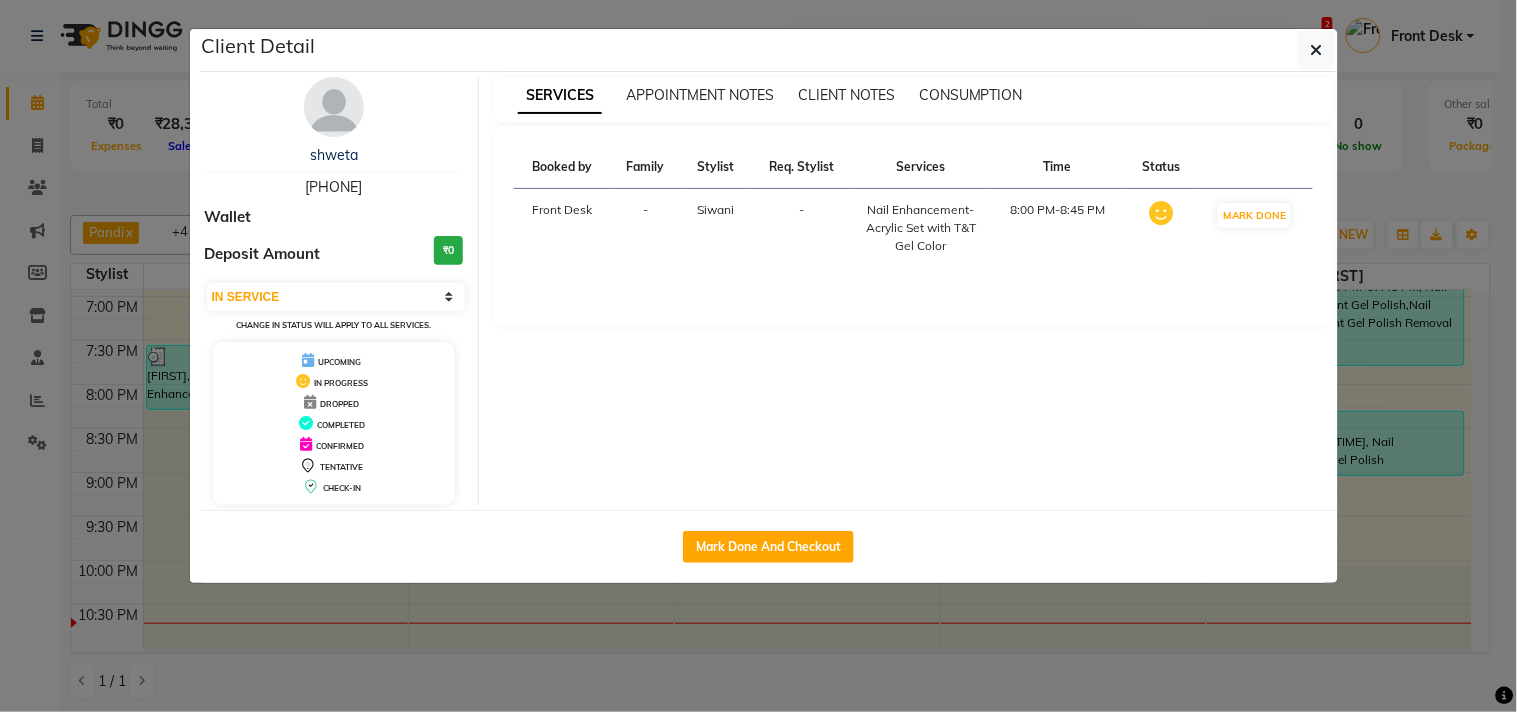 select on "5770" 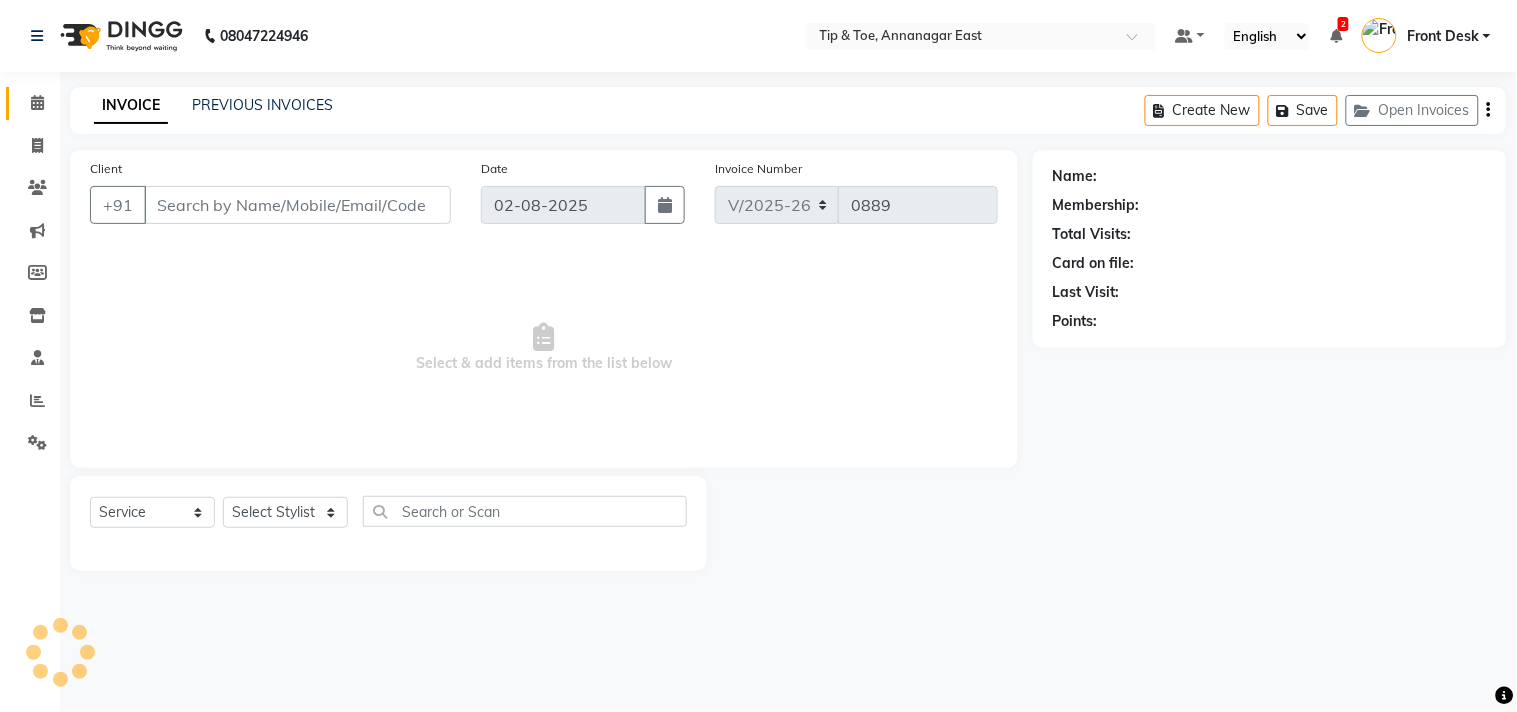type on "9398661233" 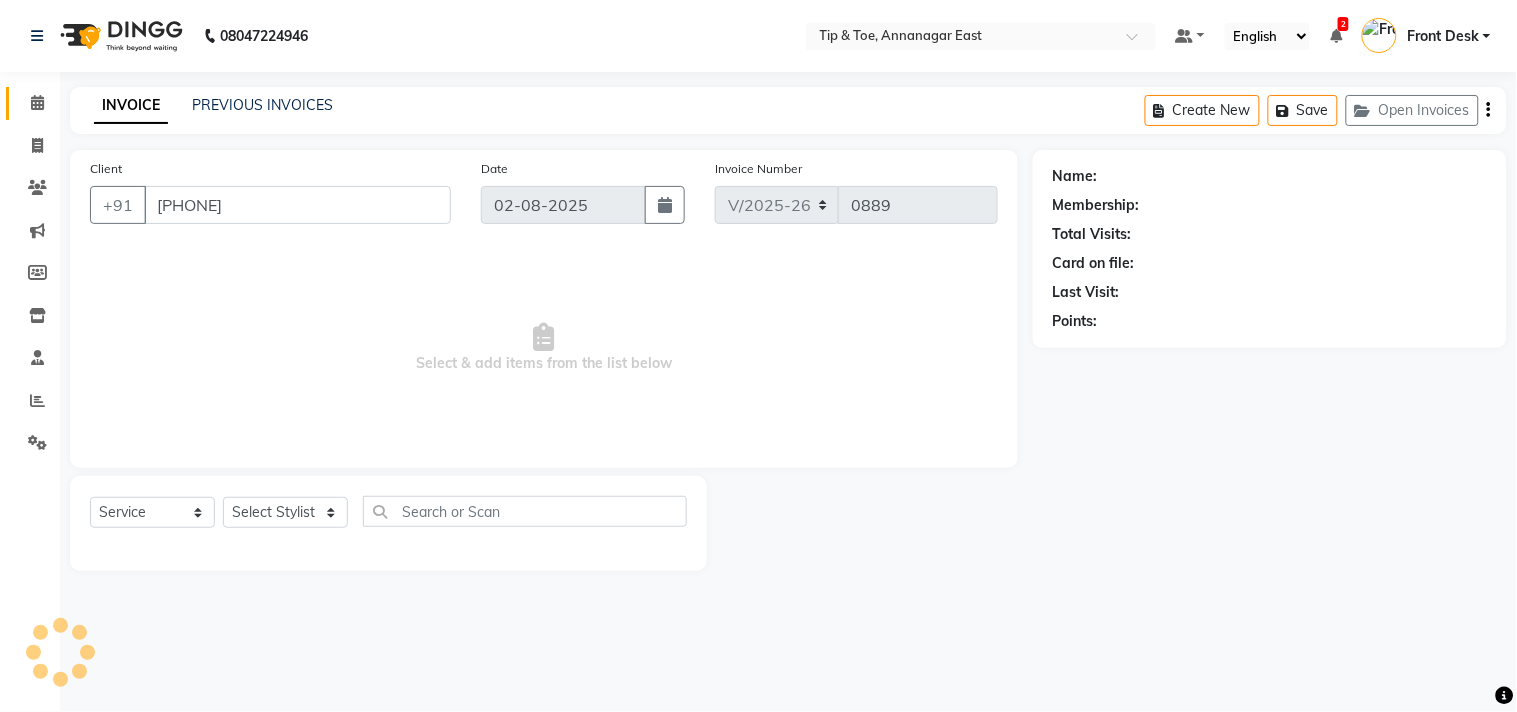 select on "49685" 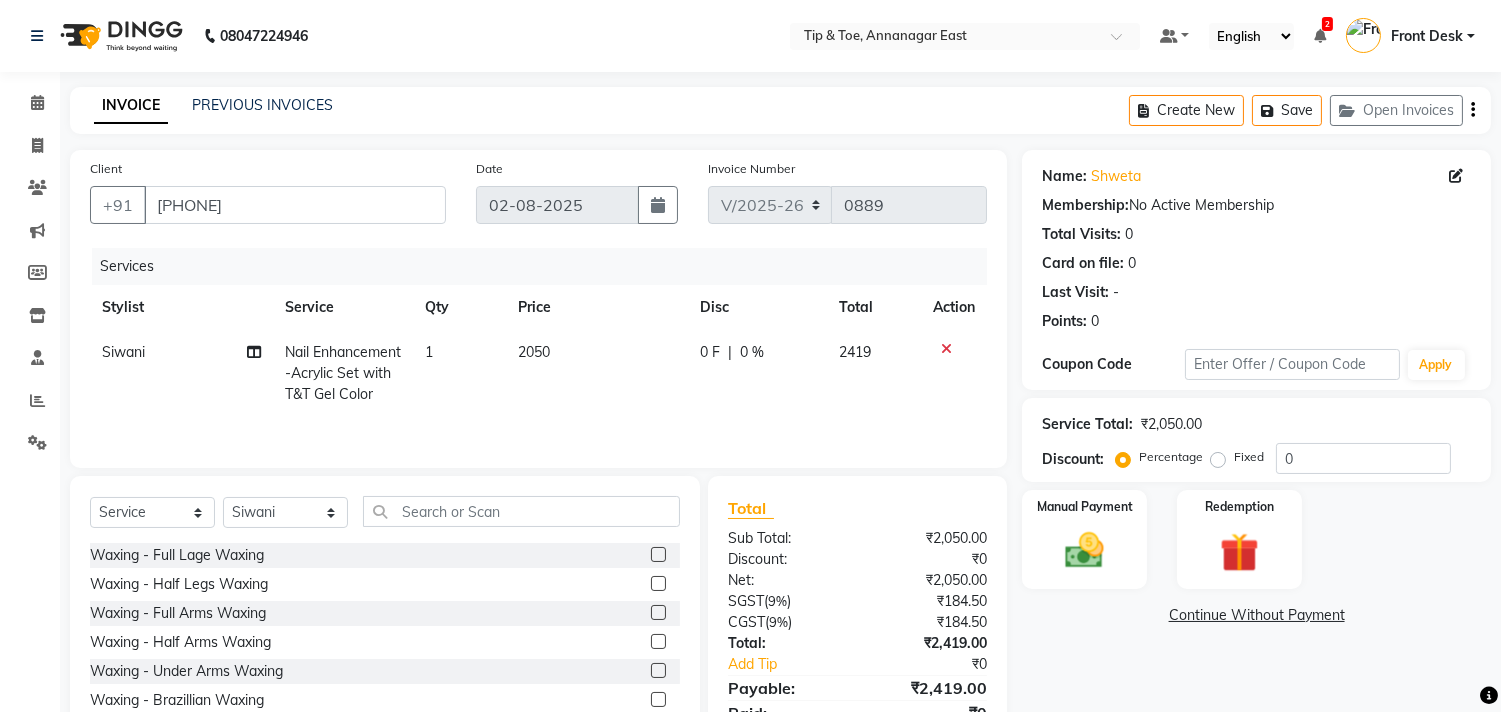 click on "2050" 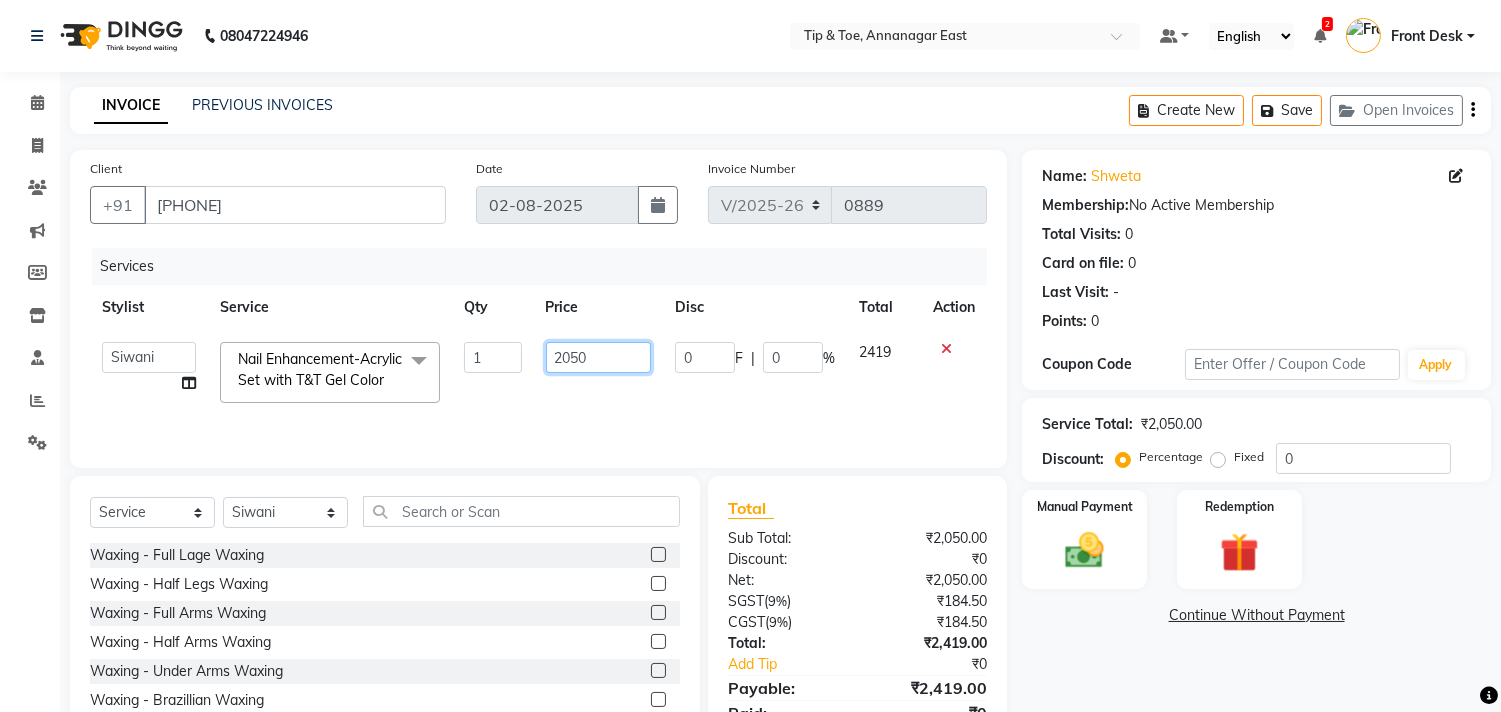 click on "2050" 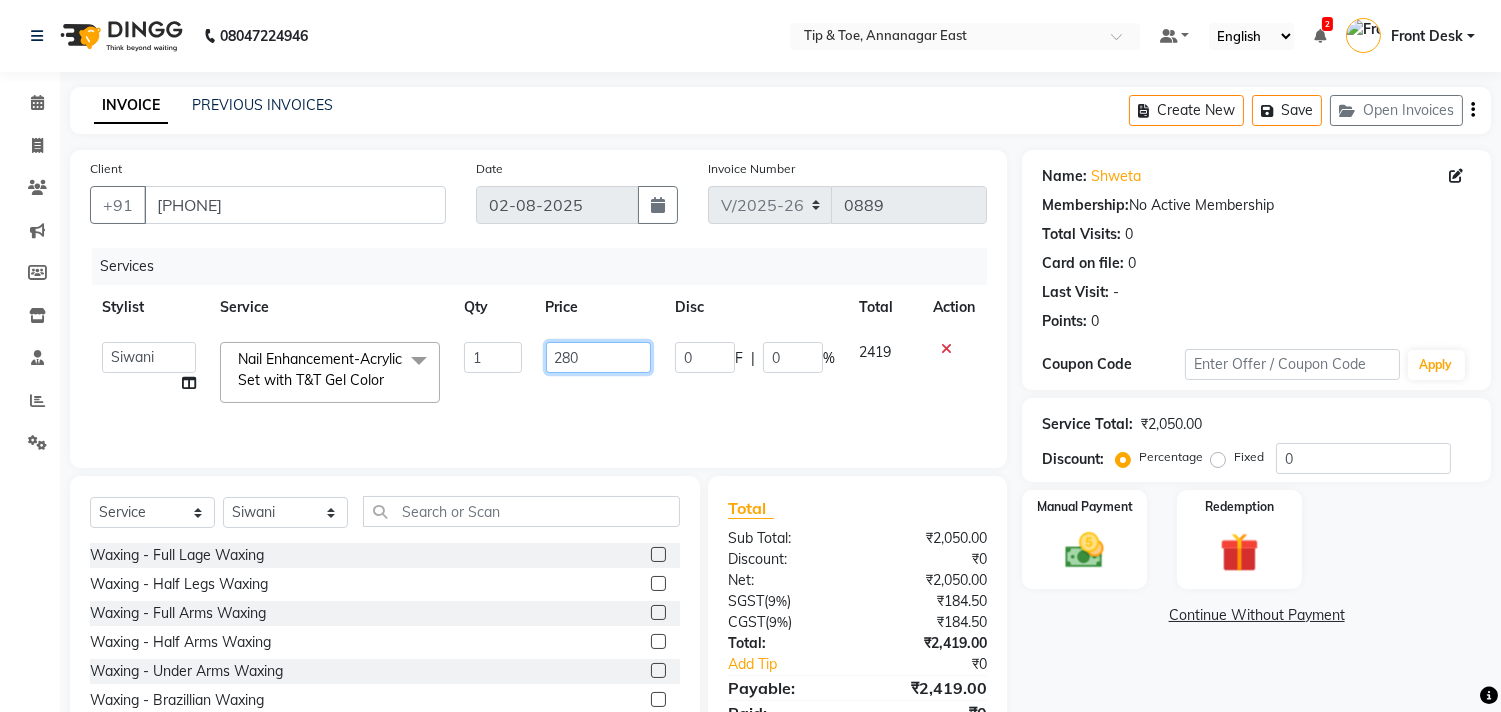 type on "2800" 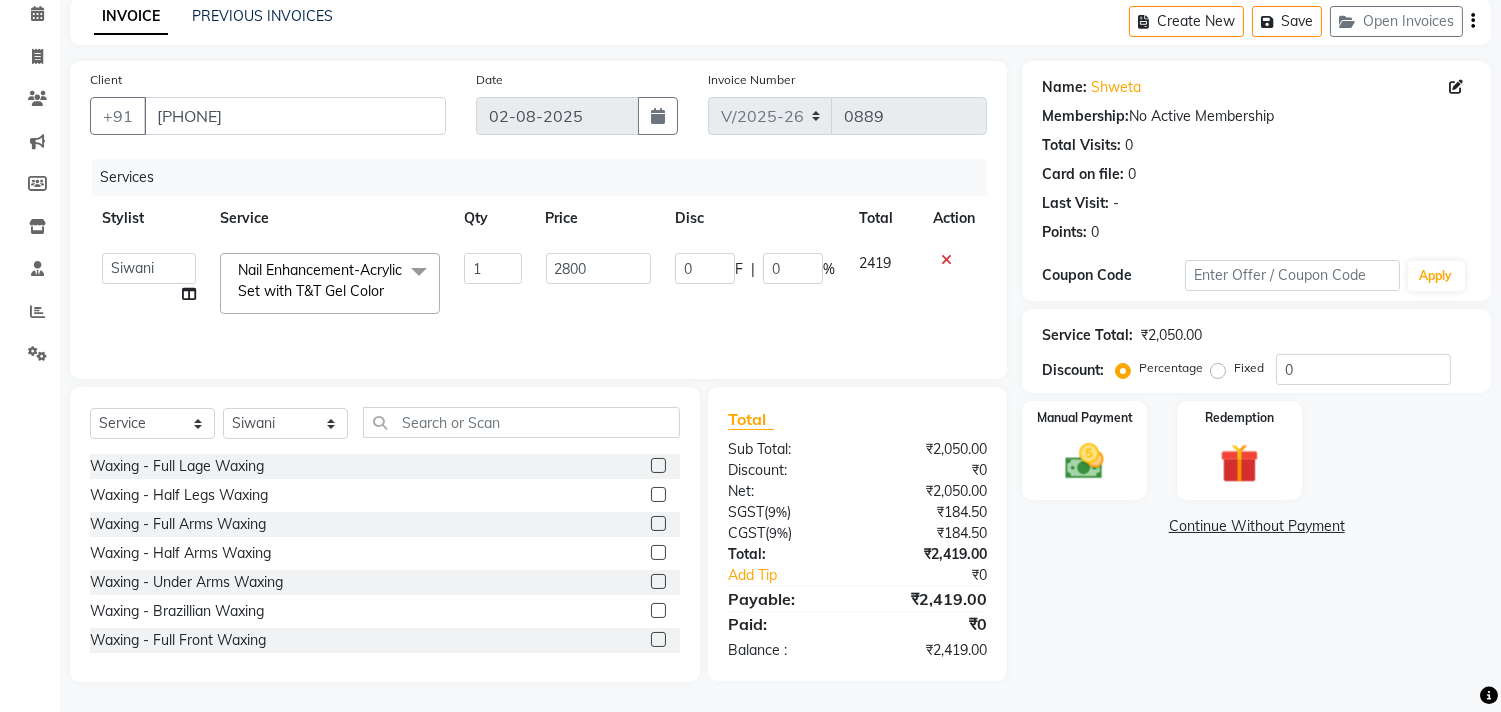 drag, startPoint x: 1245, startPoint y: 587, endPoint x: 1255, endPoint y: 588, distance: 10.049875 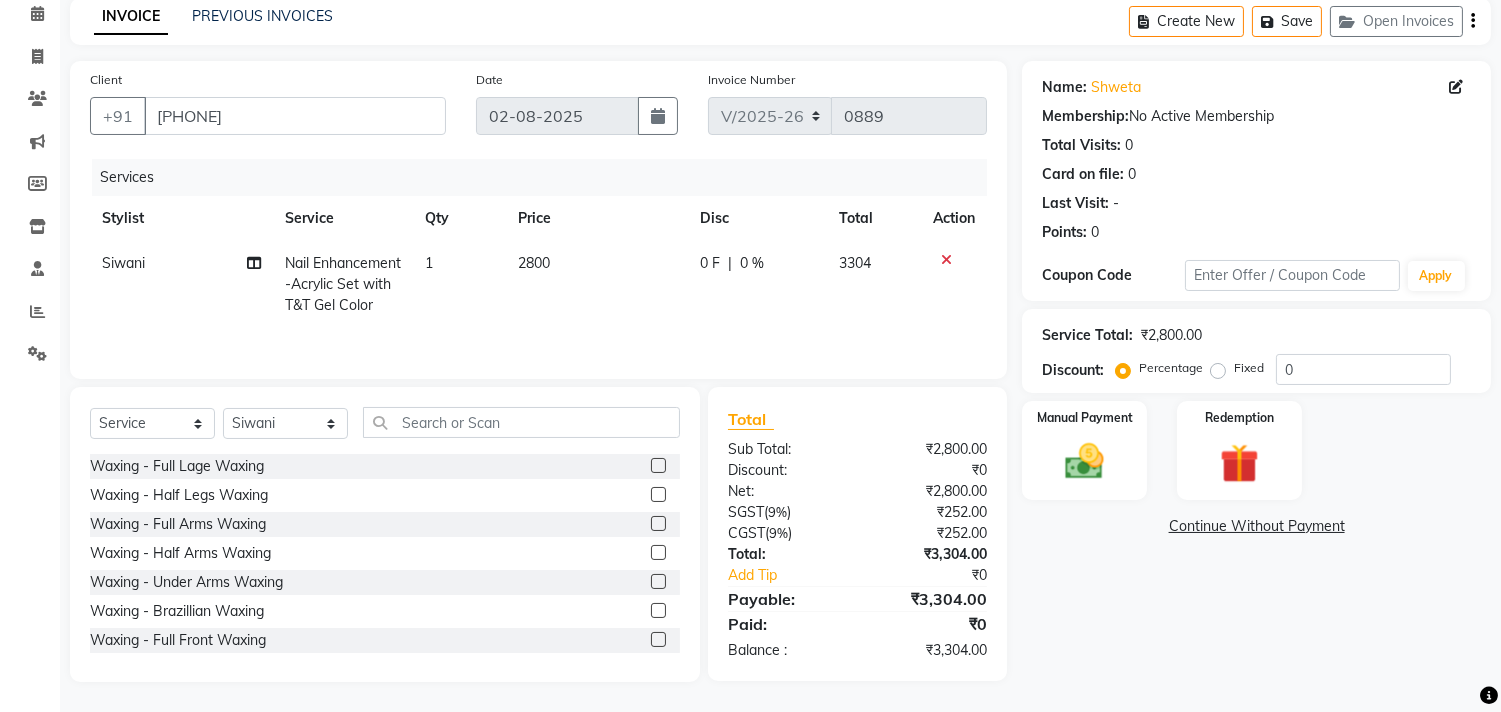 scroll, scrollTop: 91, scrollLeft: 0, axis: vertical 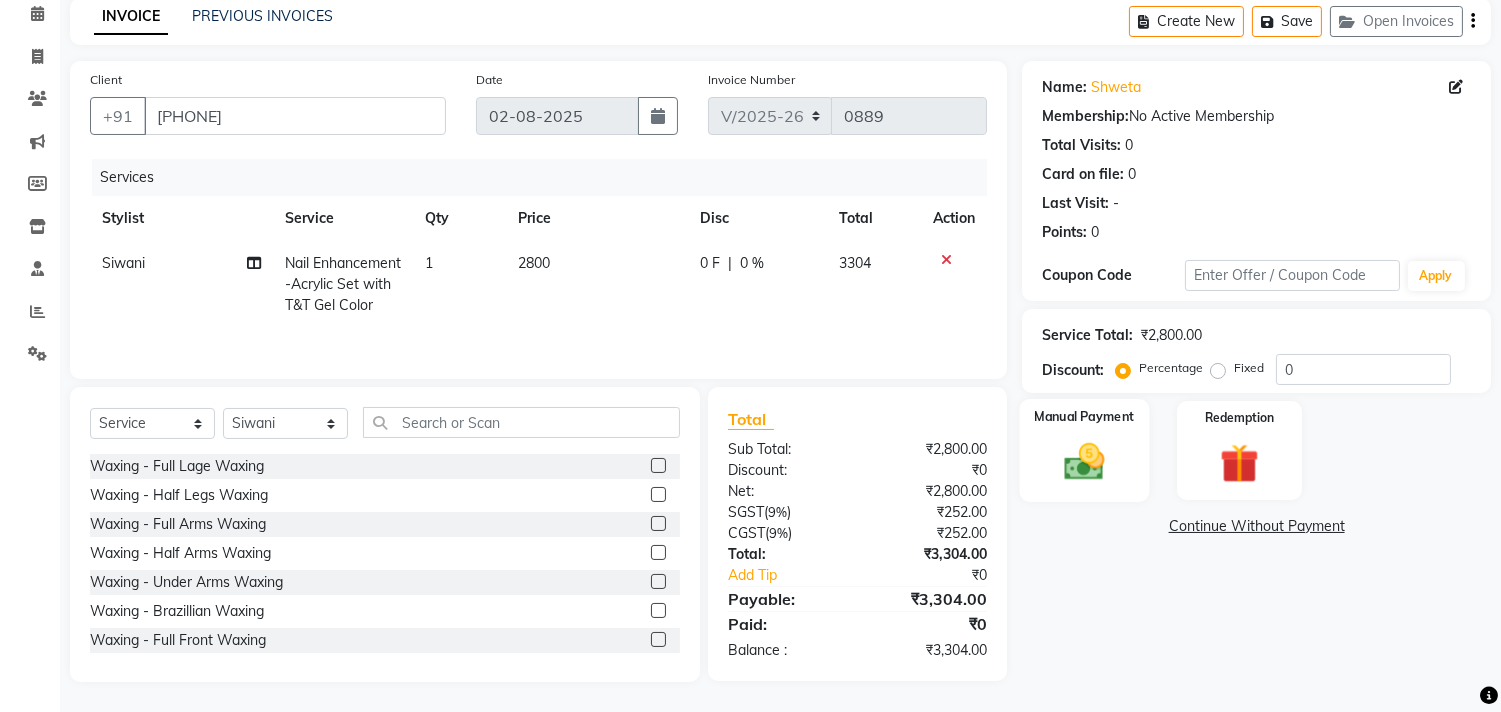 click 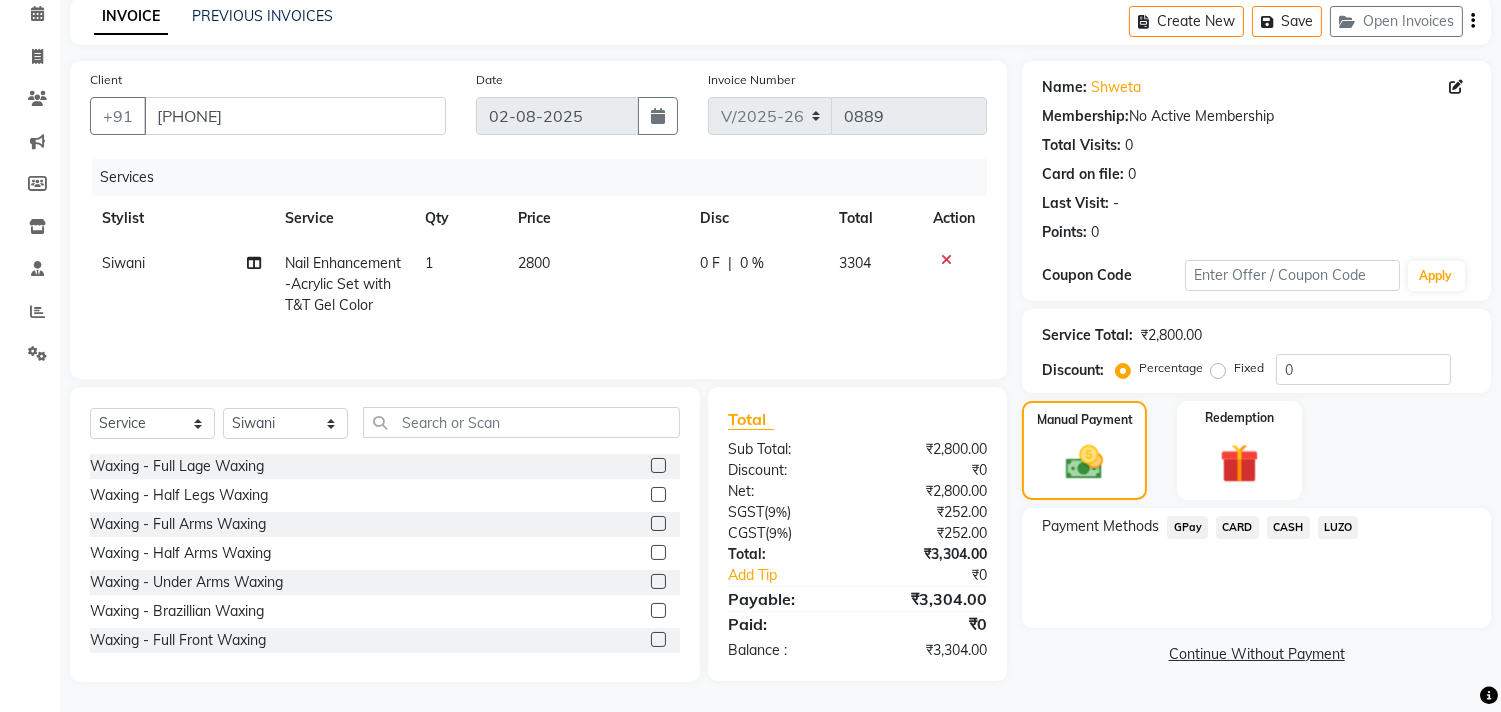 click on "GPay" 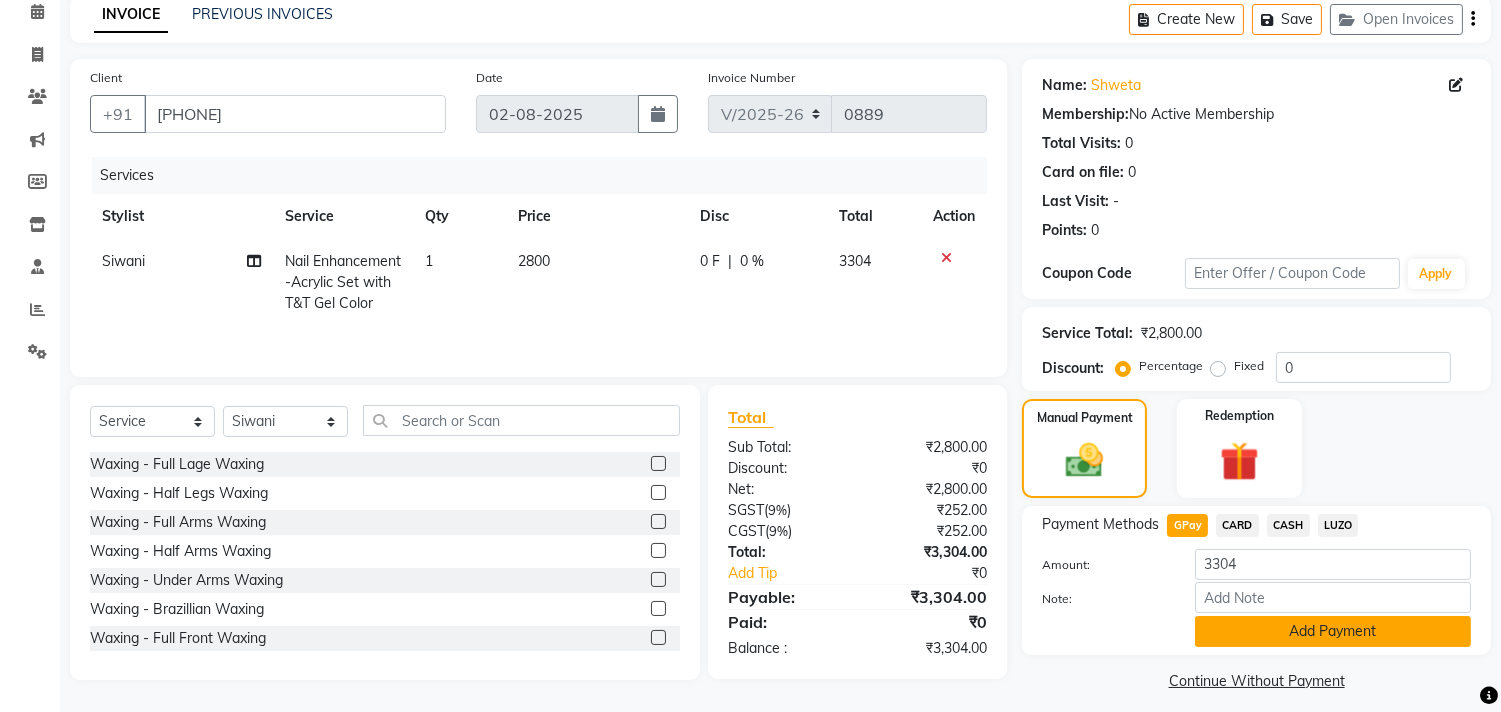scroll, scrollTop: 104, scrollLeft: 0, axis: vertical 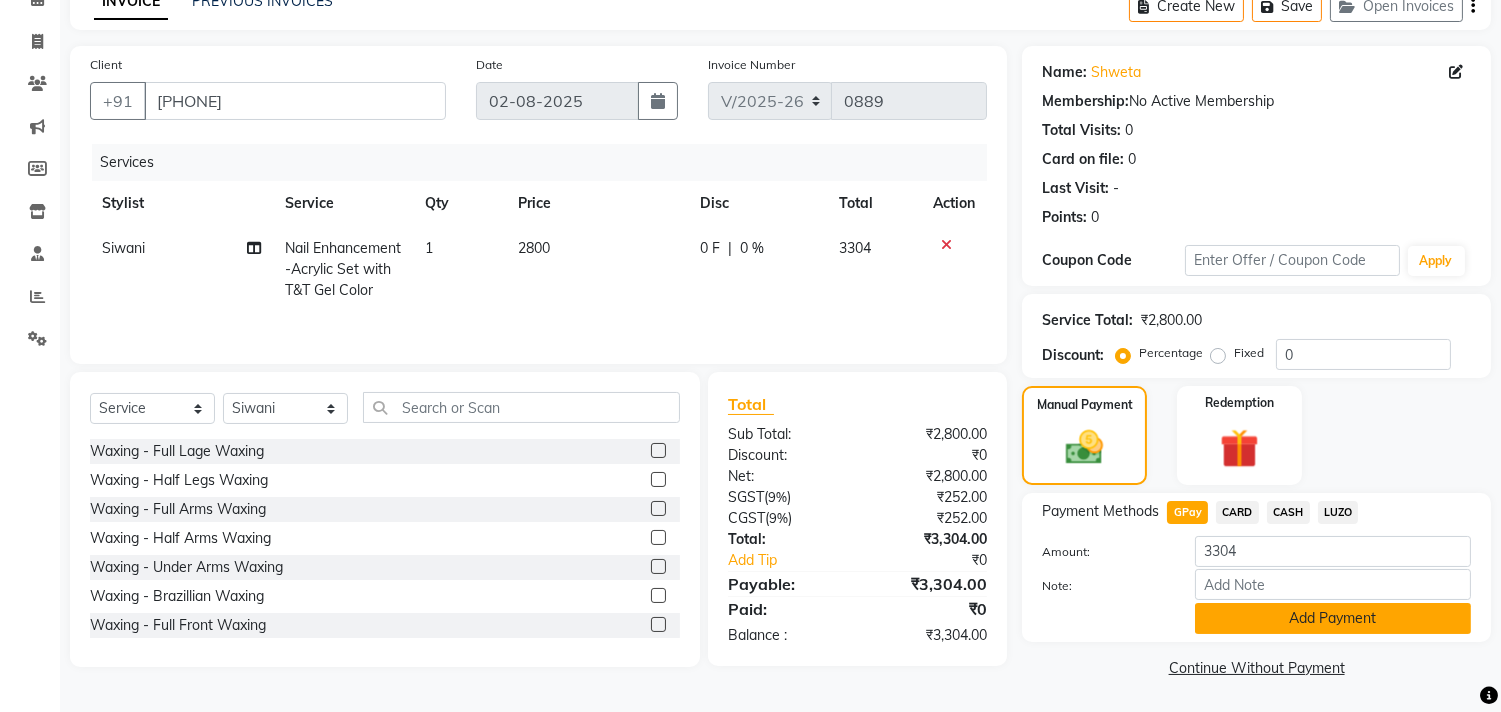click on "Add Payment" 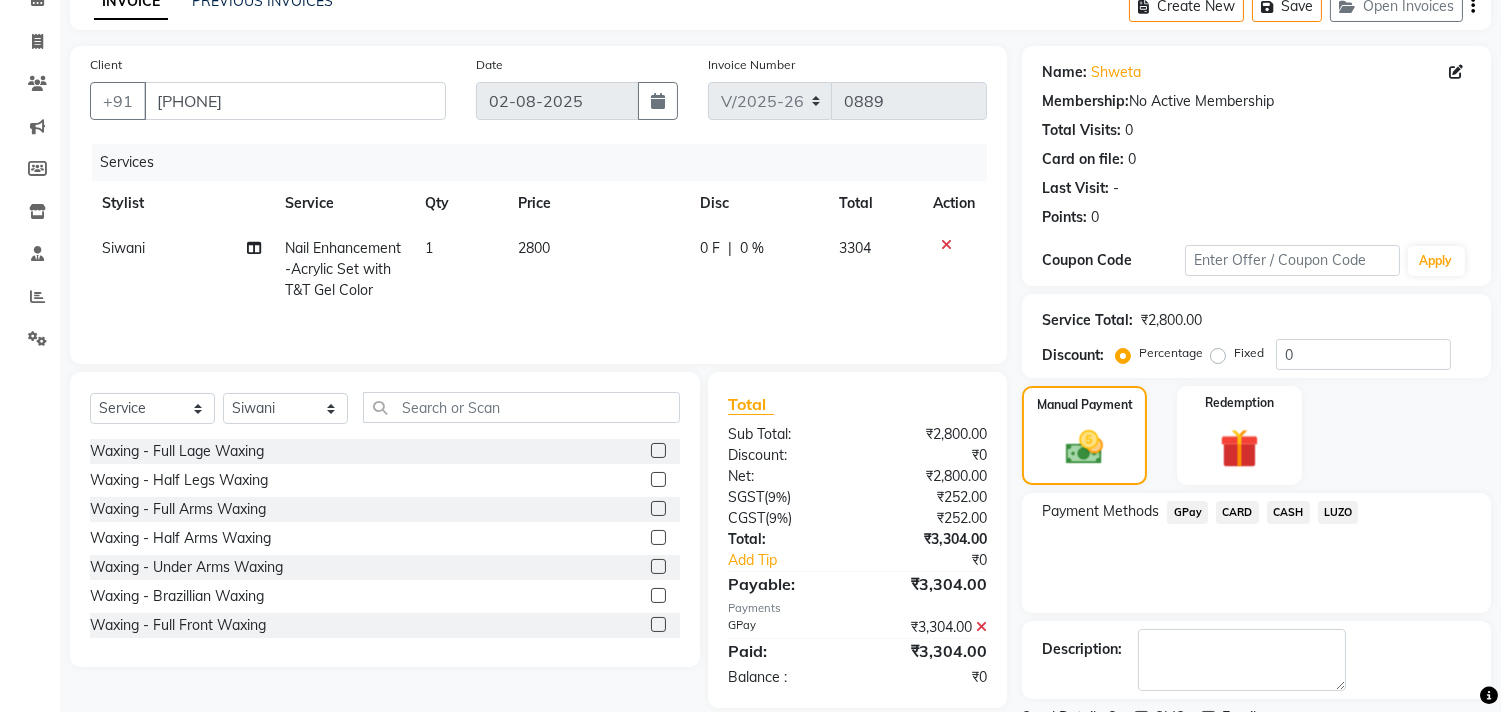 scroll, scrollTop: 187, scrollLeft: 0, axis: vertical 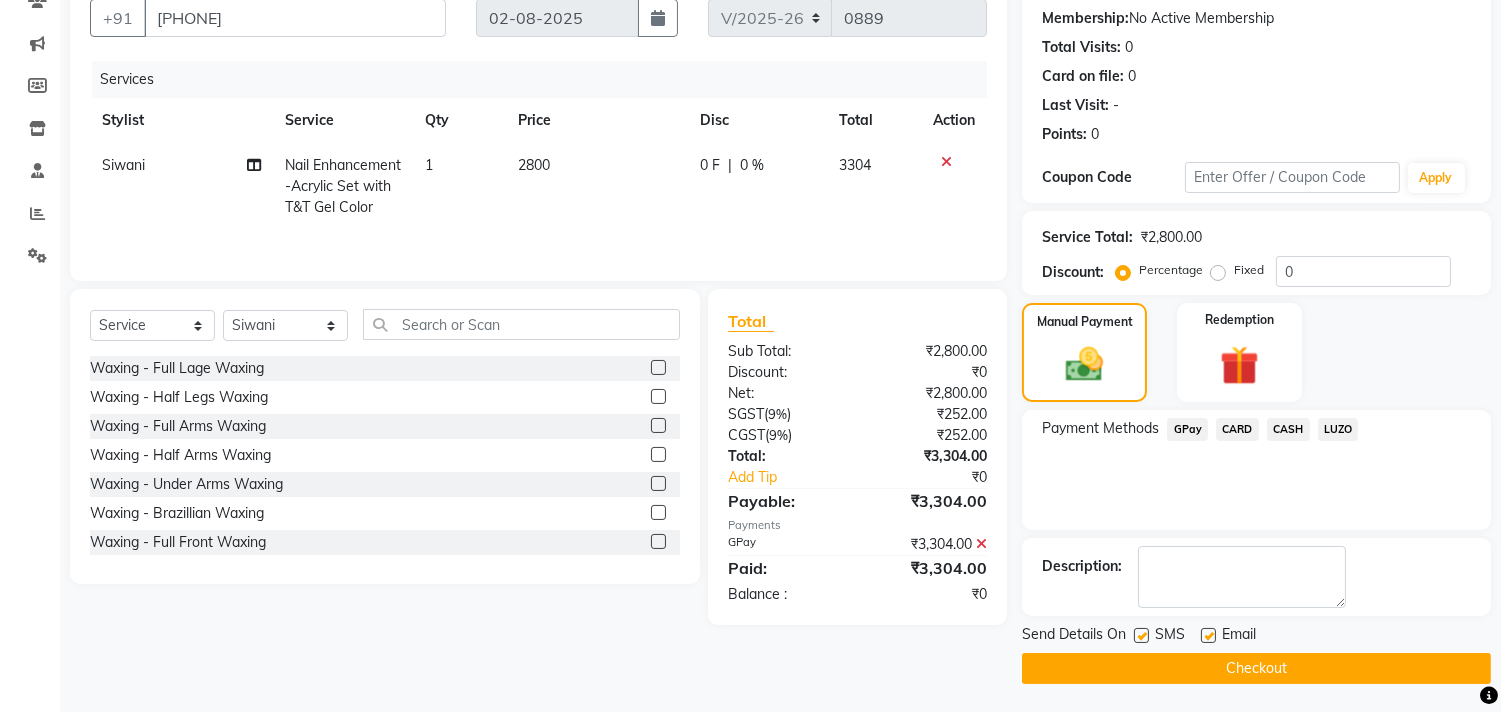 click on "Checkout" 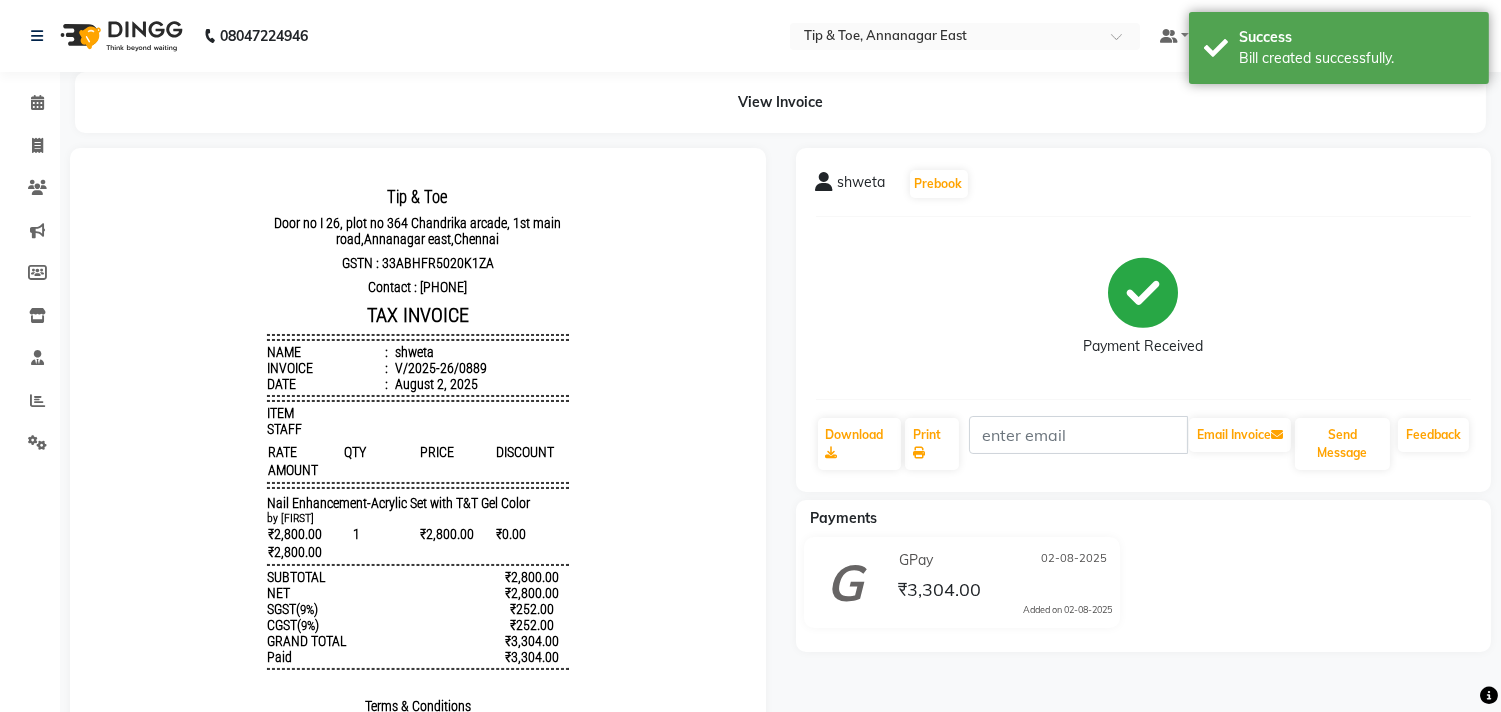 scroll, scrollTop: 203, scrollLeft: 0, axis: vertical 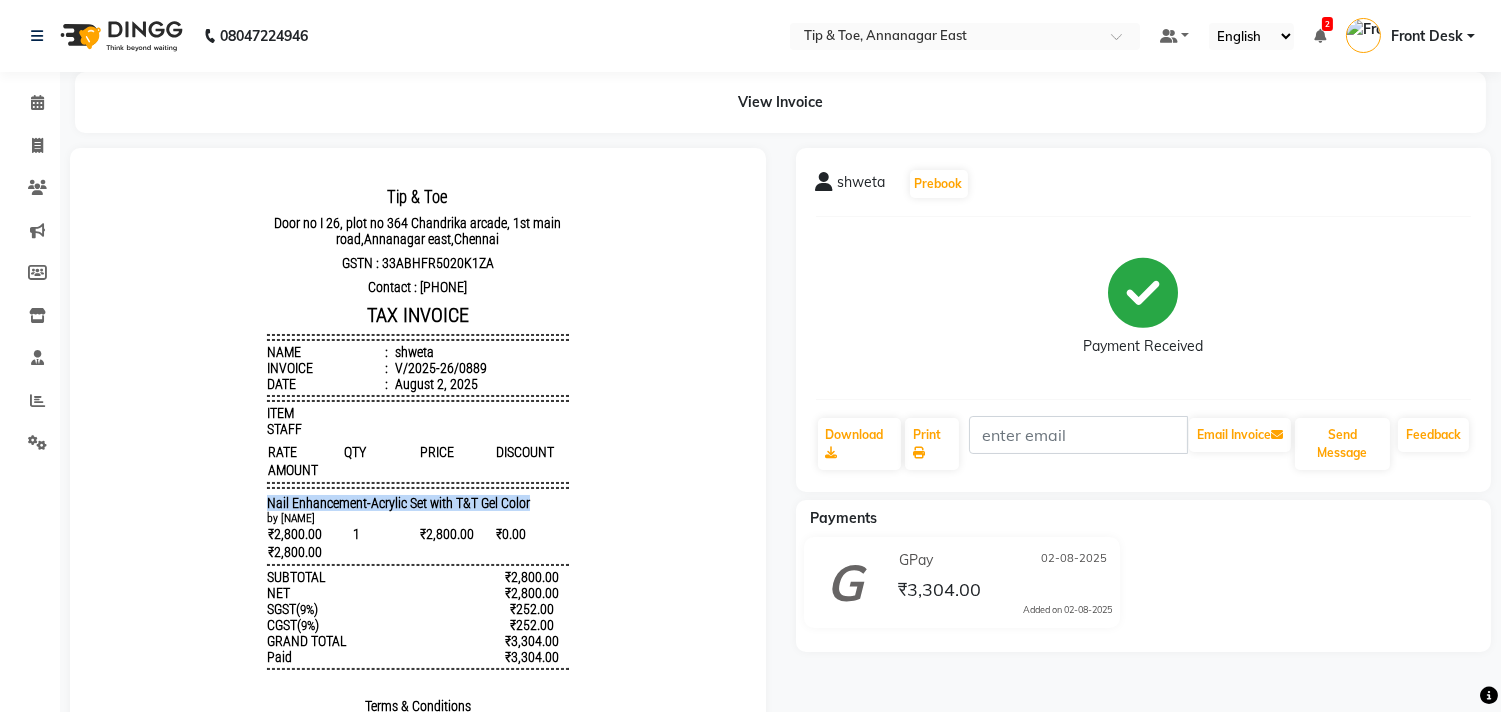 drag, startPoint x: 267, startPoint y: 505, endPoint x: 537, endPoint y: 515, distance: 270.18512 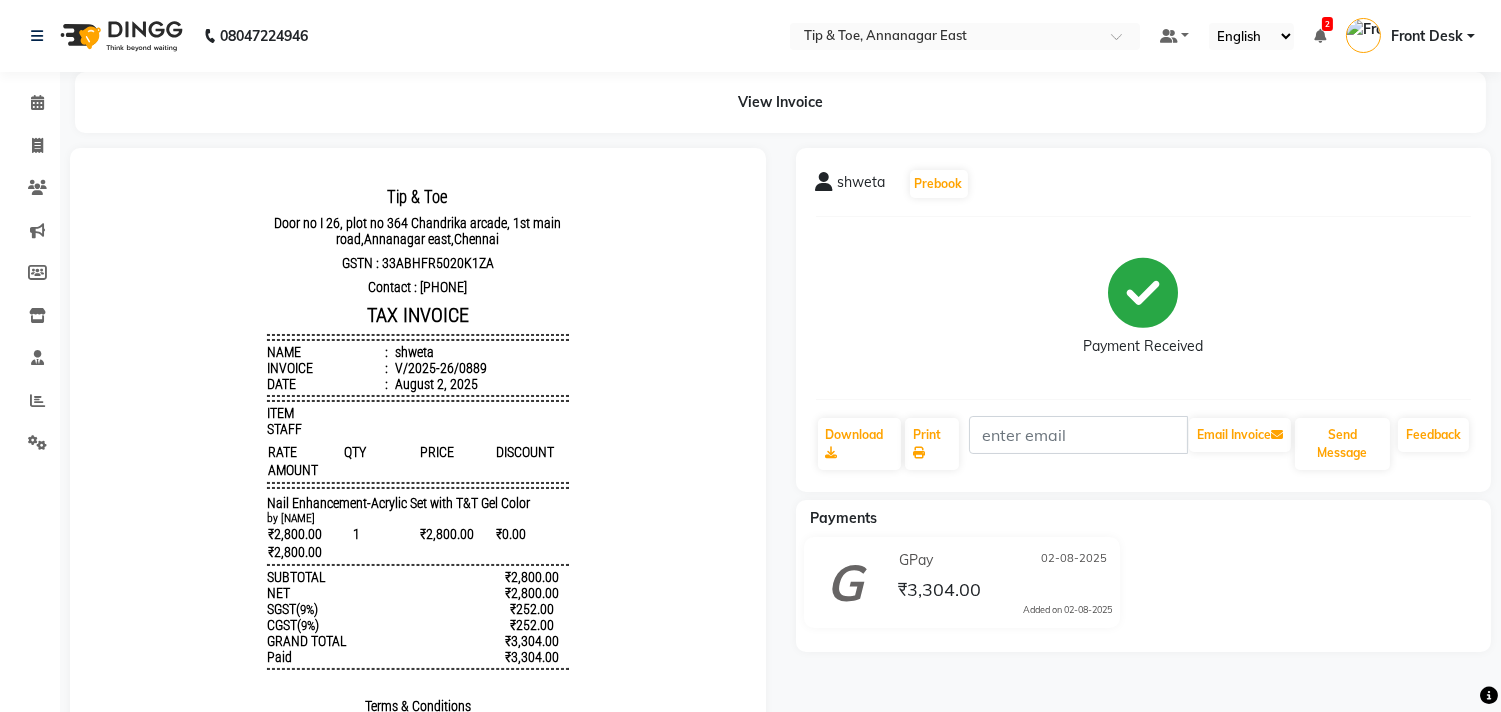 scroll, scrollTop: 0, scrollLeft: 0, axis: both 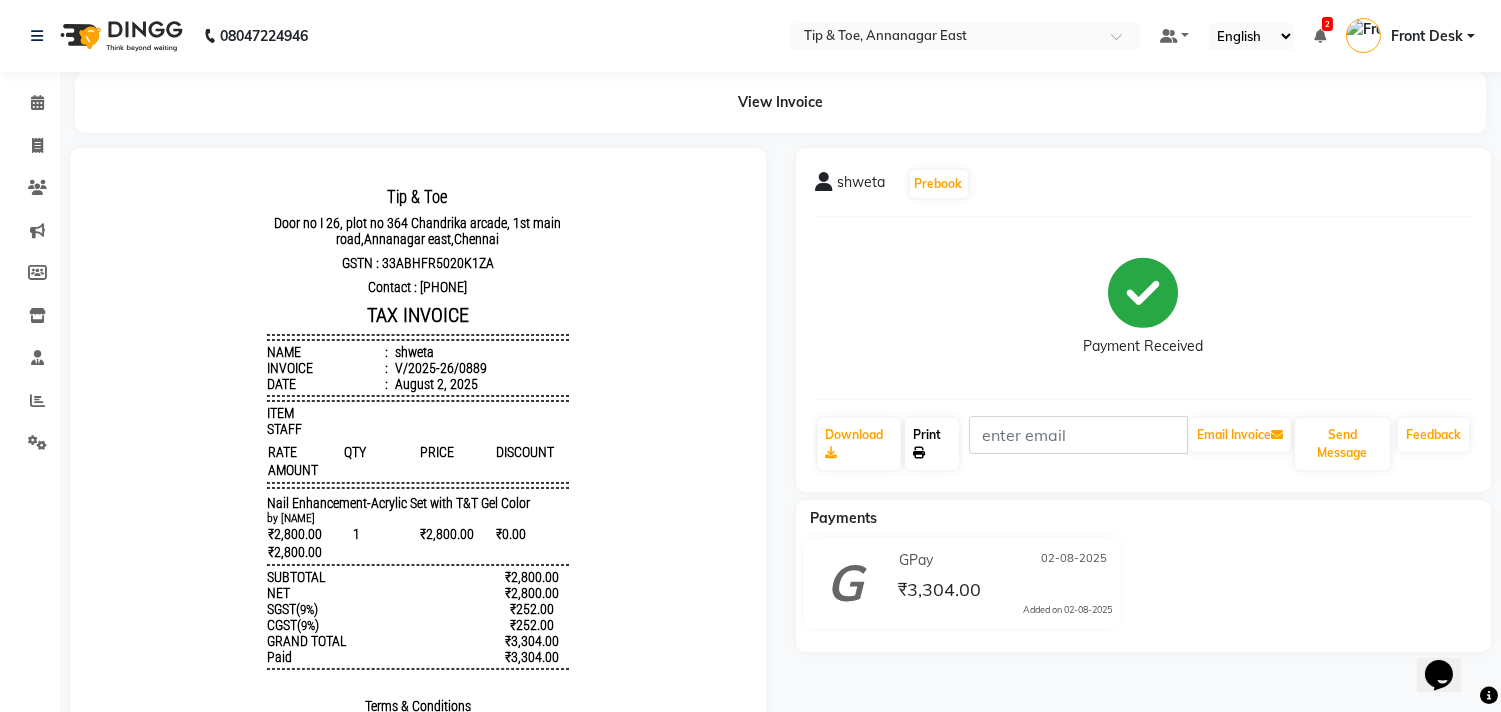 click on "Print" 